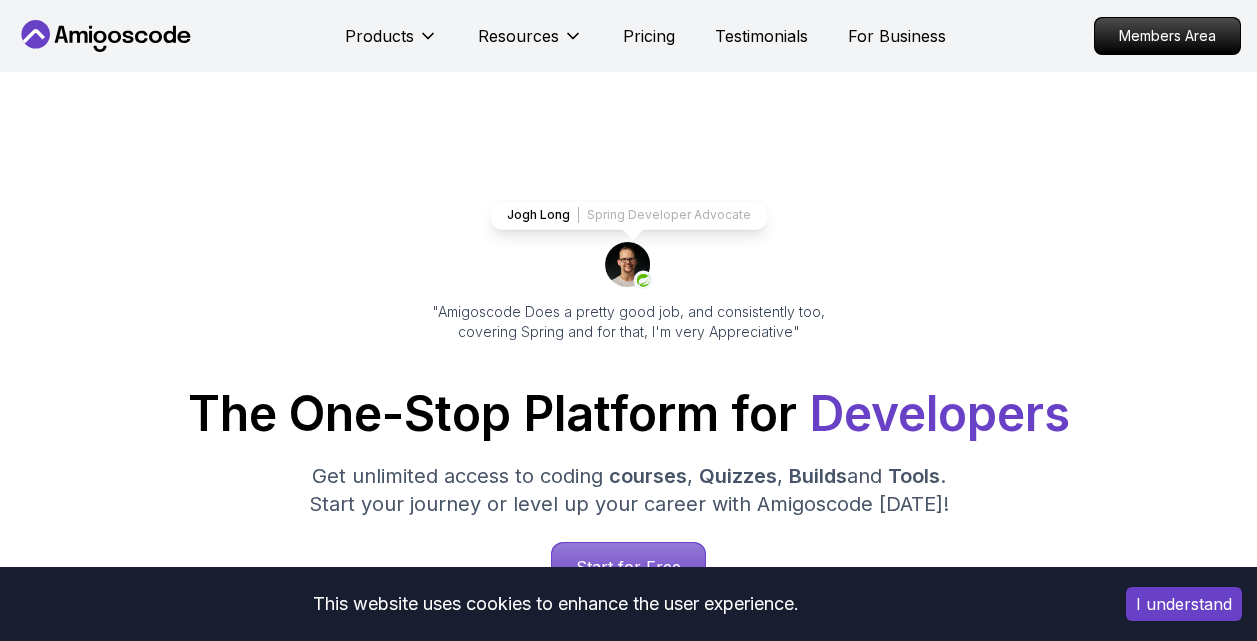 click on "Spring Developer Advocate" at bounding box center (669, 215) 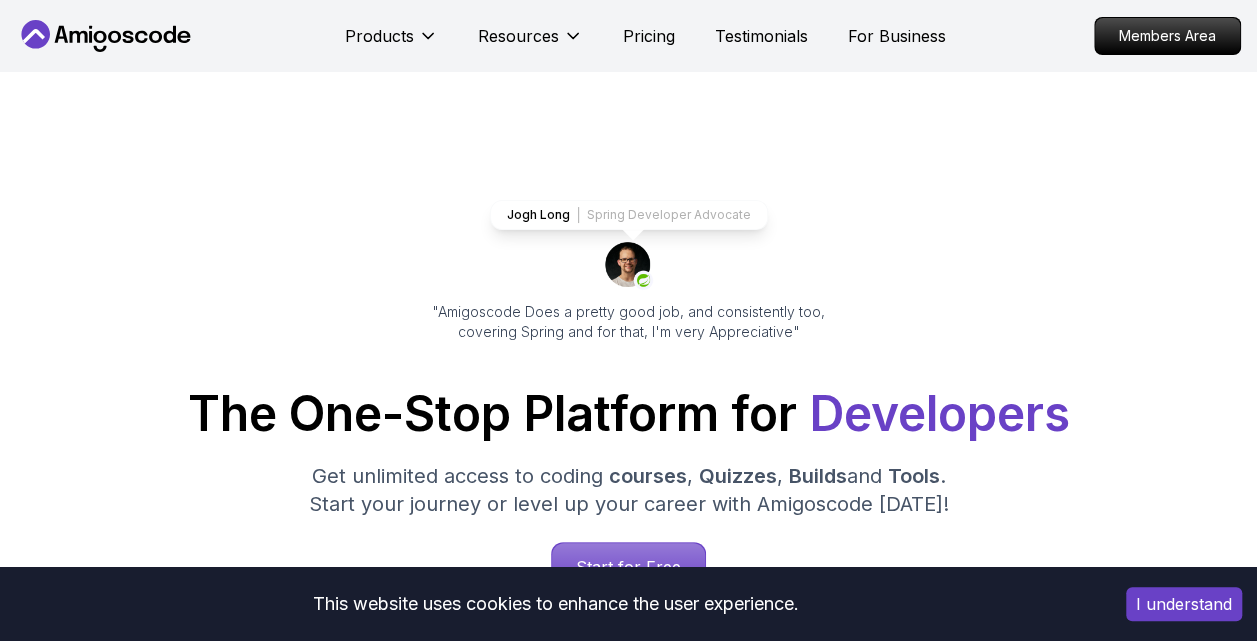 scroll, scrollTop: 0, scrollLeft: 0, axis: both 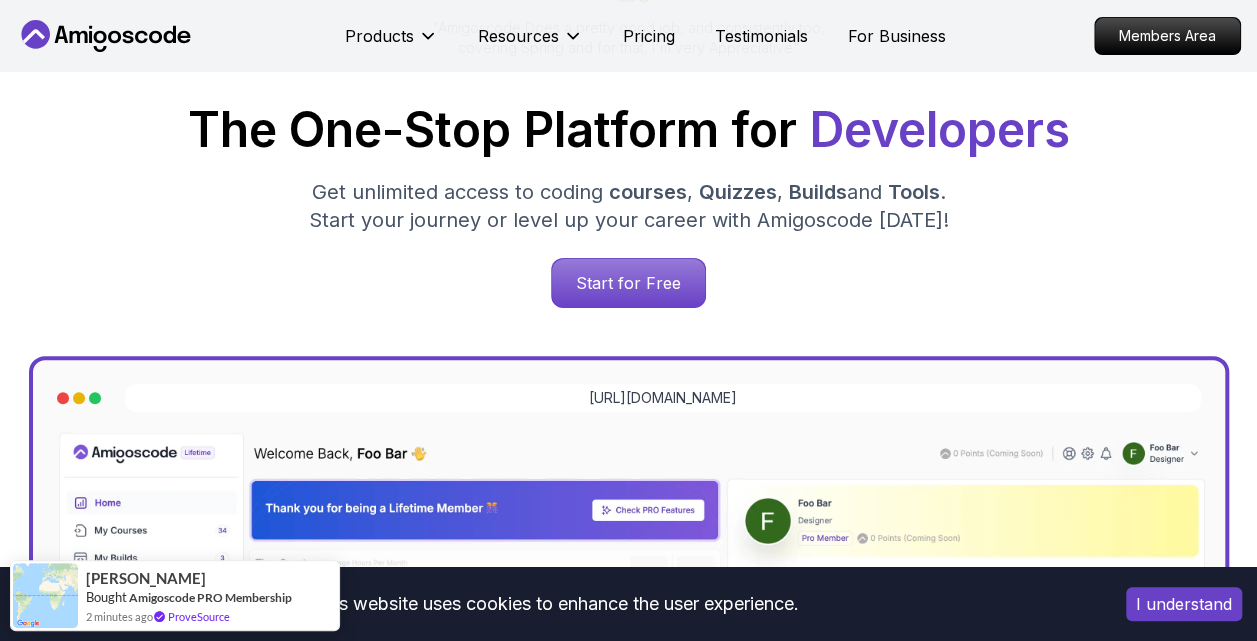 click on "This website uses cookies to enhance the user experience. I understand Products Resources Pricing Testimonials For Business Members Area Products Resources Pricing Testimonials For Business Members Area Jogh Long Spring Developer Advocate "Amigoscode Does a pretty good job, and consistently too, covering Spring and for that, I'm very Appreciative" The One-Stop Platform for   Developers Get unlimited access to coding   courses ,   Quizzes ,   Builds  and   Tools . Start your journey or level up your career with Amigoscode [DATE]! Start for Free [URL][DOMAIN_NAME] OUR AMIGO STUDENTS WORK IN TOP COMPANIES Courses Builds Discover Amigoscode's Latest   Premium Courses! Get unlimited access to coding   courses ,   Quizzes ,   Builds  and   Tools . Start your journey or level up your career with Amigoscode [DATE]! Browse all  courses Advanced Spring Boot Pro Dive deep into Spring Boot with our advanced course, designed to take your skills from intermediate to expert level. NEW Spring Boot for Beginners" at bounding box center (628, 5990) 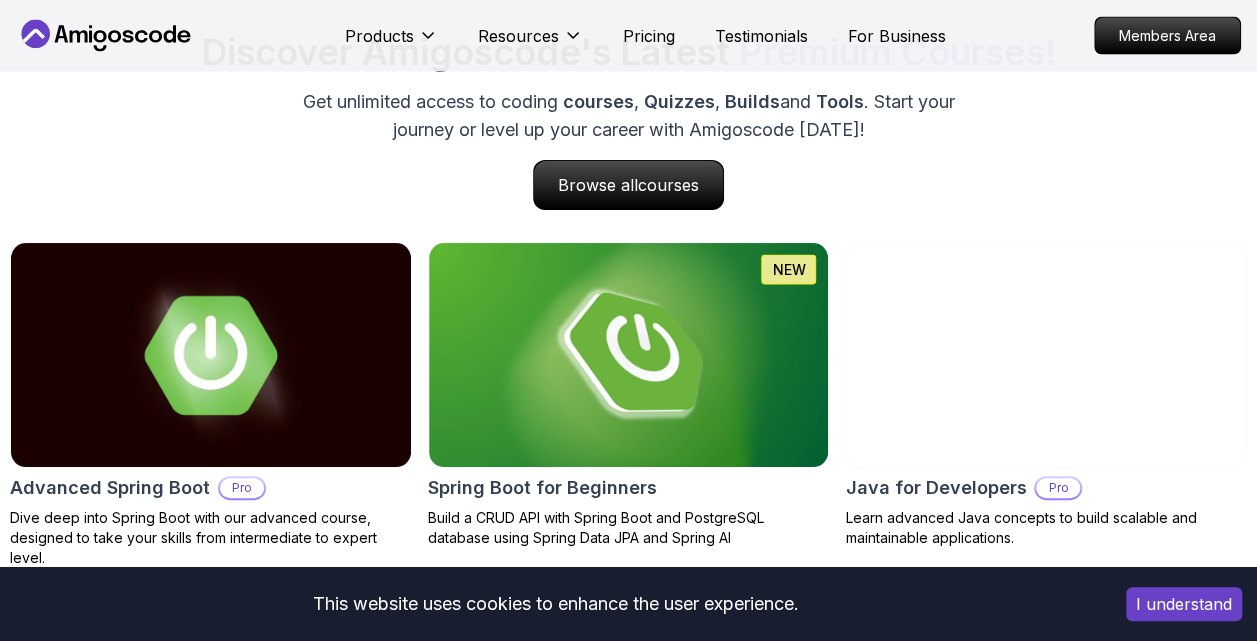 scroll, scrollTop: 1752, scrollLeft: 0, axis: vertical 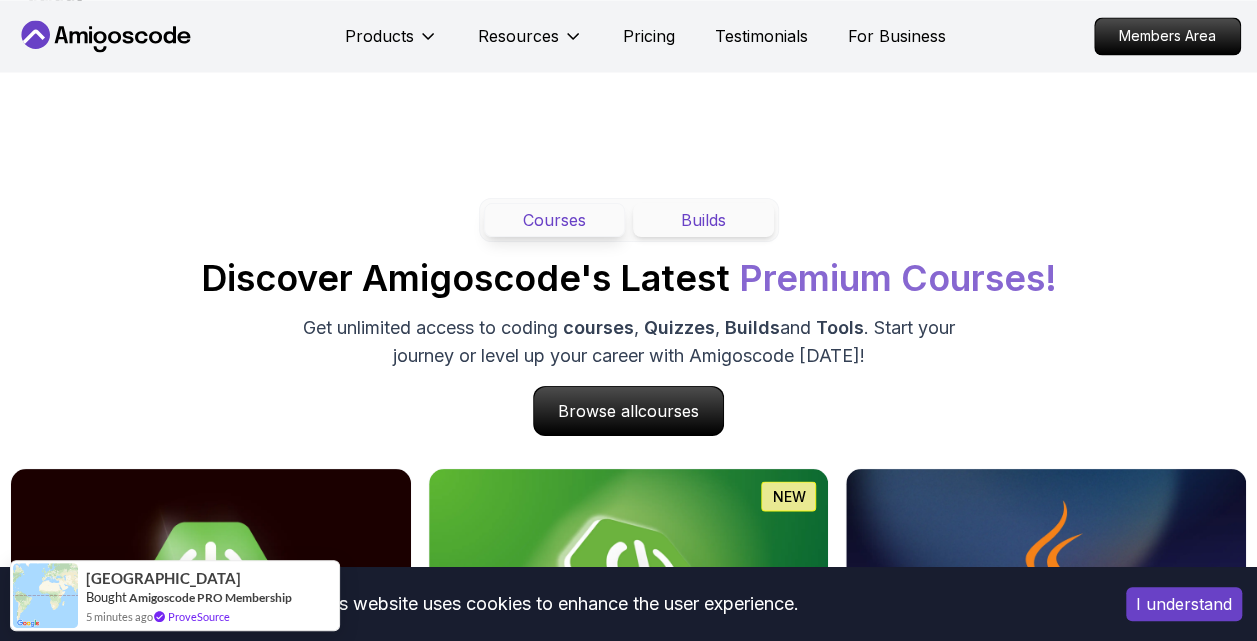 click on "Builds" at bounding box center [703, 220] 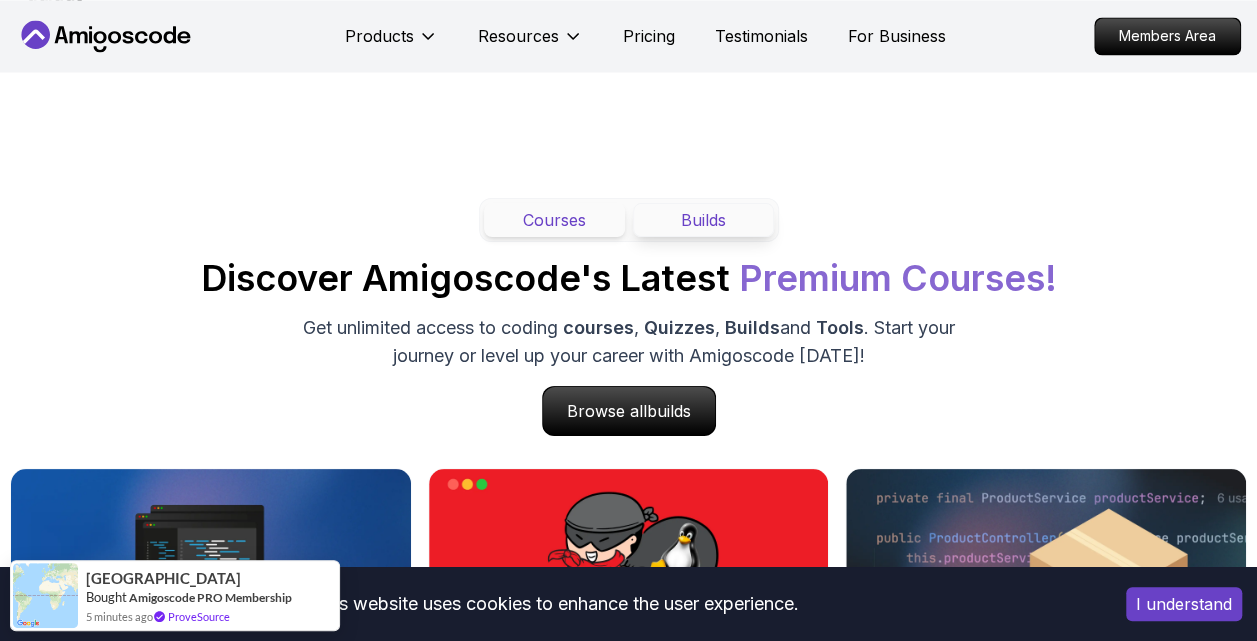 click on "Courses" at bounding box center (554, 220) 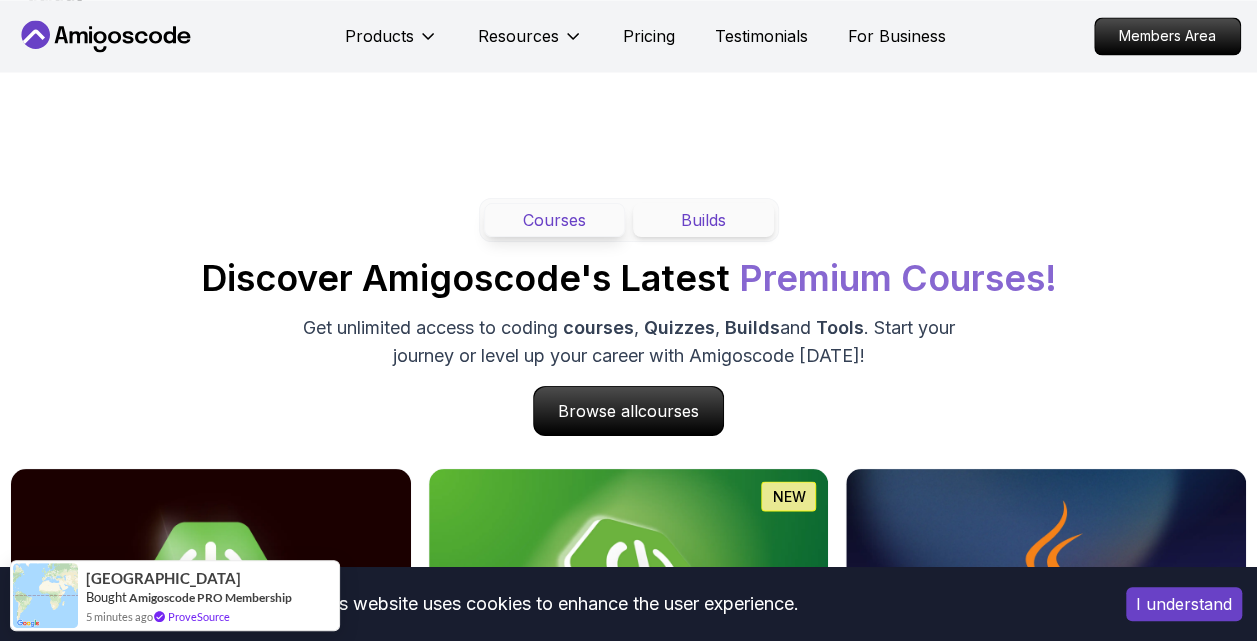 click on "Builds" at bounding box center (703, 220) 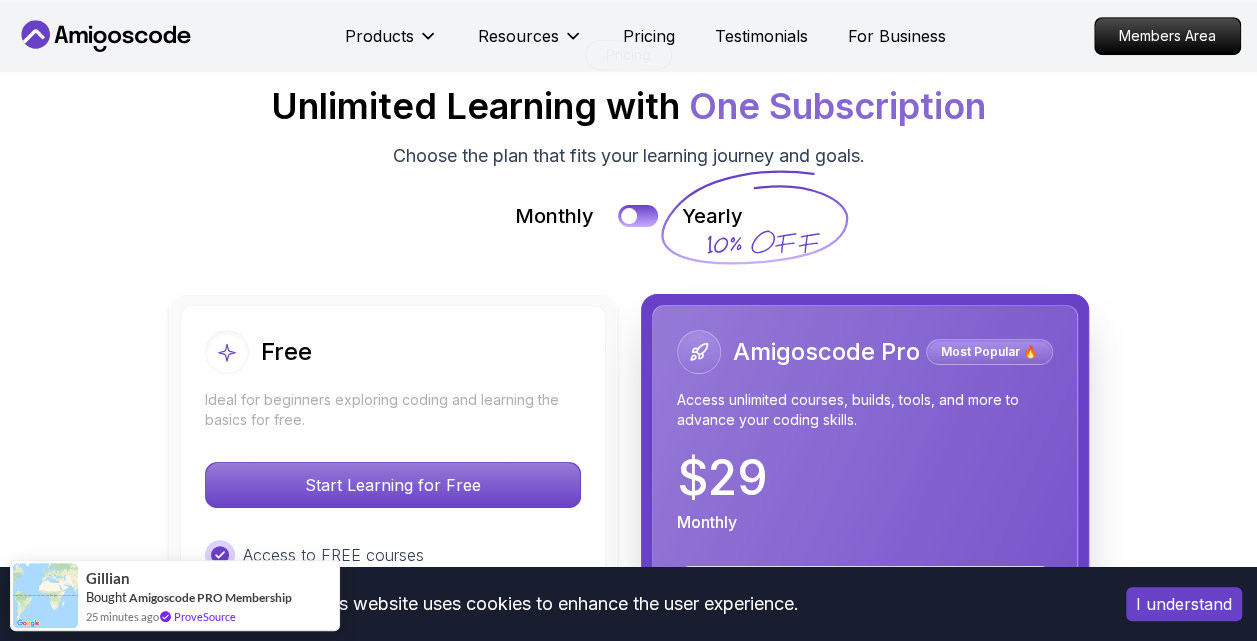 scroll, scrollTop: 4306, scrollLeft: 0, axis: vertical 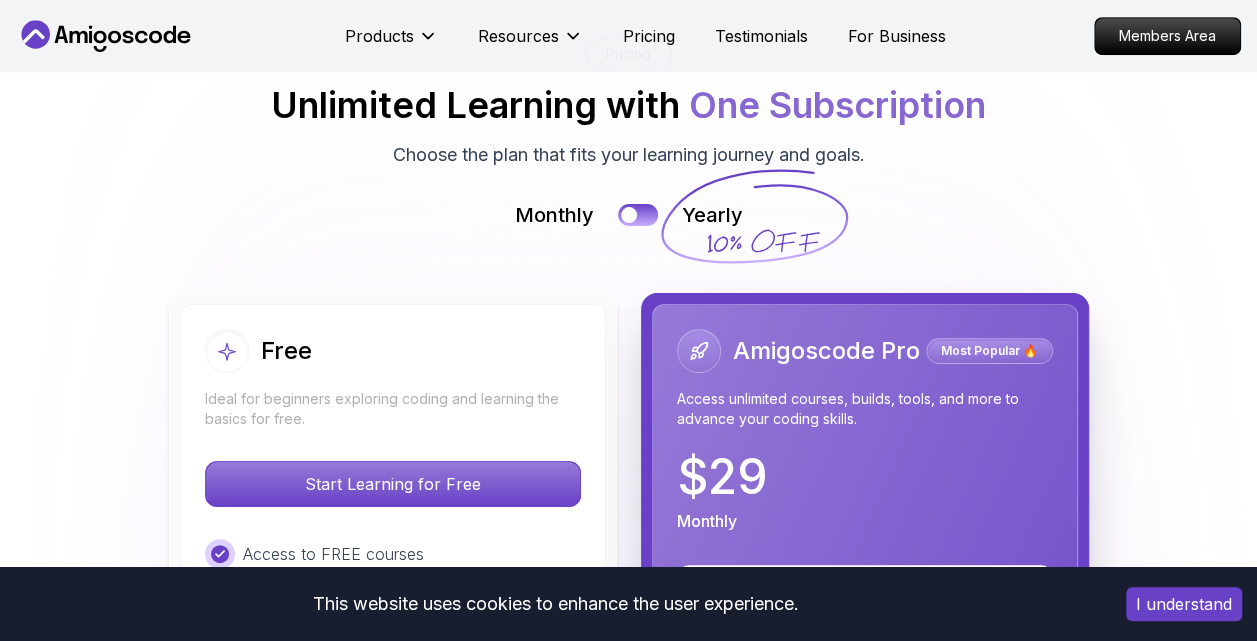 drag, startPoint x: 729, startPoint y: 222, endPoint x: 684, endPoint y: 206, distance: 47.759815 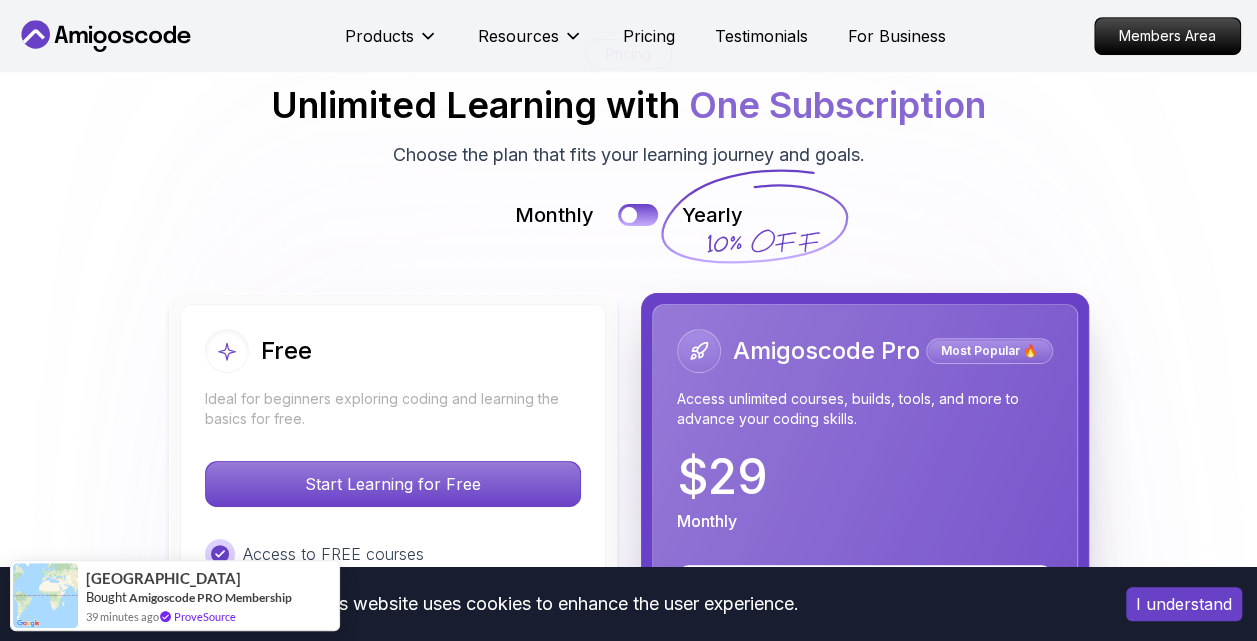 drag, startPoint x: 773, startPoint y: 158, endPoint x: 746, endPoint y: 247, distance: 93.00538 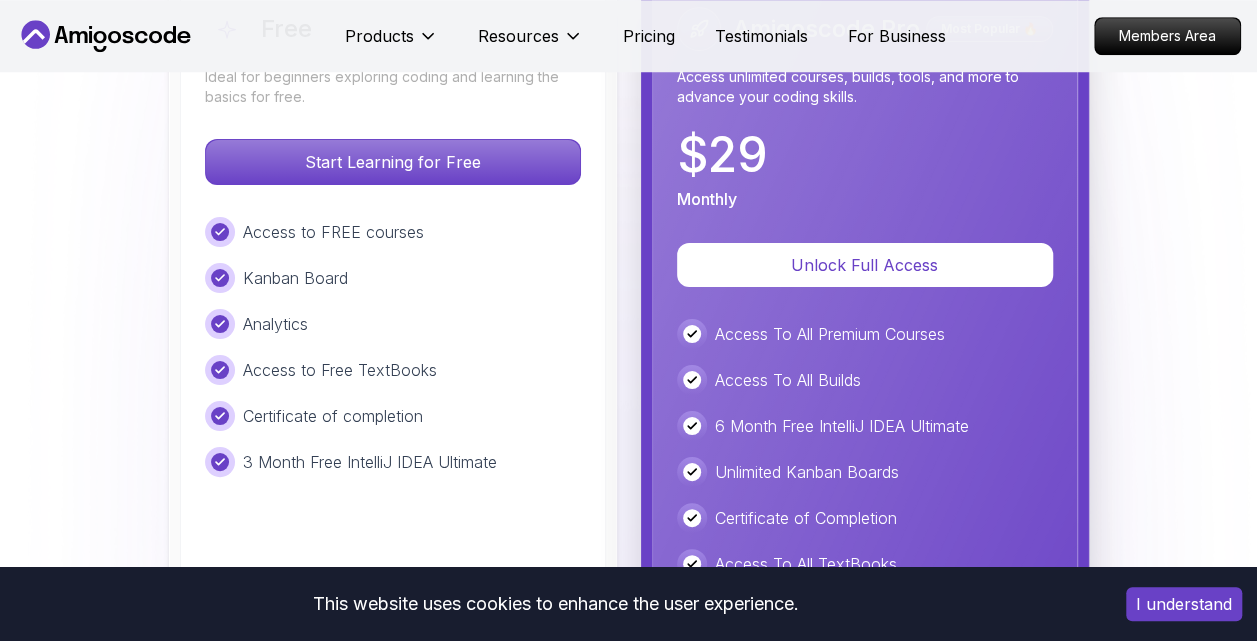scroll, scrollTop: 4477, scrollLeft: 0, axis: vertical 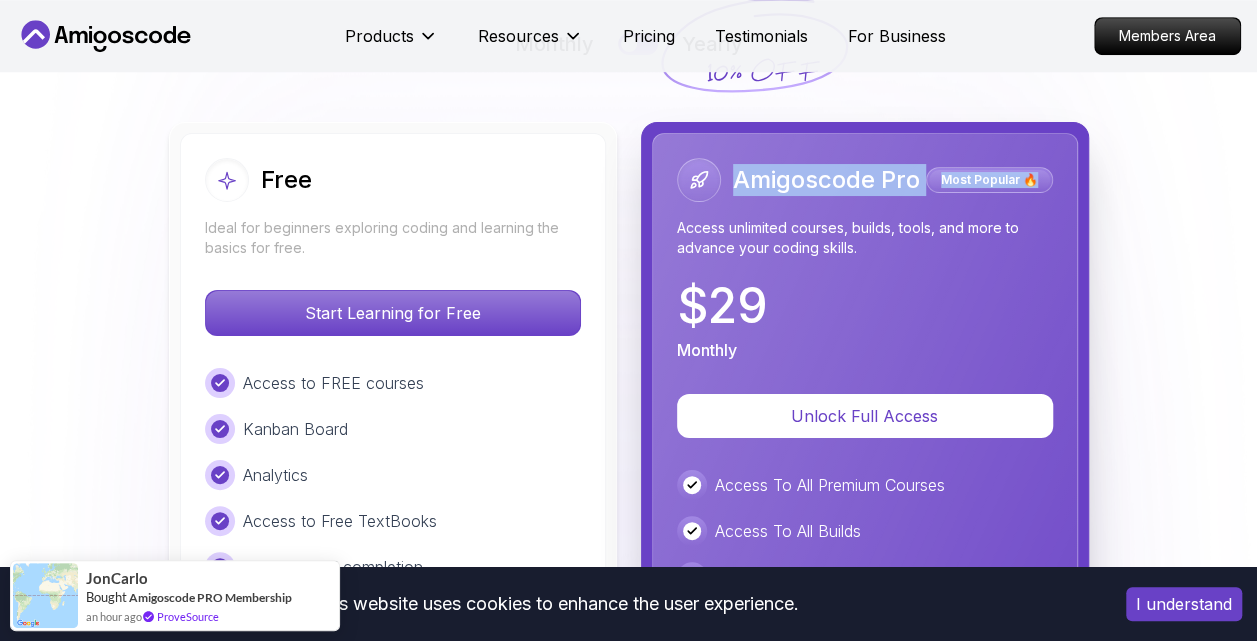 drag, startPoint x: 732, startPoint y: 180, endPoint x: 1052, endPoint y: 183, distance: 320.01407 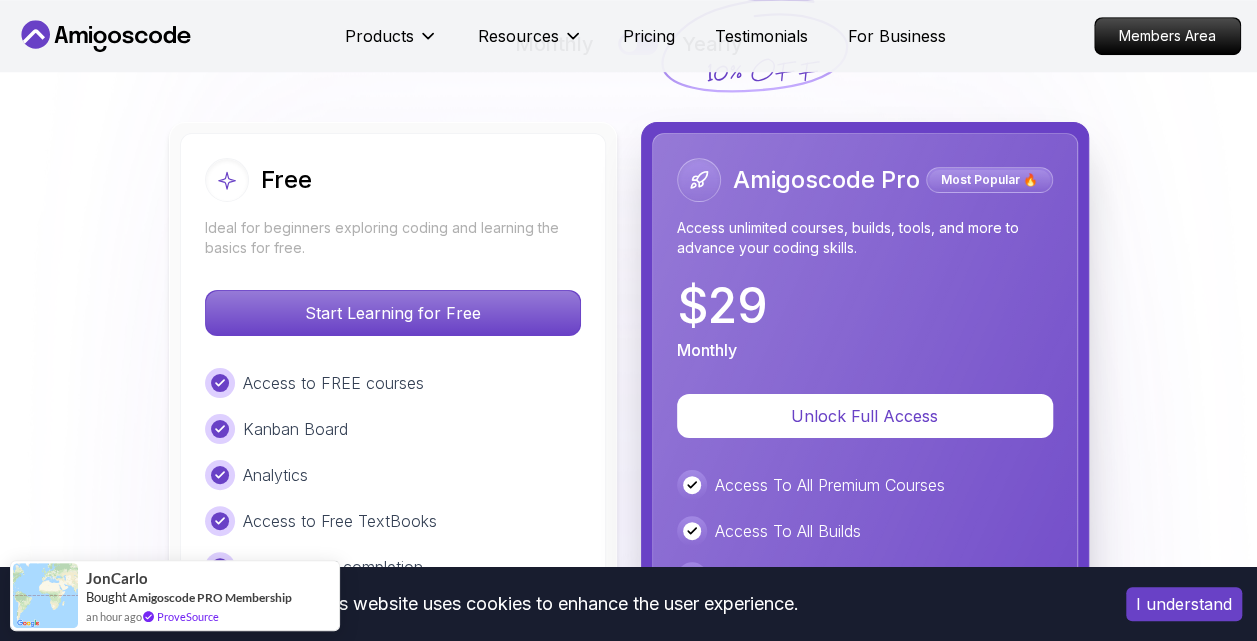 drag, startPoint x: 1052, startPoint y: 183, endPoint x: 926, endPoint y: 318, distance: 184.66457 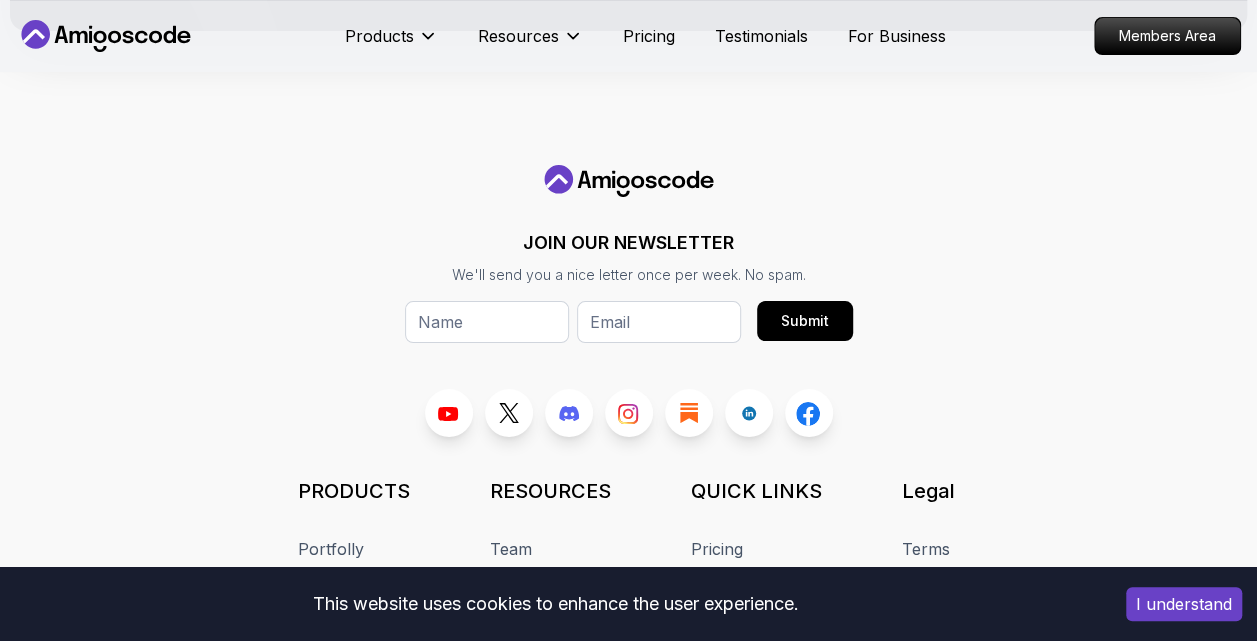 scroll, scrollTop: 11868, scrollLeft: 0, axis: vertical 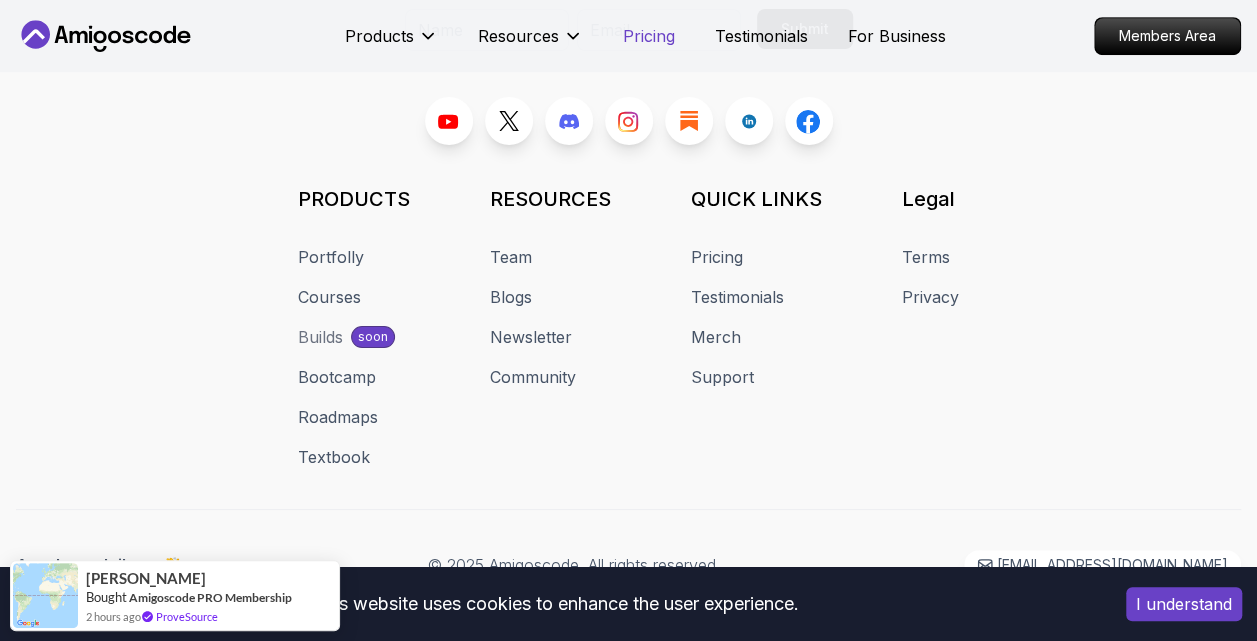 click on "Pricing" at bounding box center (649, 36) 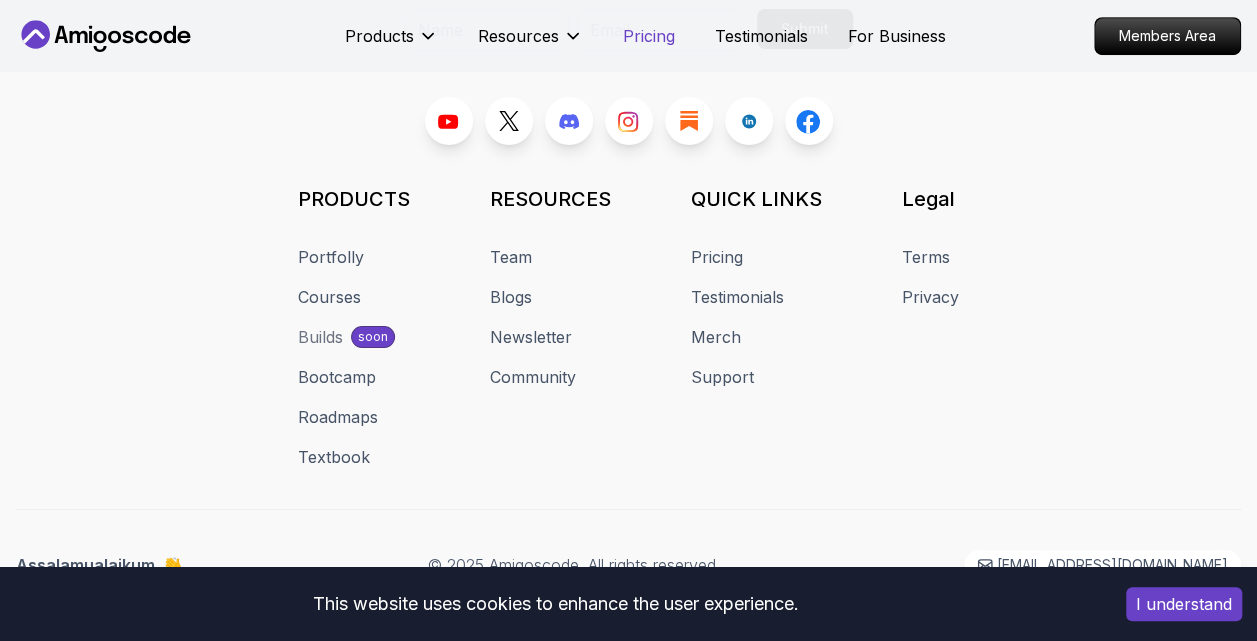 scroll, scrollTop: 4213, scrollLeft: 0, axis: vertical 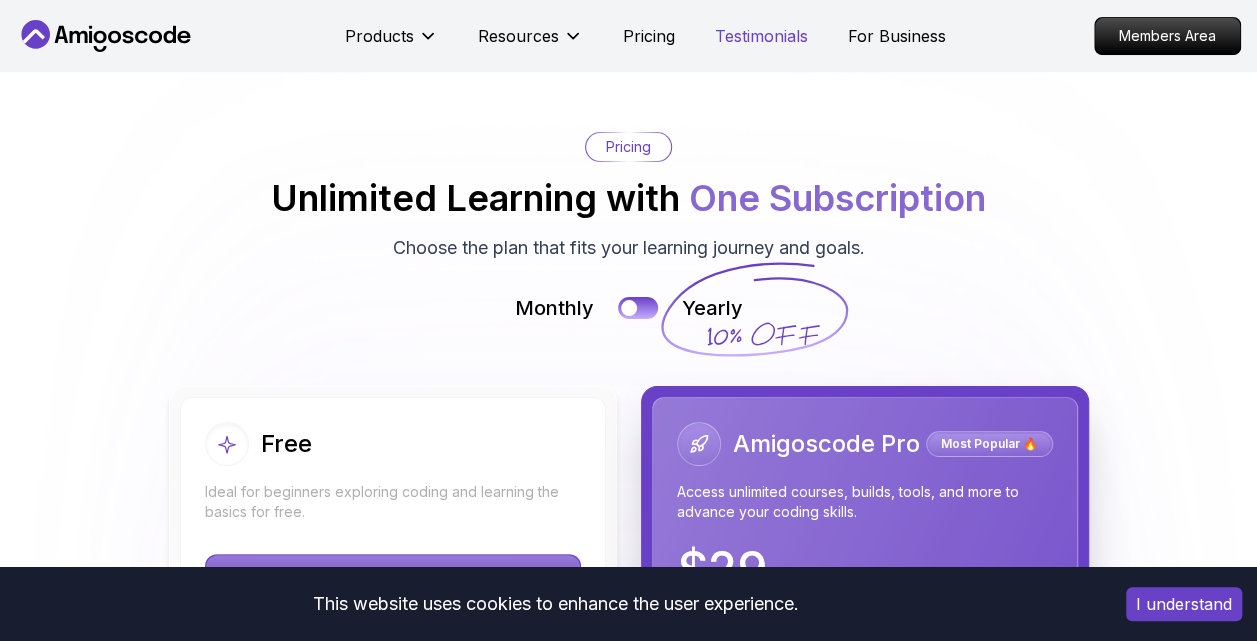 click on "Testimonials" at bounding box center (761, 36) 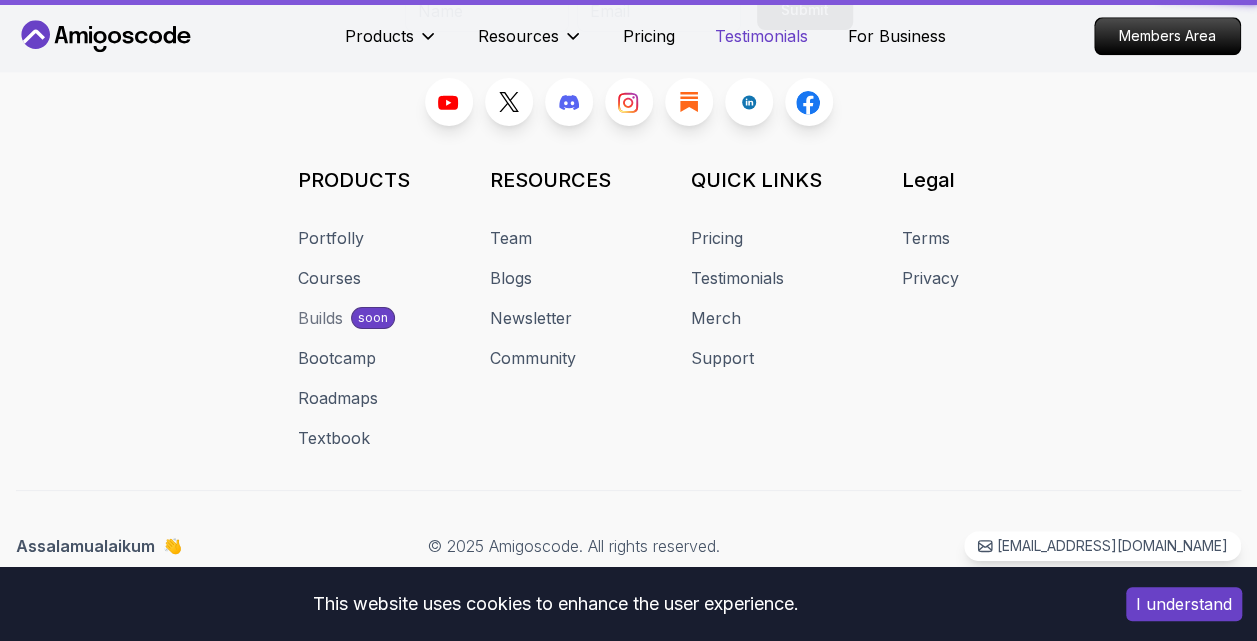 scroll, scrollTop: 0, scrollLeft: 0, axis: both 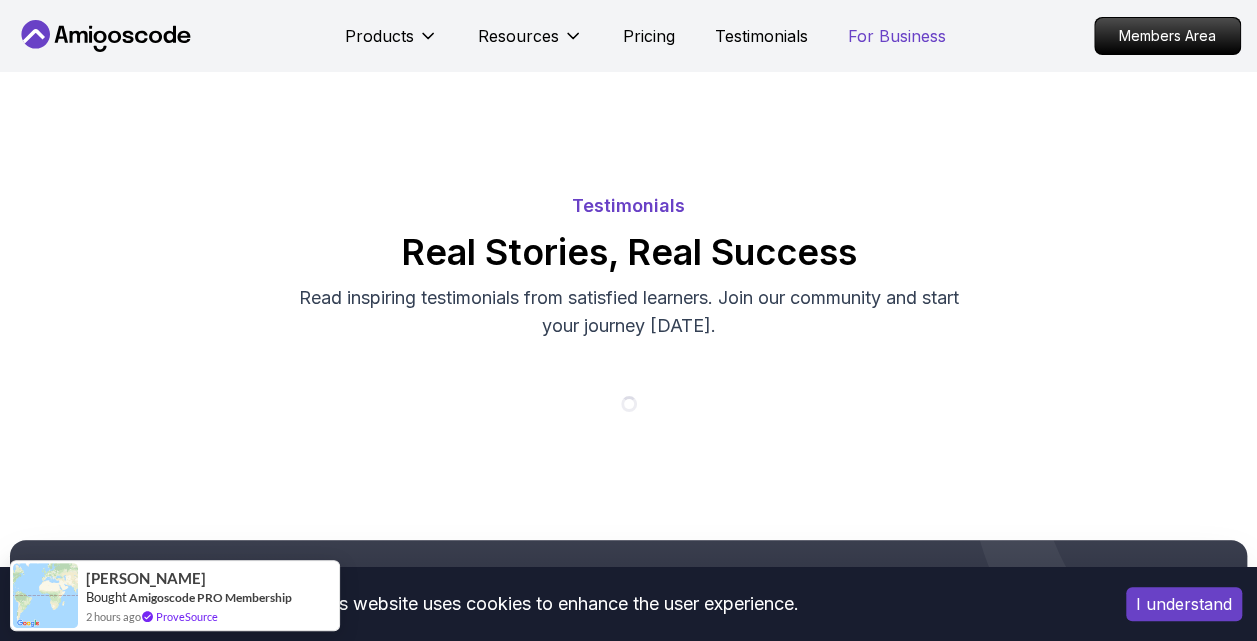 click on "For Business" at bounding box center (897, 36) 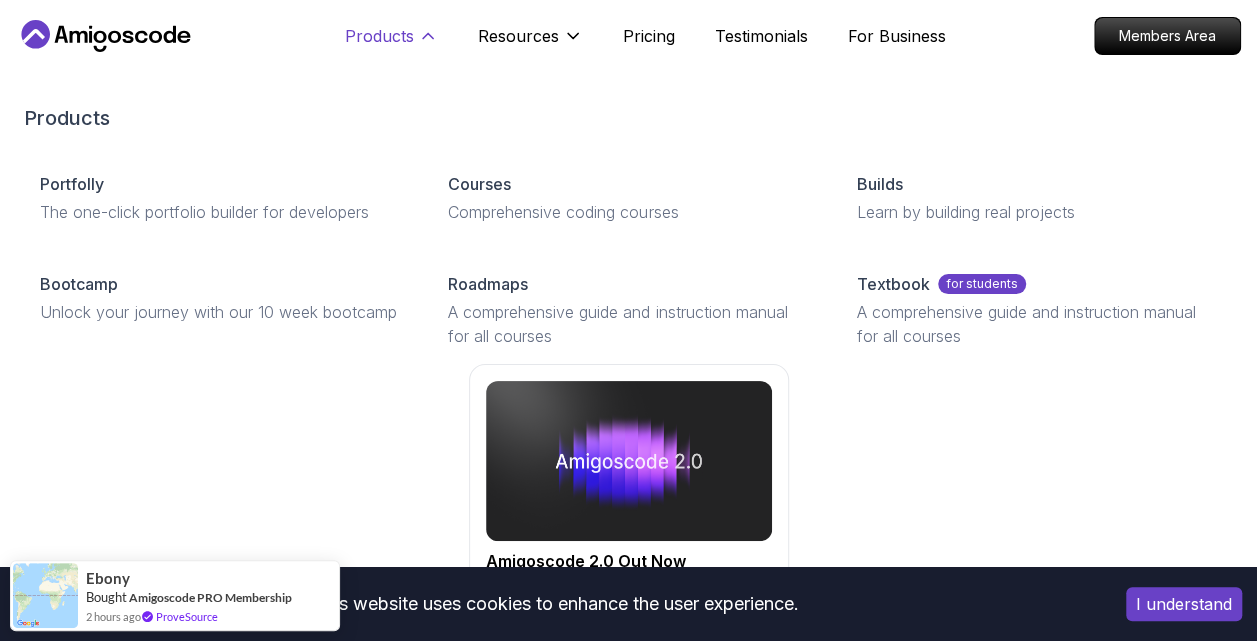 click on "Products" at bounding box center [379, 36] 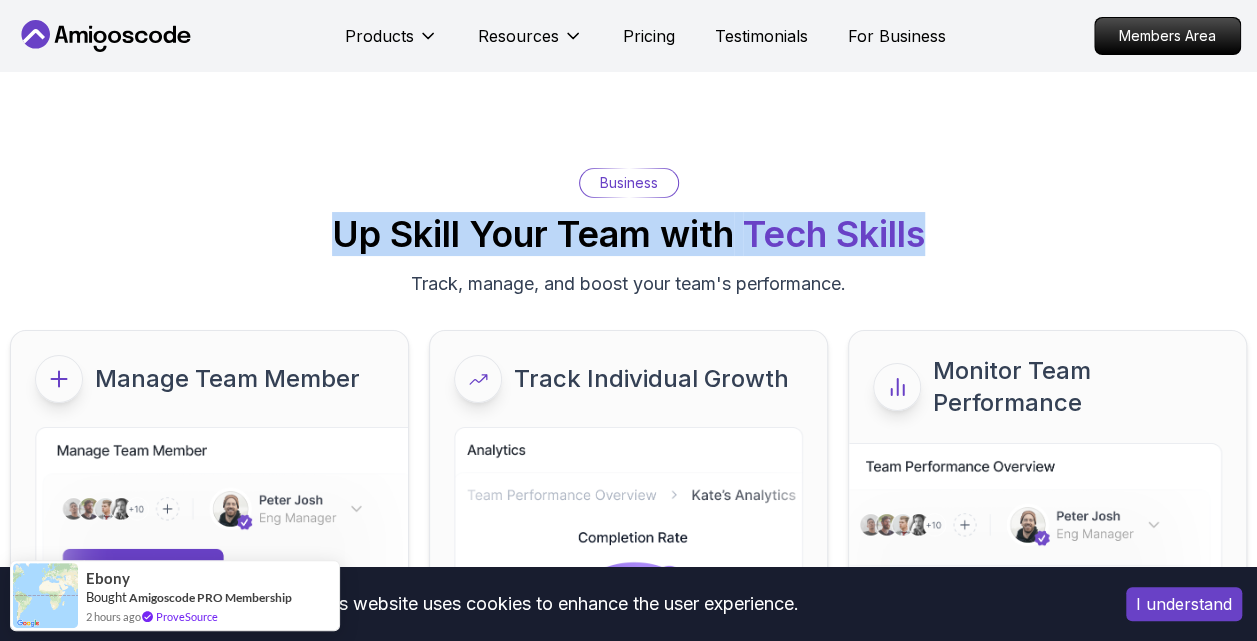 drag, startPoint x: 320, startPoint y: 238, endPoint x: 968, endPoint y: 228, distance: 648.07715 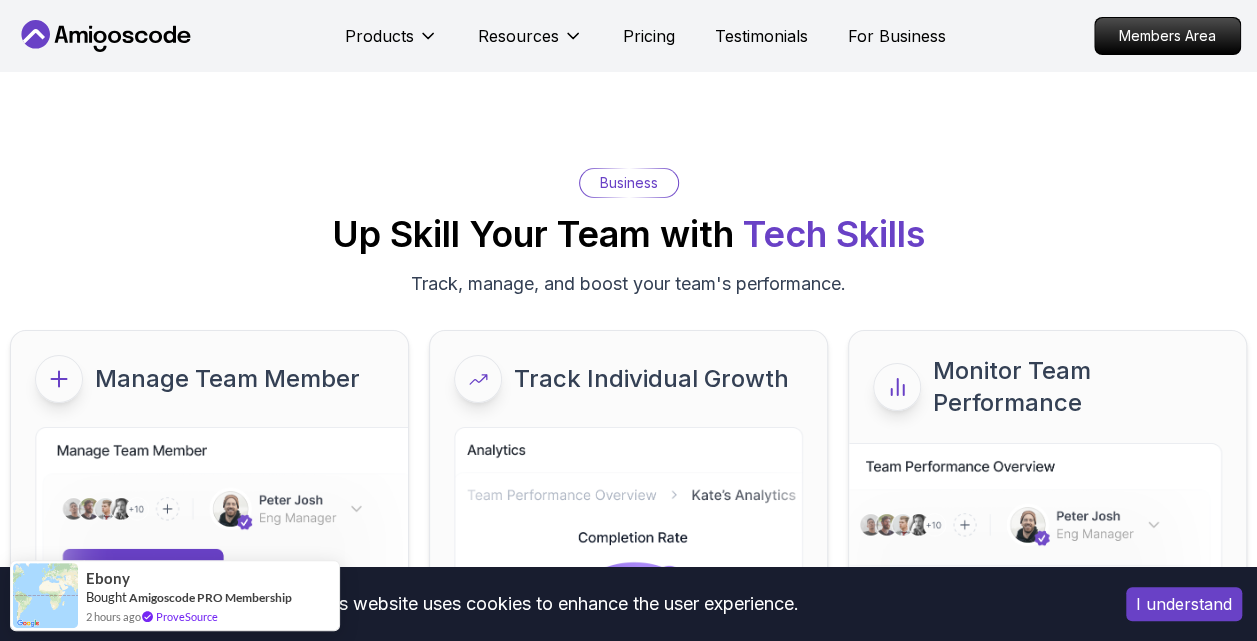 click on "Business Up Skill Your Team with   Tech Skills Track, manage, and boost your team's performance." at bounding box center [628, 233] 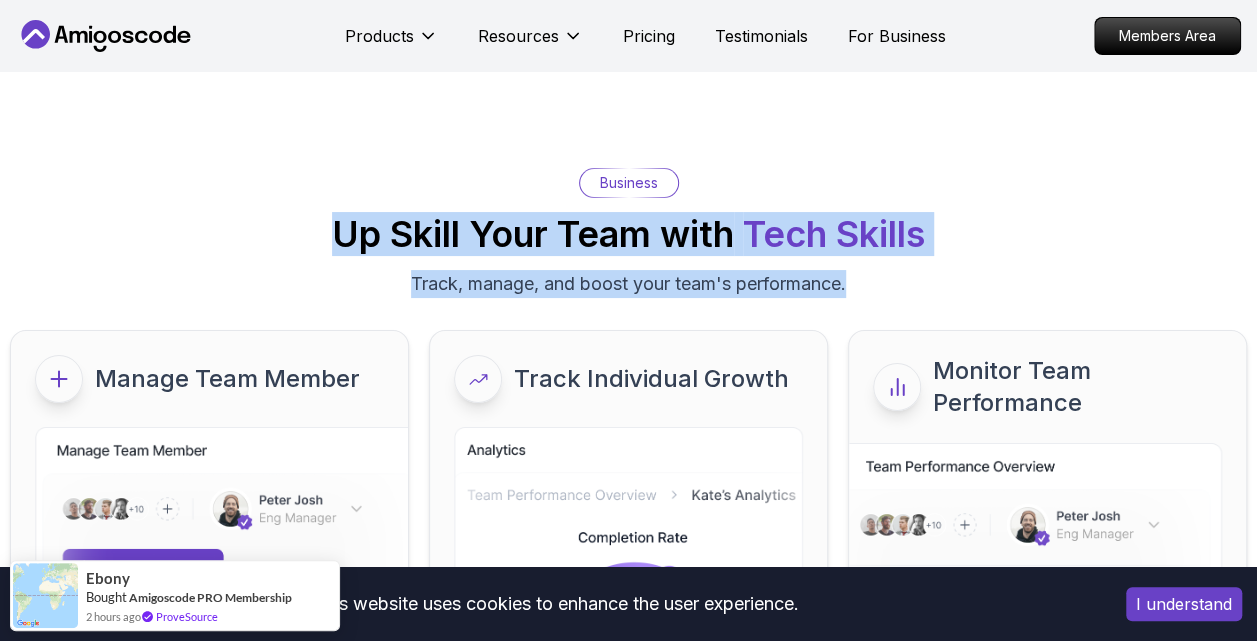 drag, startPoint x: 873, startPoint y: 284, endPoint x: 326, endPoint y: 233, distance: 549.3724 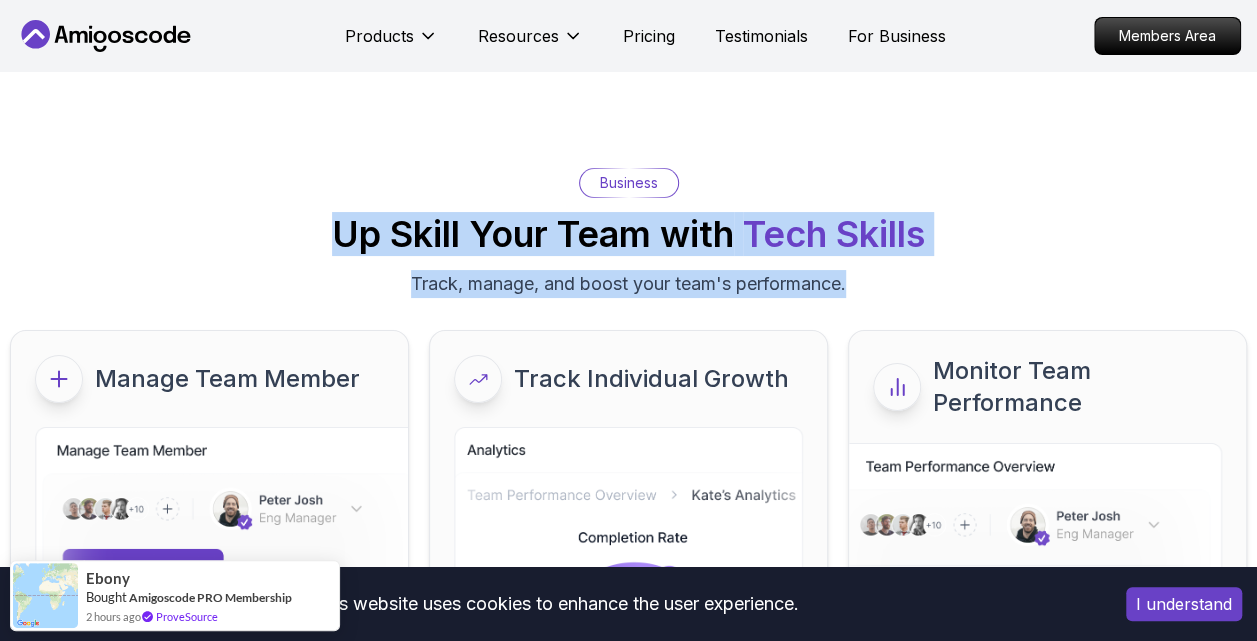 click on "Up Skill Your Team with   Tech Skills" at bounding box center (628, 234) 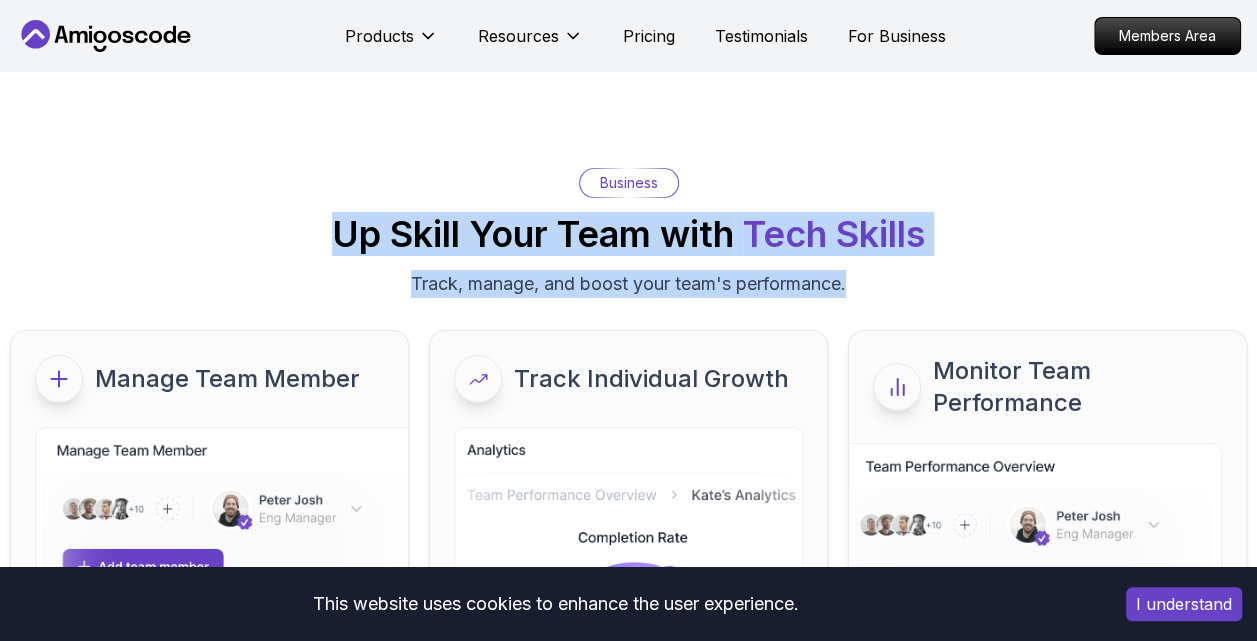 drag, startPoint x: 338, startPoint y: 229, endPoint x: 863, endPoint y: 279, distance: 527.37555 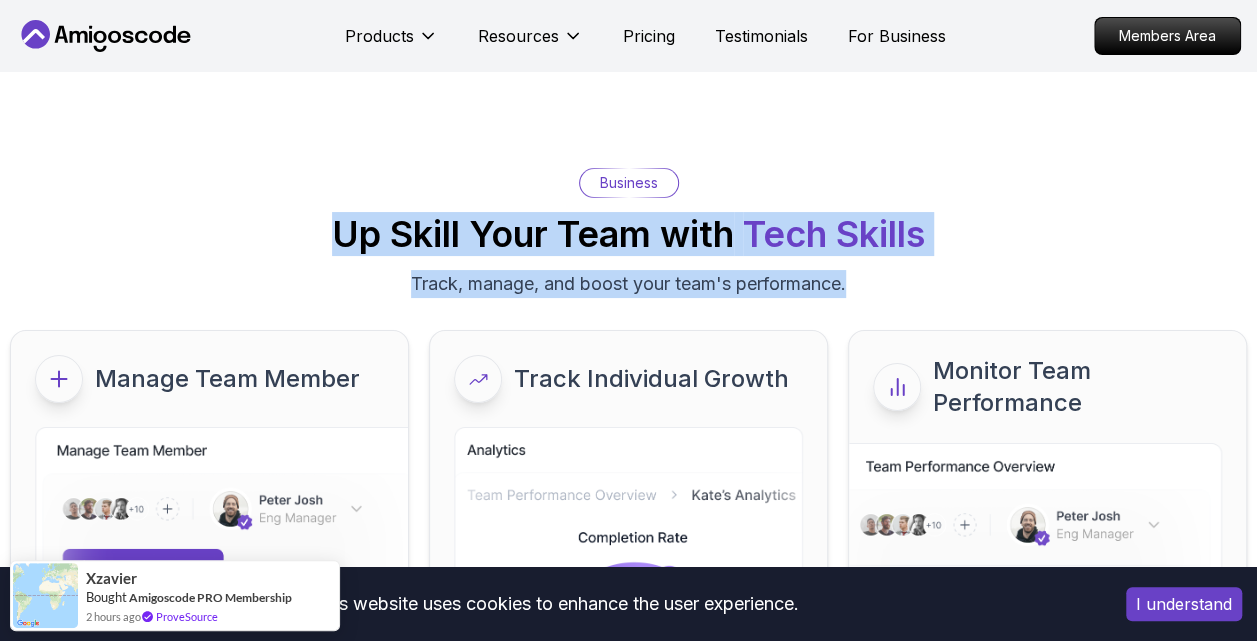 drag, startPoint x: 863, startPoint y: 279, endPoint x: 826, endPoint y: 280, distance: 37.01351 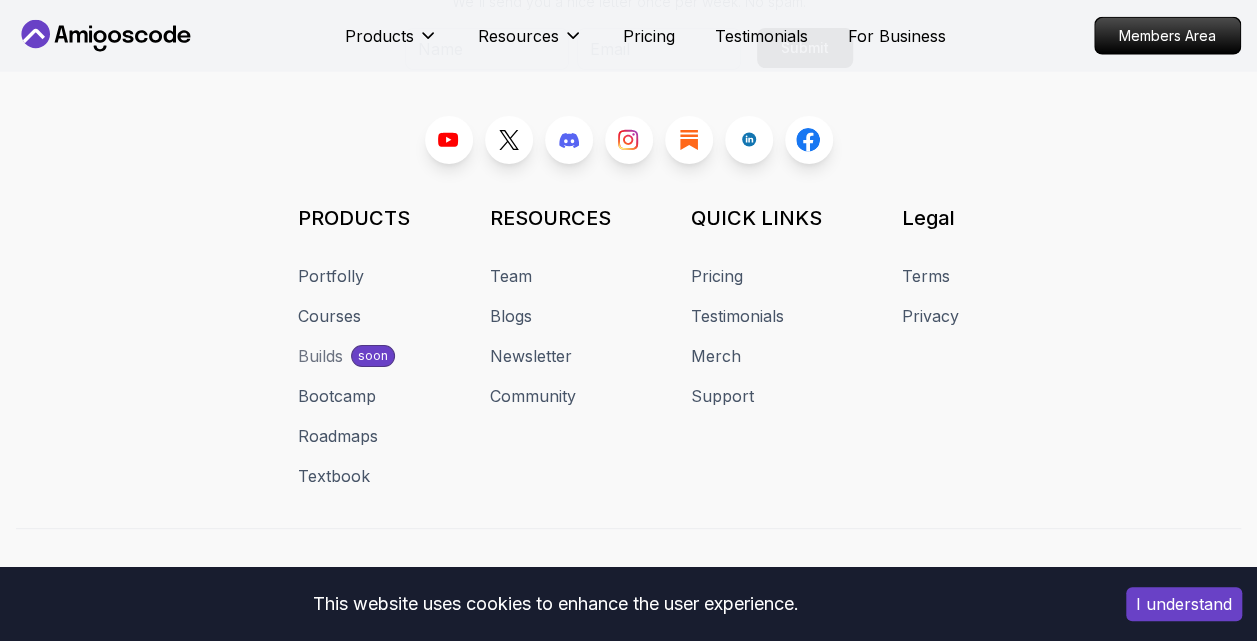 scroll, scrollTop: 2553, scrollLeft: 0, axis: vertical 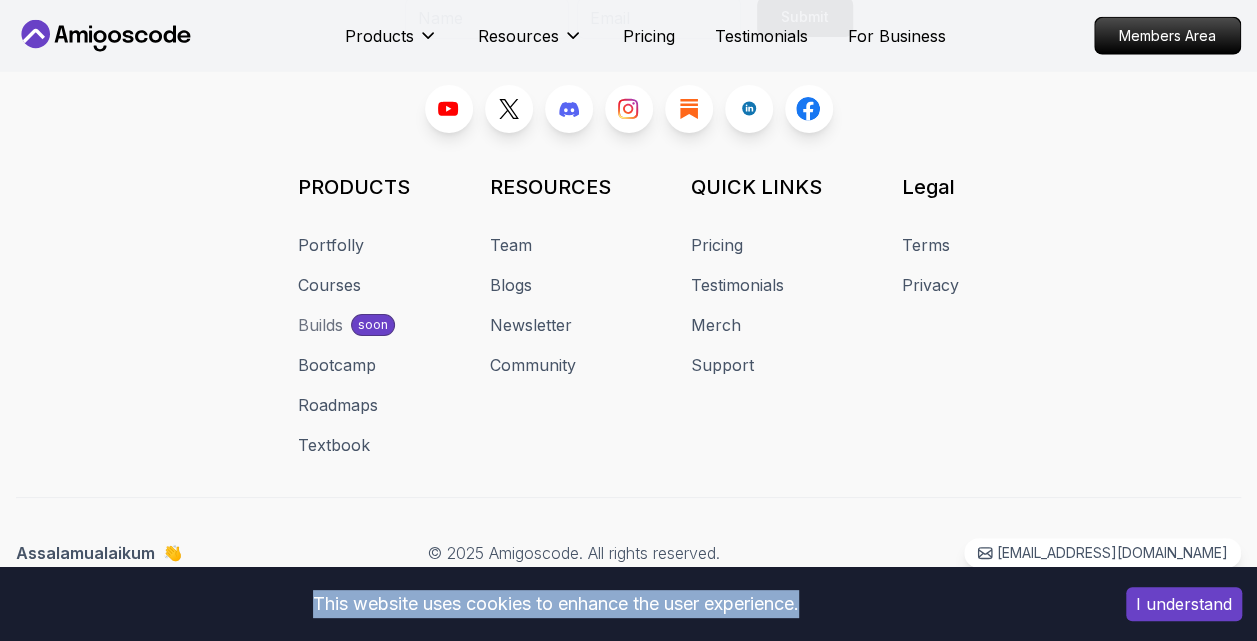 drag, startPoint x: 300, startPoint y: 604, endPoint x: 841, endPoint y: 600, distance: 541.0148 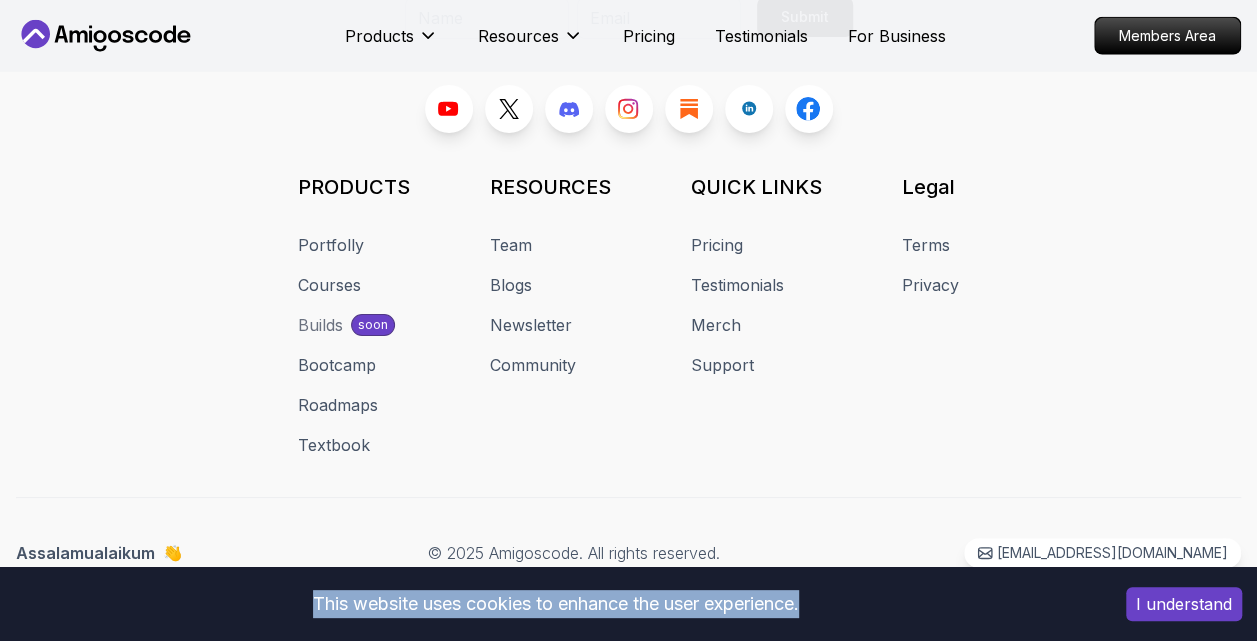 click on "This website uses cookies to enhance the user experience." at bounding box center (555, 604) 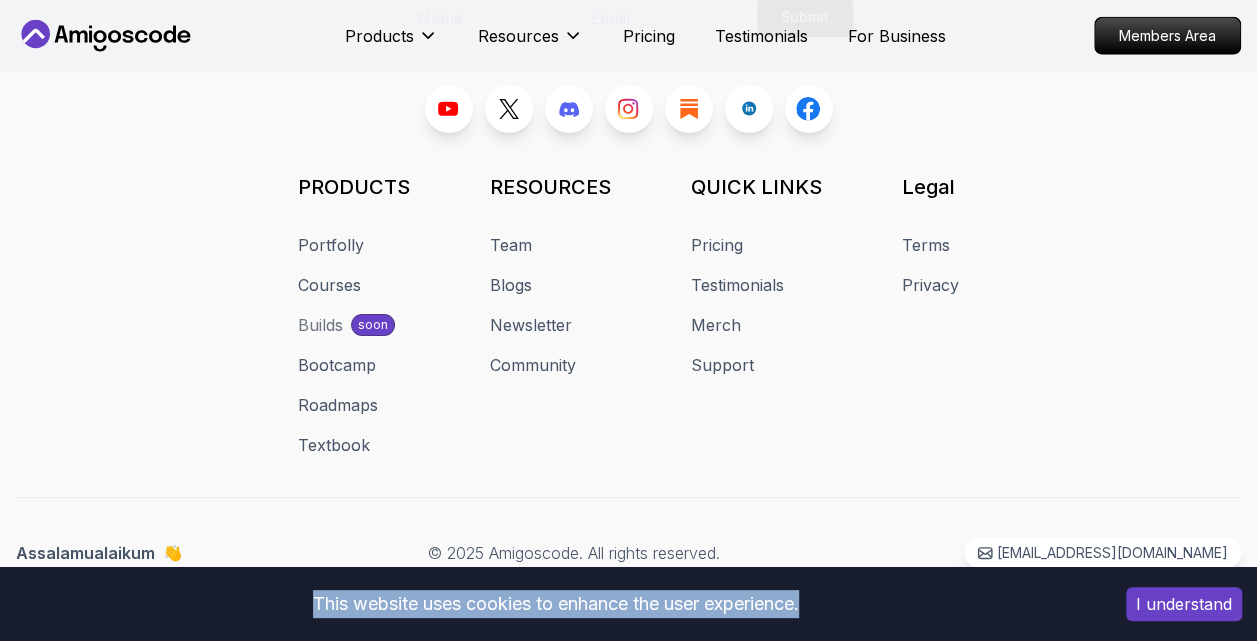 drag, startPoint x: 302, startPoint y: 597, endPoint x: 809, endPoint y: 610, distance: 507.16663 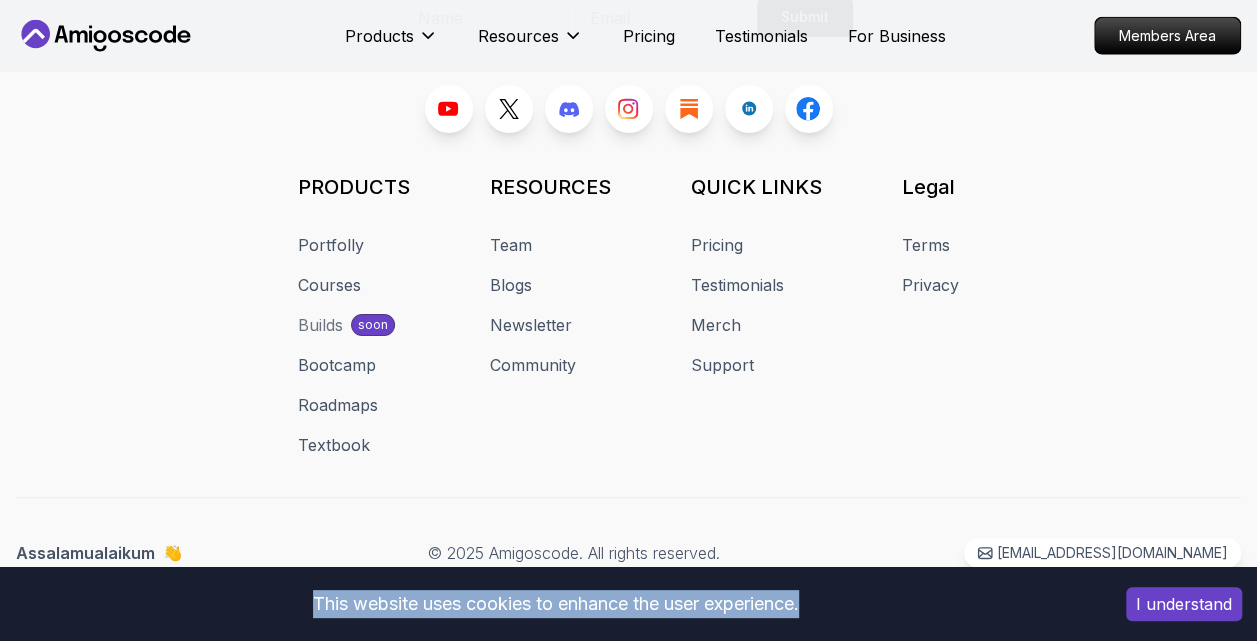 click on "This website uses cookies to enhance the user experience." at bounding box center (555, 604) 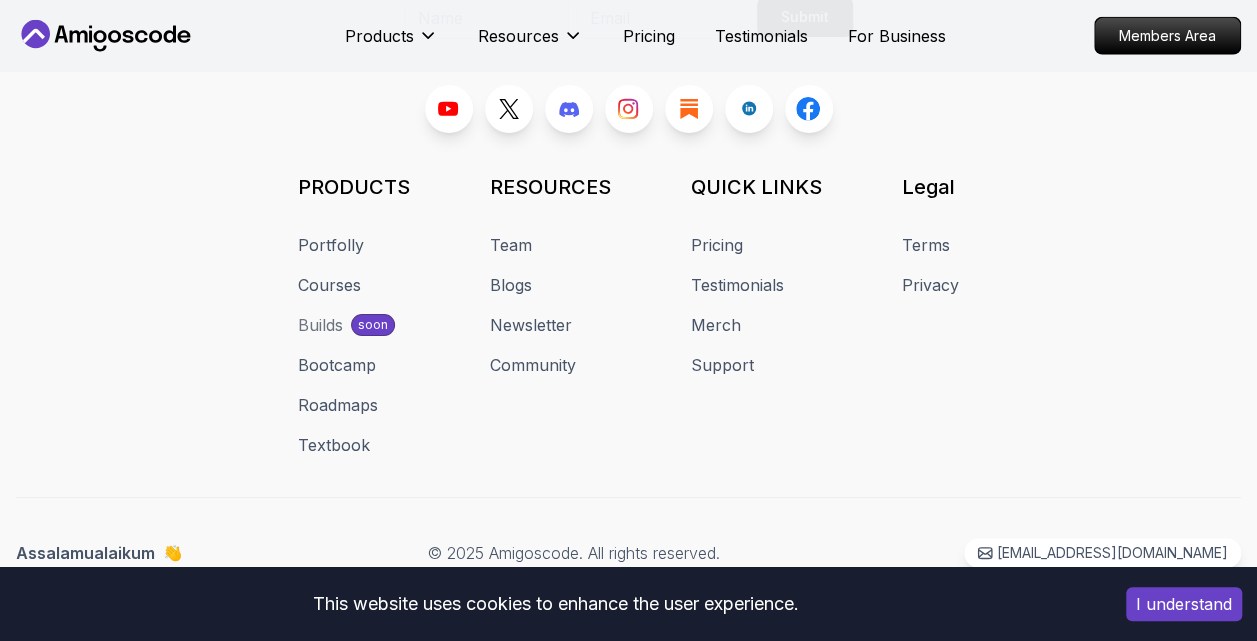 click on "JOIN OUR NEWSLETTER We'll send you a nice letter once per week. No spam. Submit PRODUCTS Portfolly Courses Builds soon Bootcamp Roadmaps Textbook RESOURCES Team Blogs Newsletter Community QUICK LINKS Pricing Testimonials Merch Support Legal Terms Privacy Assalamualaikum 👋 © 2025 Amigoscode. All rights reserved. [EMAIL_ADDRESS][DOMAIN_NAME] © 2025 Amigoscode. All rights reserved." at bounding box center [628, 214] 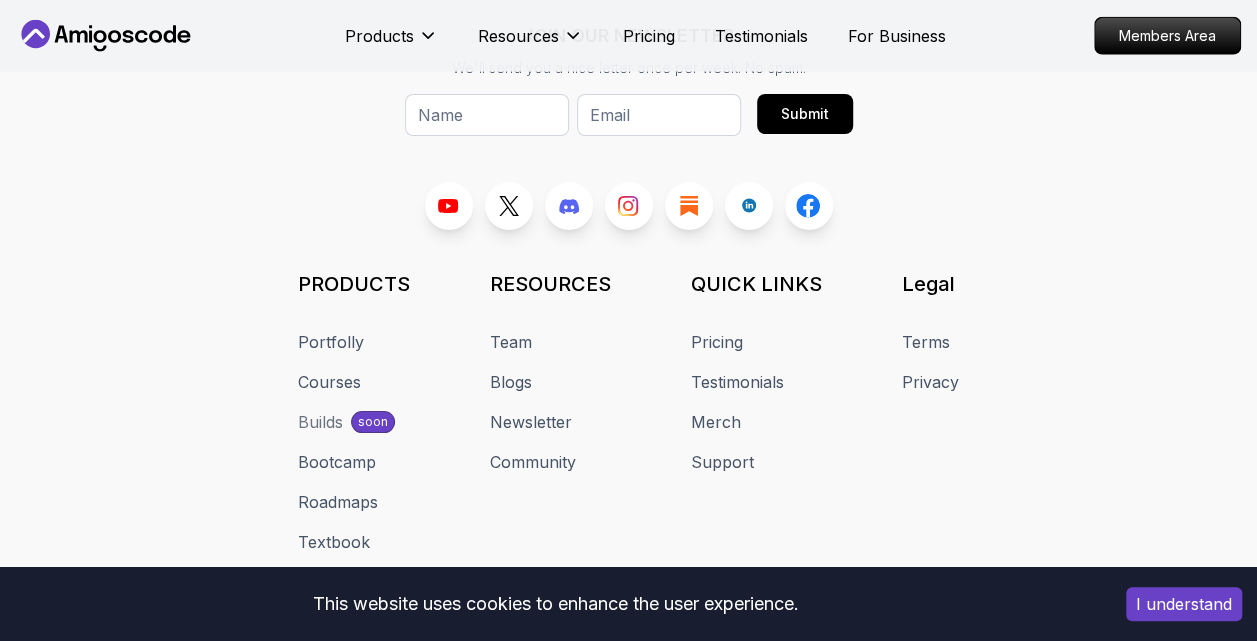 scroll, scrollTop: 2553, scrollLeft: 0, axis: vertical 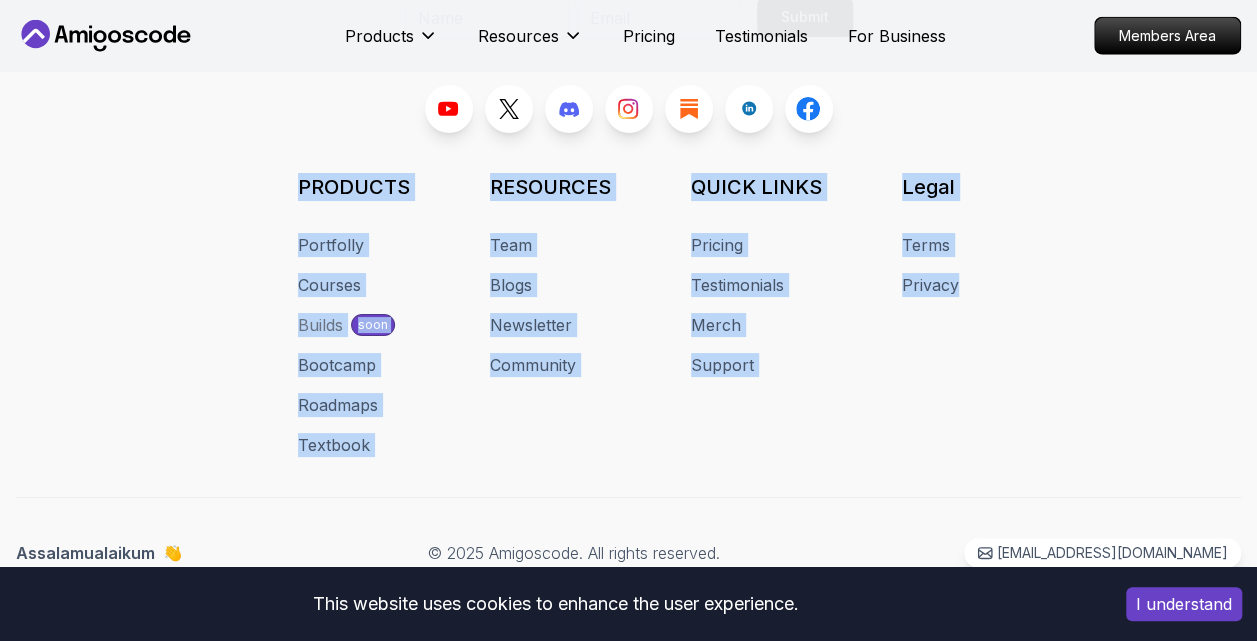 drag, startPoint x: 294, startPoint y: 171, endPoint x: 971, endPoint y: 360, distance: 702.8869 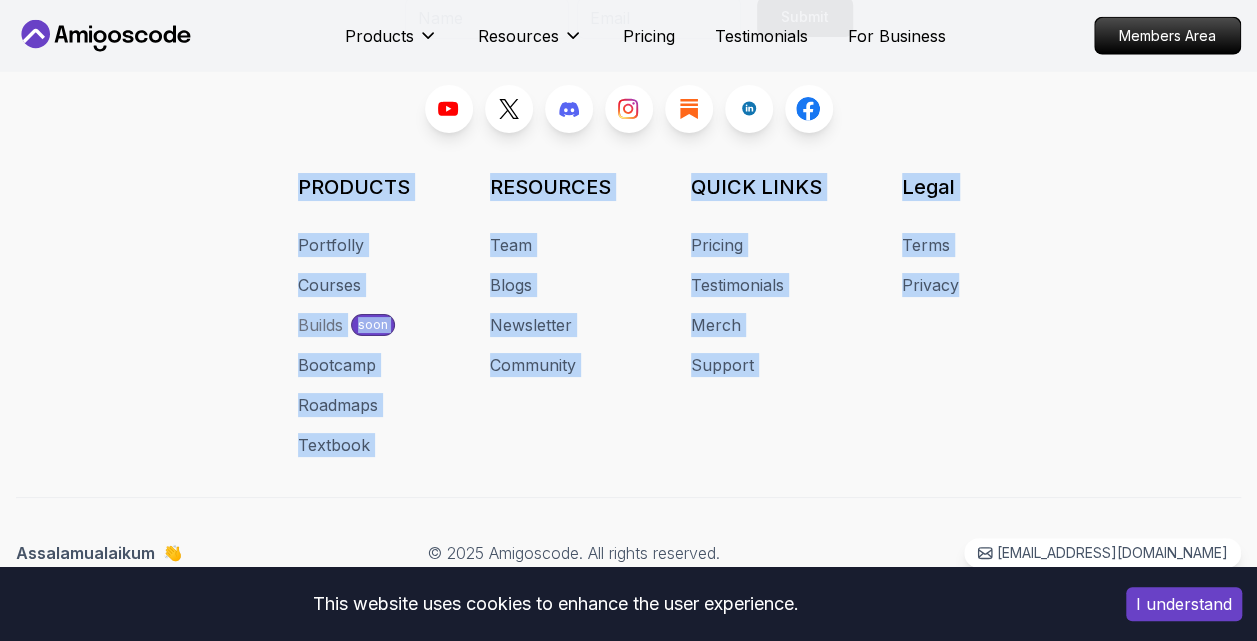 click on "JOIN OUR NEWSLETTER We'll send you a nice letter once per week. No spam. Submit PRODUCTS Portfolly Courses Builds soon Bootcamp Roadmaps Textbook RESOURCES Team Blogs Newsletter Community QUICK LINKS Pricing Testimonials Merch Support Legal Terms Privacy" at bounding box center [628, 159] 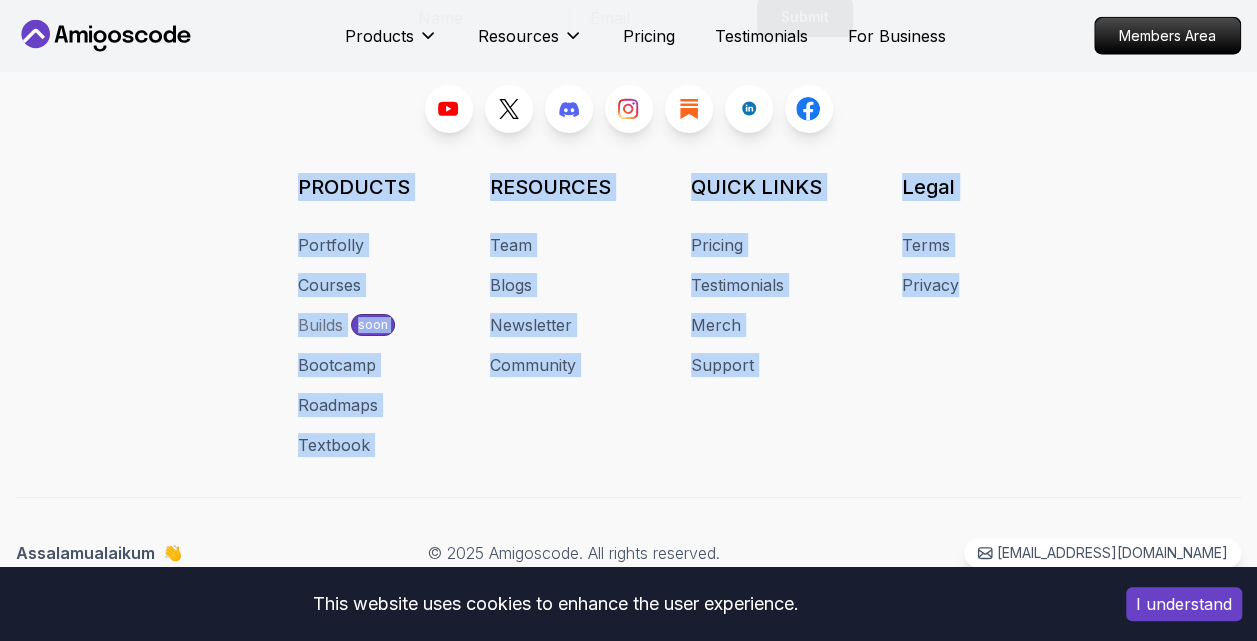 click on "JOIN OUR NEWSLETTER We'll send you a nice letter once per week. No spam. Submit PRODUCTS Portfolly Courses Builds soon Bootcamp Roadmaps Textbook RESOURCES Team Blogs Newsletter Community QUICK LINKS Pricing Testimonials Merch Support Legal Terms Privacy" at bounding box center [628, 159] 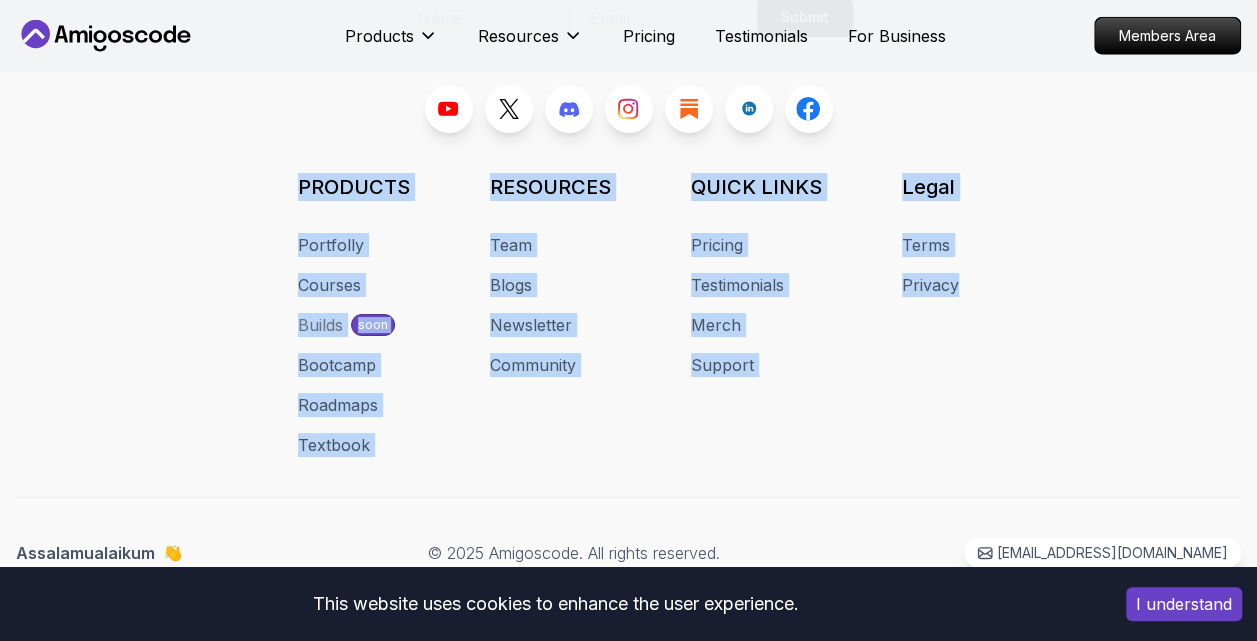 click on "JOIN OUR NEWSLETTER We'll send you a nice letter once per week. No spam. Submit PRODUCTS Portfolly Courses Builds soon Bootcamp Roadmaps Textbook RESOURCES Team Blogs Newsletter Community QUICK LINKS Pricing Testimonials Merch Support Legal Terms Privacy" at bounding box center [628, 159] 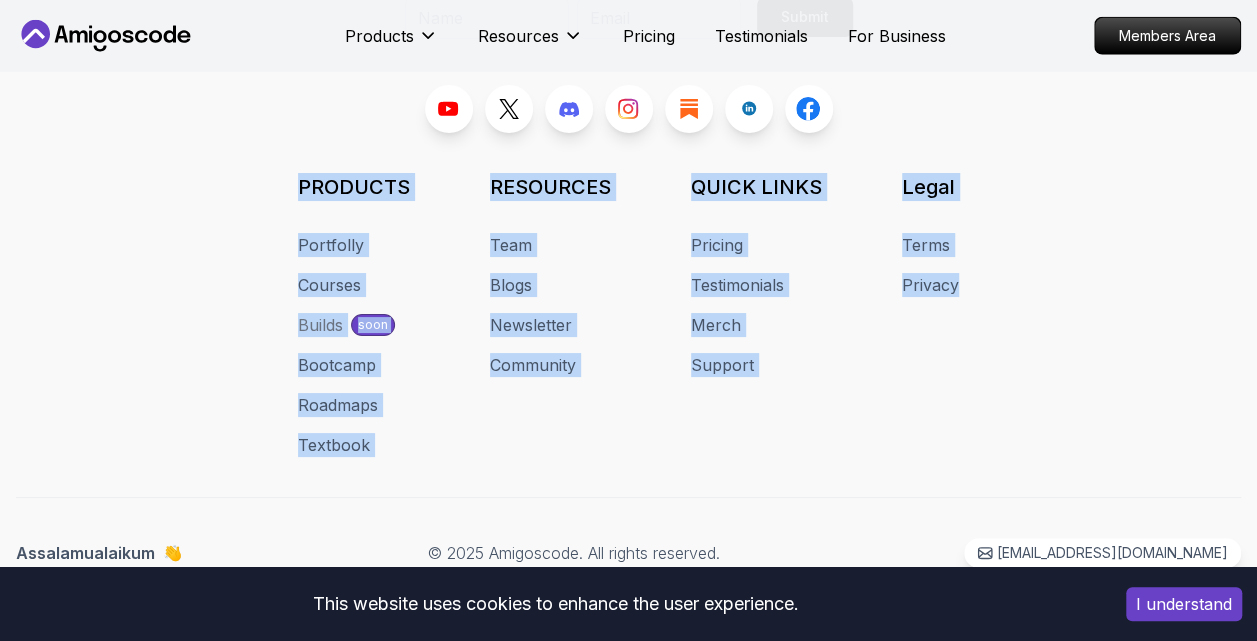 copy on "PRODUCTS Portfolly Courses Builds soon Bootcamp Roadmaps Textbook RESOURCES Team Blogs Newsletter Community QUICK LINKS Pricing Testimonials Merch Support Legal Terms Privacy" 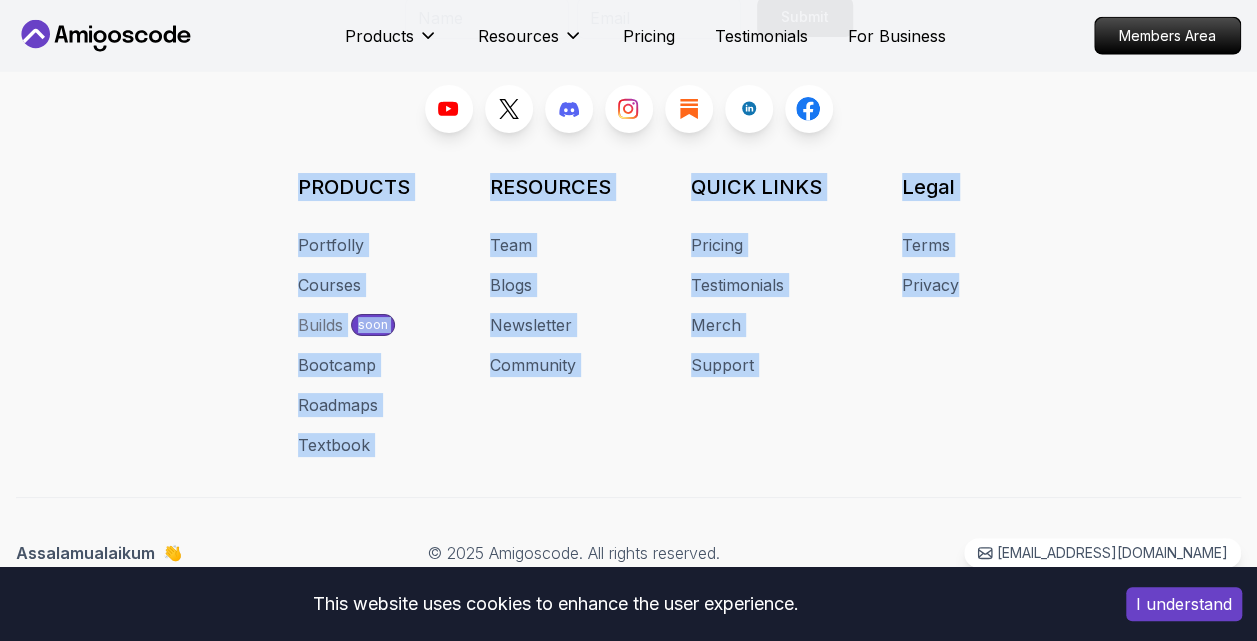 click on "JOIN OUR NEWSLETTER We'll send you a nice letter once per week. No spam. Submit PRODUCTS Portfolly Courses Builds soon Bootcamp Roadmaps Textbook RESOURCES Team Blogs Newsletter Community QUICK LINKS Pricing Testimonials Merch Support Legal Terms Privacy" at bounding box center [628, 159] 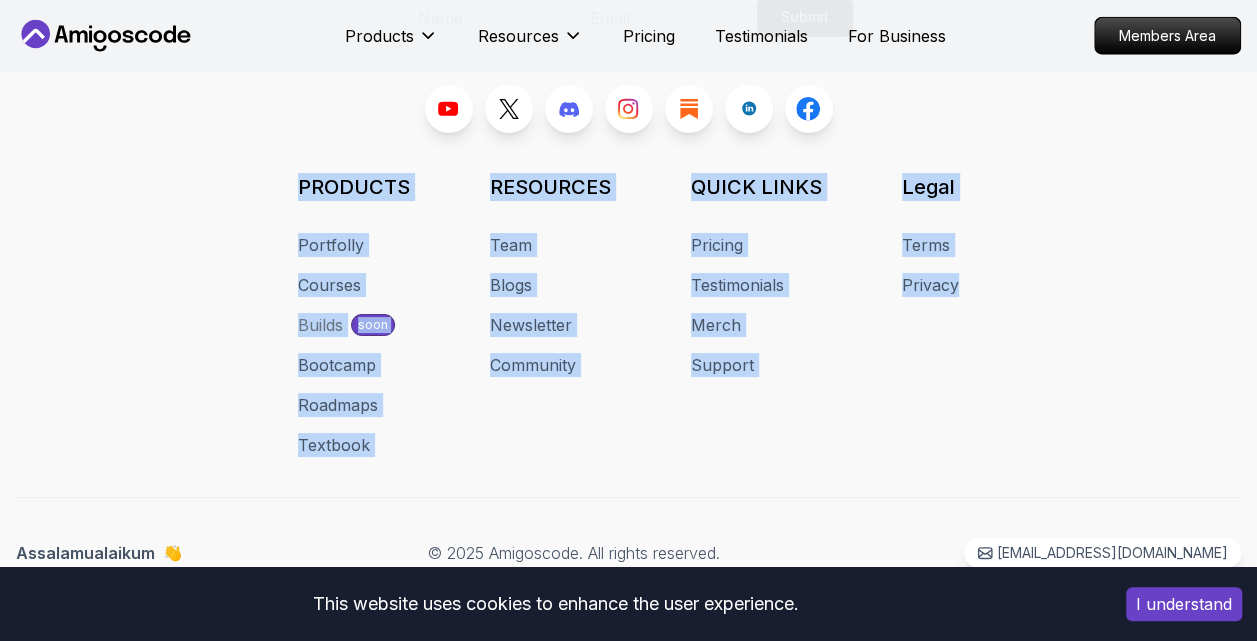 drag, startPoint x: 283, startPoint y: 174, endPoint x: 990, endPoint y: 391, distance: 739.55255 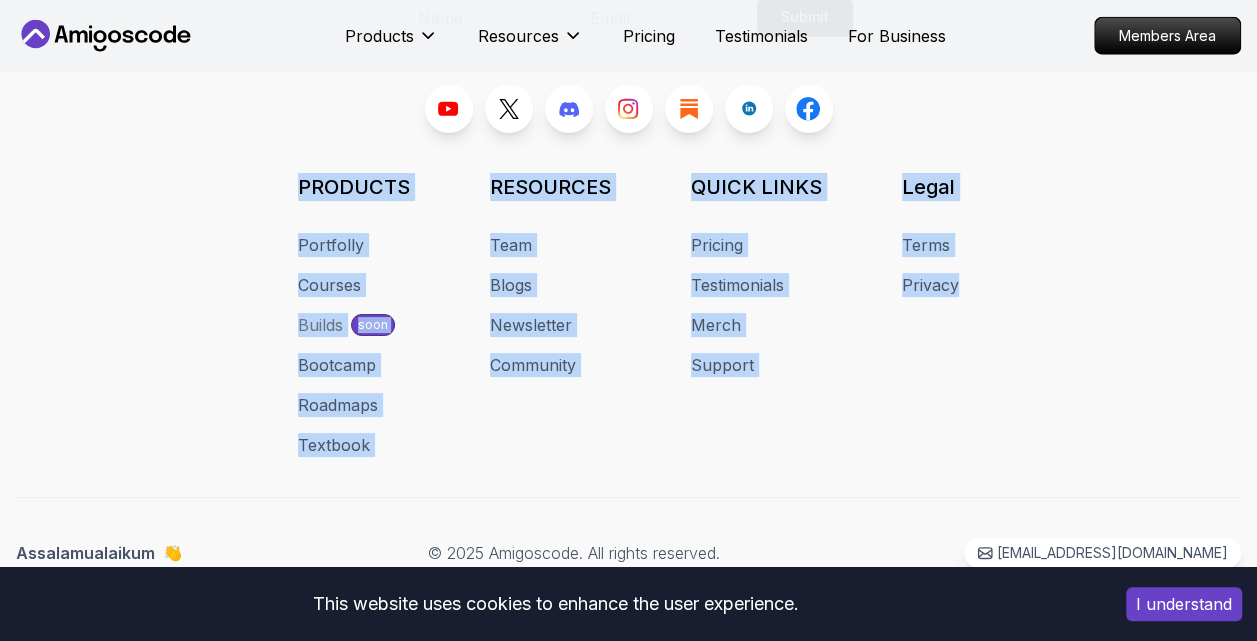 click on "JOIN OUR NEWSLETTER We'll send you a nice letter once per week. No spam. Submit PRODUCTS Portfolly Courses Builds soon Bootcamp Roadmaps Textbook RESOURCES Team Blogs Newsletter Community QUICK LINKS Pricing Testimonials Merch Support Legal Terms Privacy" at bounding box center [628, 159] 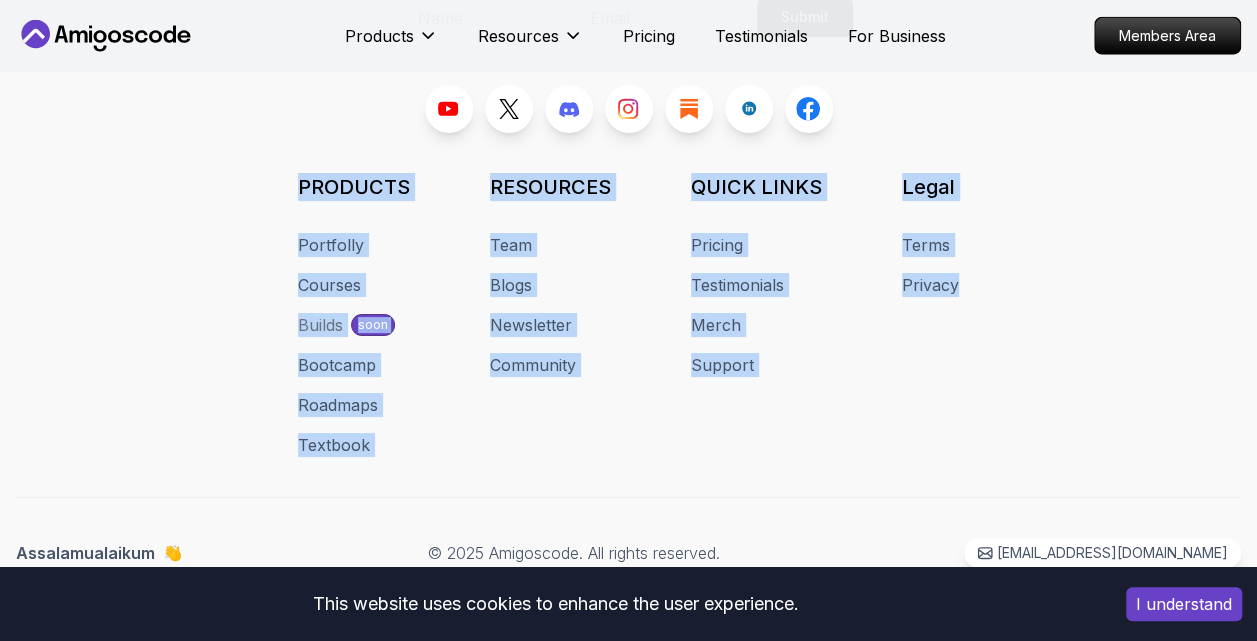 copy on "PRODUCTS Portfolly Courses Builds soon Bootcamp Roadmaps Textbook RESOURCES Team Blogs Newsletter Community QUICK LINKS Pricing Testimonials Merch Support Legal Terms Privacy" 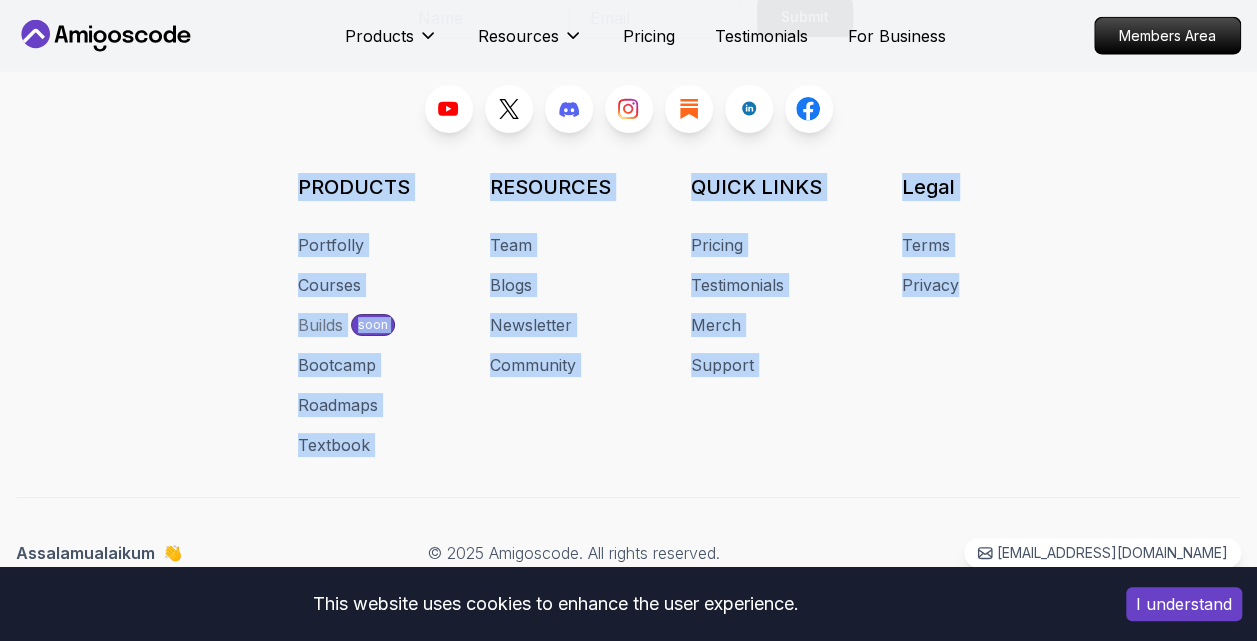 click on "JOIN OUR NEWSLETTER We'll send you a nice letter once per week. No spam. Submit PRODUCTS Portfolly Courses Builds soon Bootcamp Roadmaps Textbook RESOURCES Team Blogs Newsletter Community QUICK LINKS Pricing Testimonials Merch Support Legal Terms Privacy" at bounding box center (628, 159) 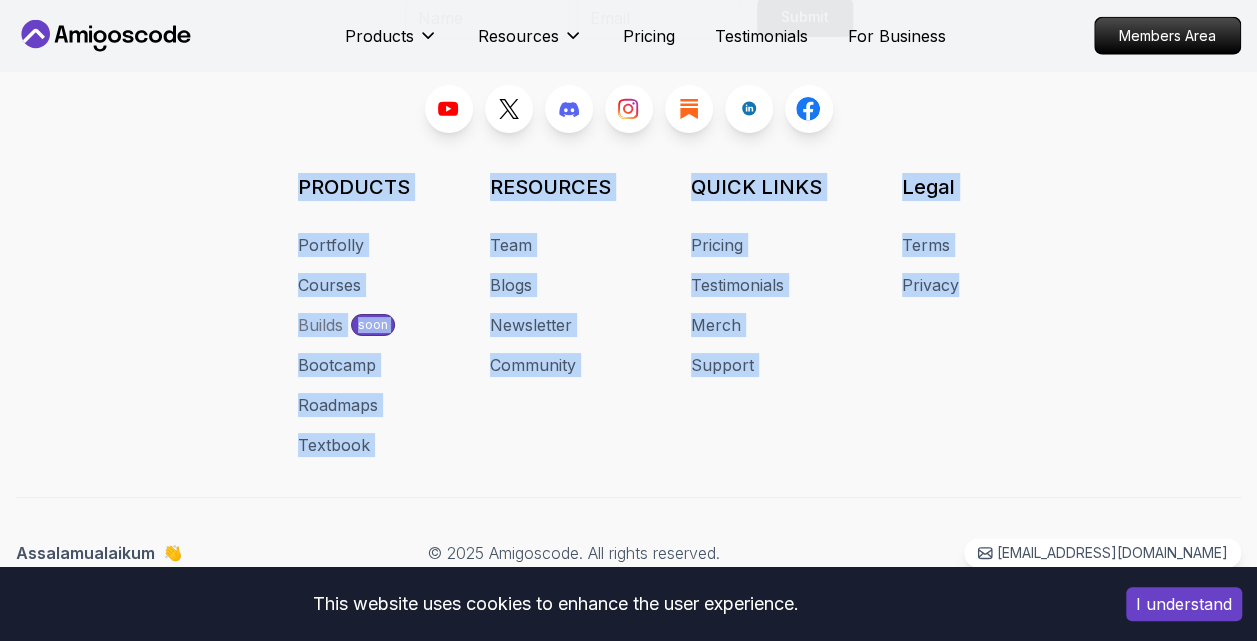 drag, startPoint x: 993, startPoint y: 384, endPoint x: 218, endPoint y: 163, distance: 805.89453 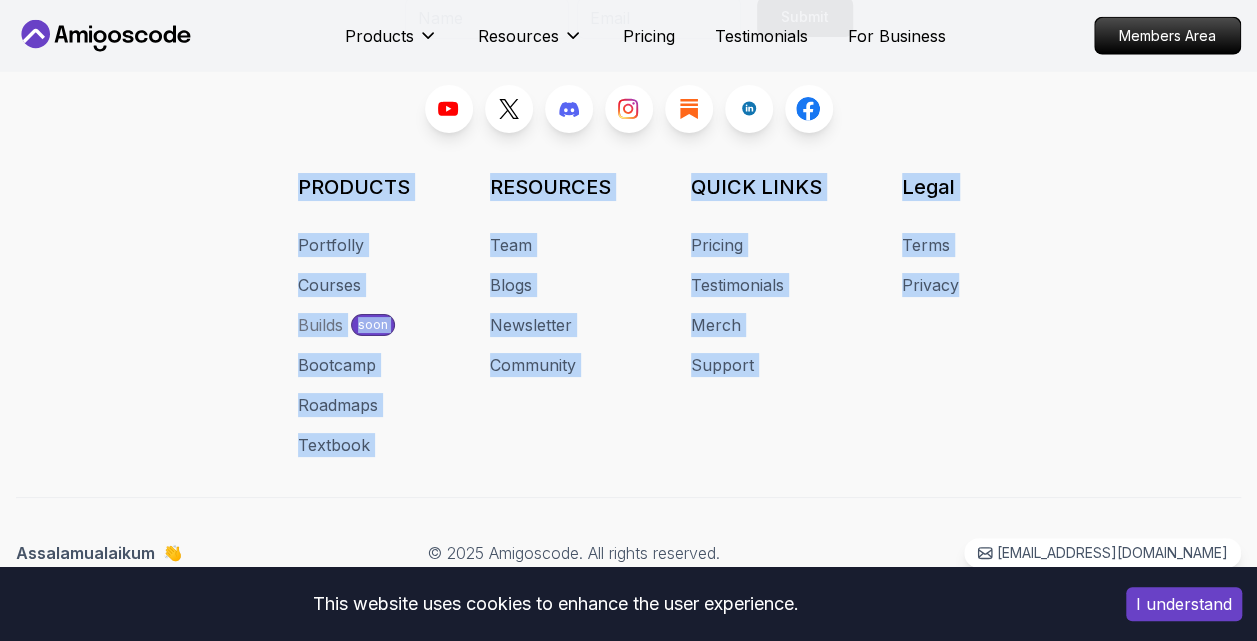 click on "JOIN OUR NEWSLETTER We'll send you a nice letter once per week. No spam. Submit PRODUCTS Portfolly Courses Builds soon Bootcamp Roadmaps Textbook RESOURCES Team Blogs Newsletter Community QUICK LINKS Pricing Testimonials Merch Support Legal Terms Privacy" at bounding box center (628, 159) 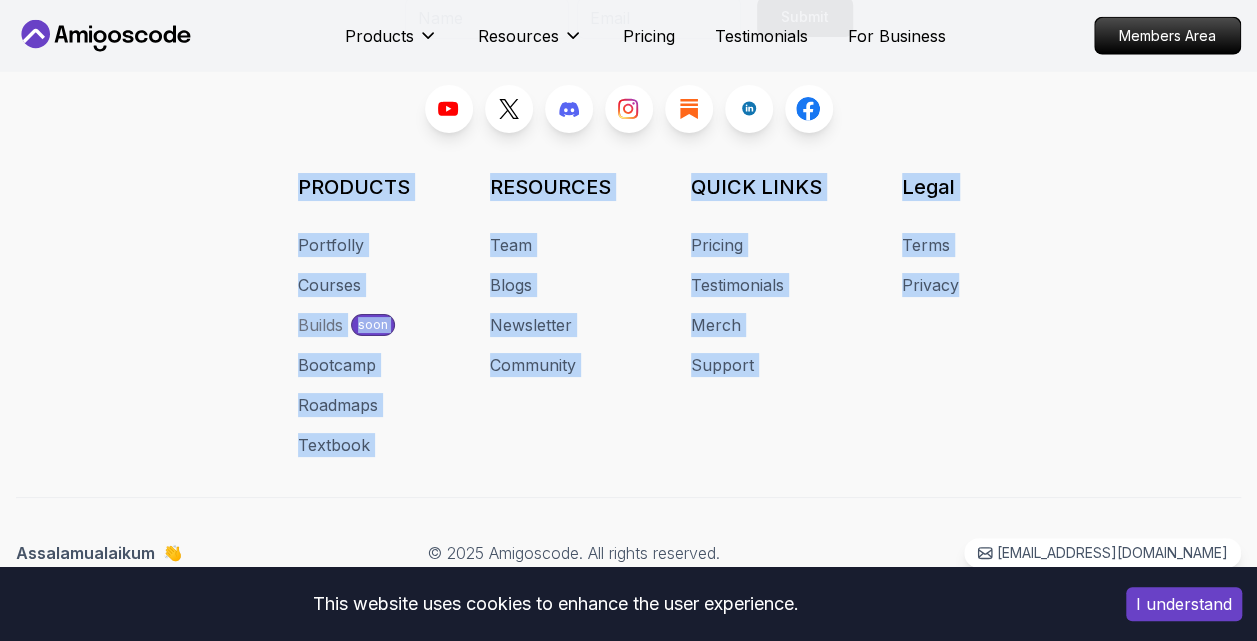 drag, startPoint x: 281, startPoint y: 157, endPoint x: 1006, endPoint y: 386, distance: 760.3065 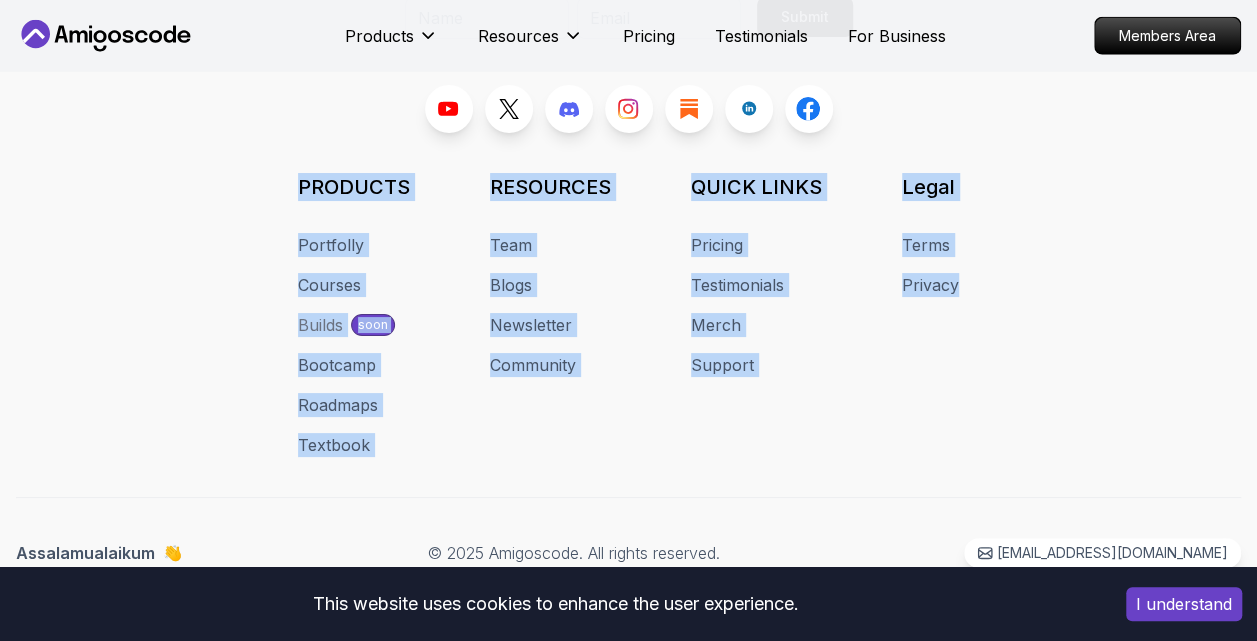 click on "JOIN OUR NEWSLETTER We'll send you a nice letter once per week. No spam. Submit PRODUCTS Portfolly Courses Builds soon Bootcamp Roadmaps Textbook RESOURCES Team Blogs Newsletter Community QUICK LINKS Pricing Testimonials Merch Support Legal Terms Privacy" at bounding box center (628, 159) 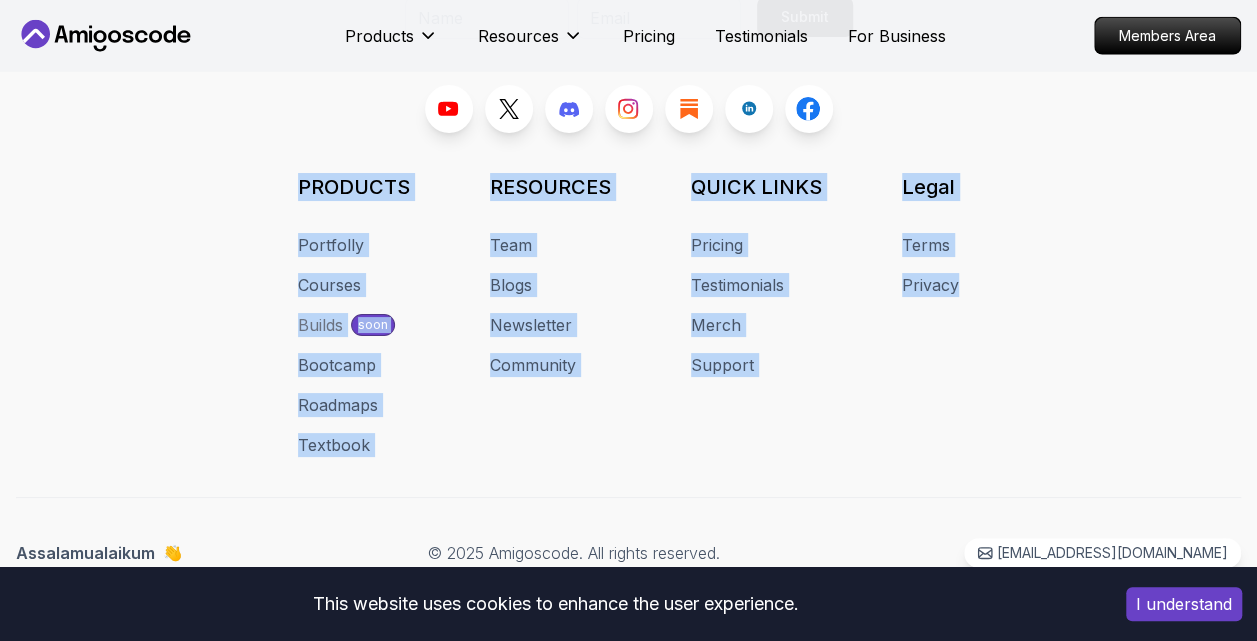 click on "JOIN OUR NEWSLETTER We'll send you a nice letter once per week. No spam. Submit PRODUCTS Portfolly Courses Builds soon Bootcamp Roadmaps Textbook RESOURCES Team Blogs Newsletter Community QUICK LINKS Pricing Testimonials Merch Support Legal Terms Privacy" at bounding box center (628, 159) 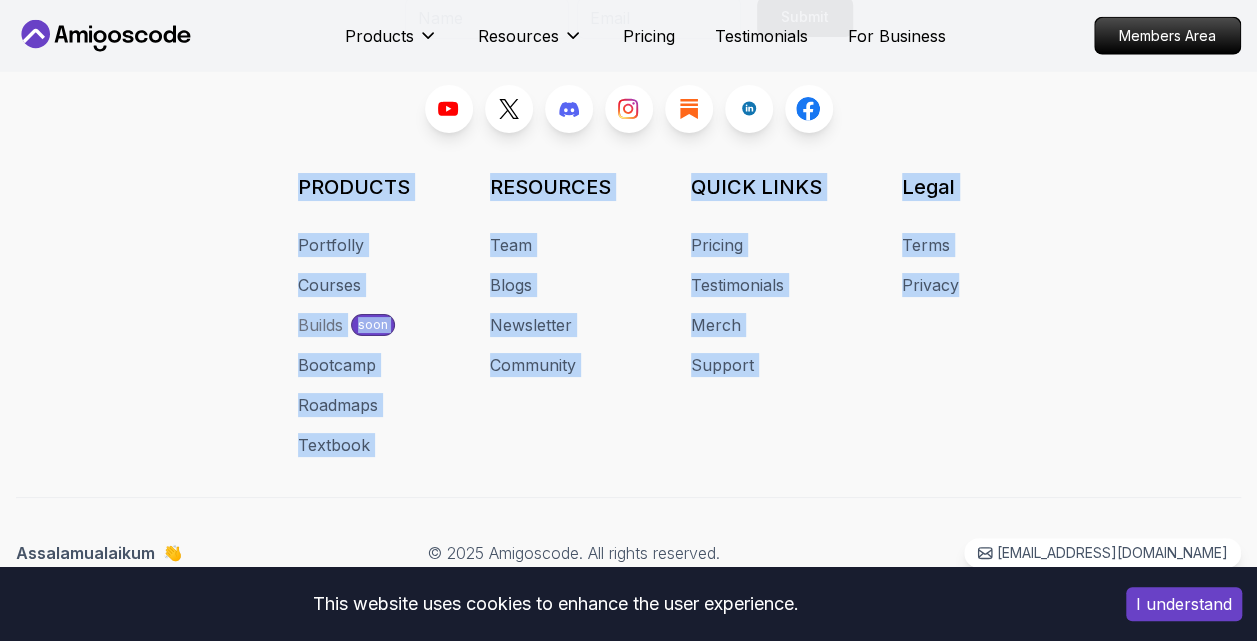 click on "JOIN OUR NEWSLETTER We'll send you a nice letter once per week. No spam. Submit PRODUCTS Portfolly Courses Builds soon Bootcamp Roadmaps Textbook RESOURCES Team Blogs Newsletter Community QUICK LINKS Pricing Testimonials Merch Support Legal Terms Privacy" at bounding box center [628, 159] 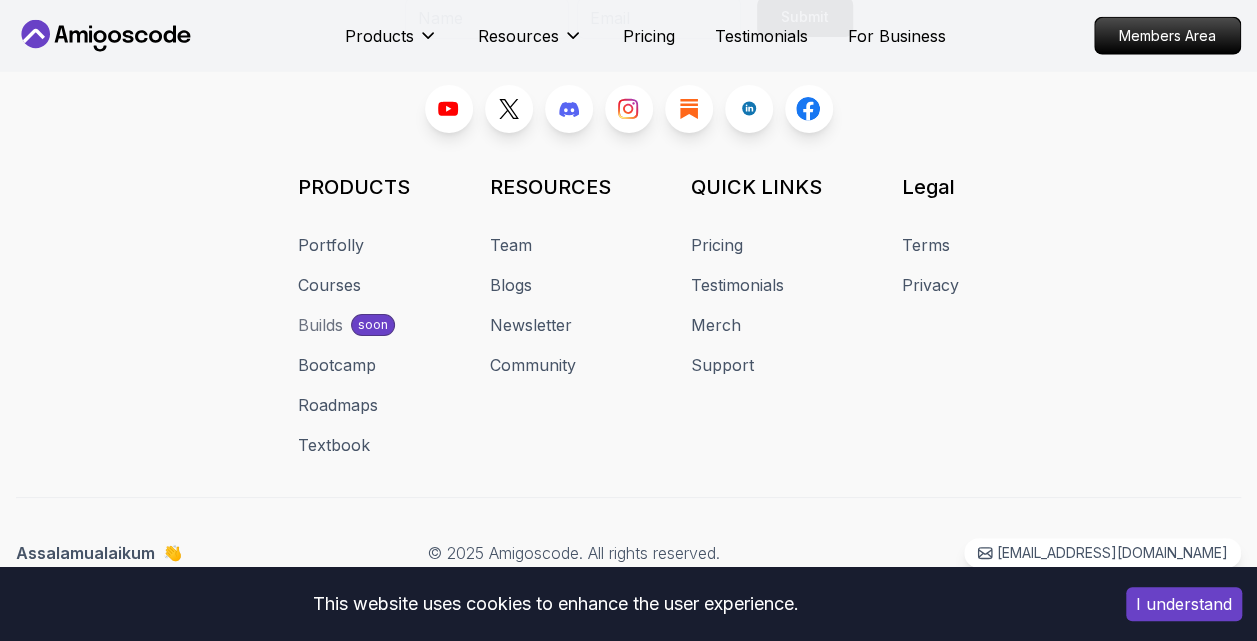 click on "JOIN OUR NEWSLETTER We'll send you a nice letter once per week. No spam. Submit PRODUCTS Portfolly Courses Builds soon Bootcamp Roadmaps Textbook RESOURCES Team Blogs Newsletter Community QUICK LINKS Pricing Testimonials Merch Support Legal Terms Privacy" at bounding box center [628, 159] 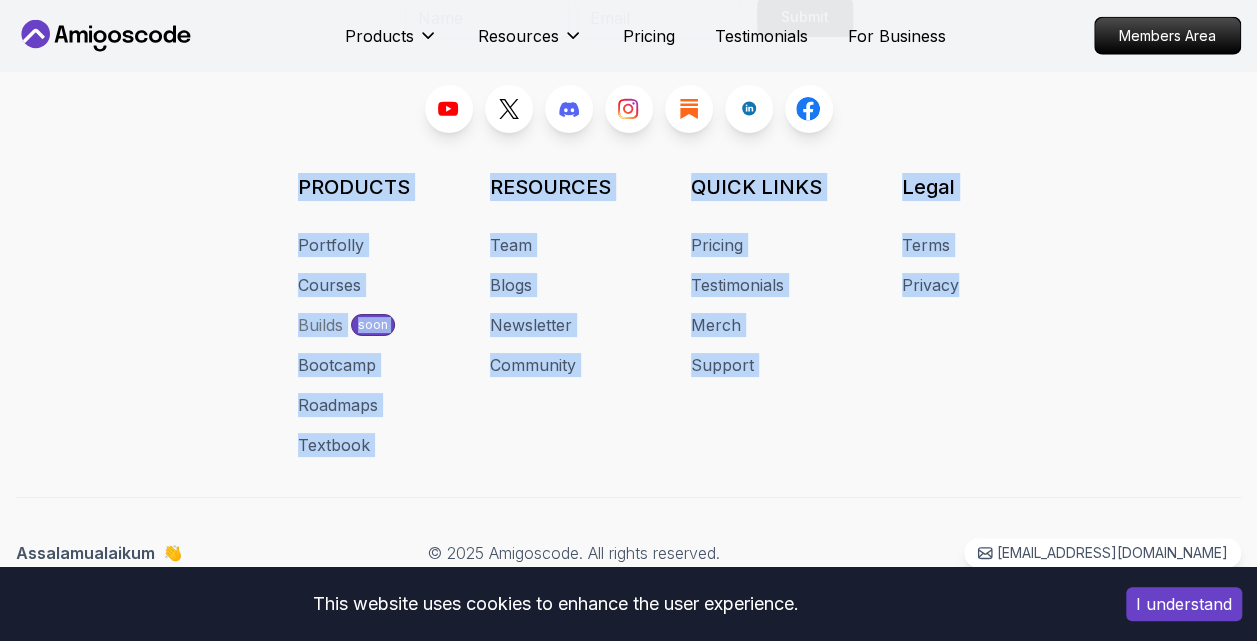 drag, startPoint x: 276, startPoint y: 174, endPoint x: 1037, endPoint y: 407, distance: 795.8706 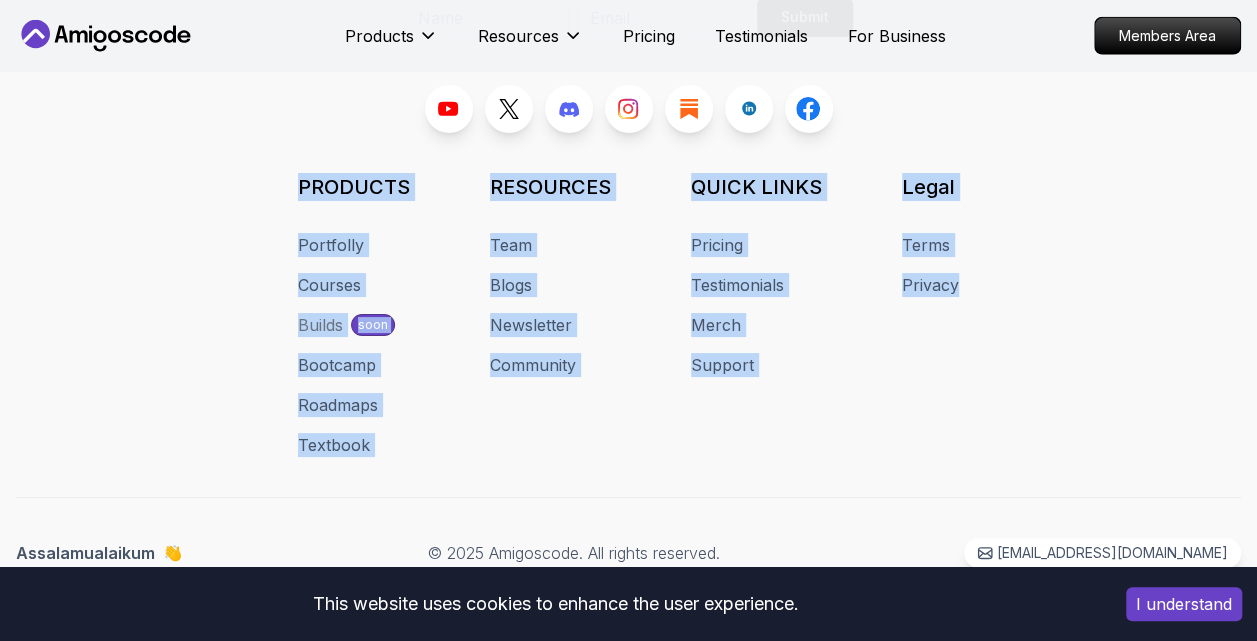 click on "JOIN OUR NEWSLETTER We'll send you a nice letter once per week. No spam. Submit PRODUCTS Portfolly Courses Builds soon Bootcamp Roadmaps Textbook RESOURCES Team Blogs Newsletter Community QUICK LINKS Pricing Testimonials Merch Support Legal Terms Privacy" at bounding box center [628, 159] 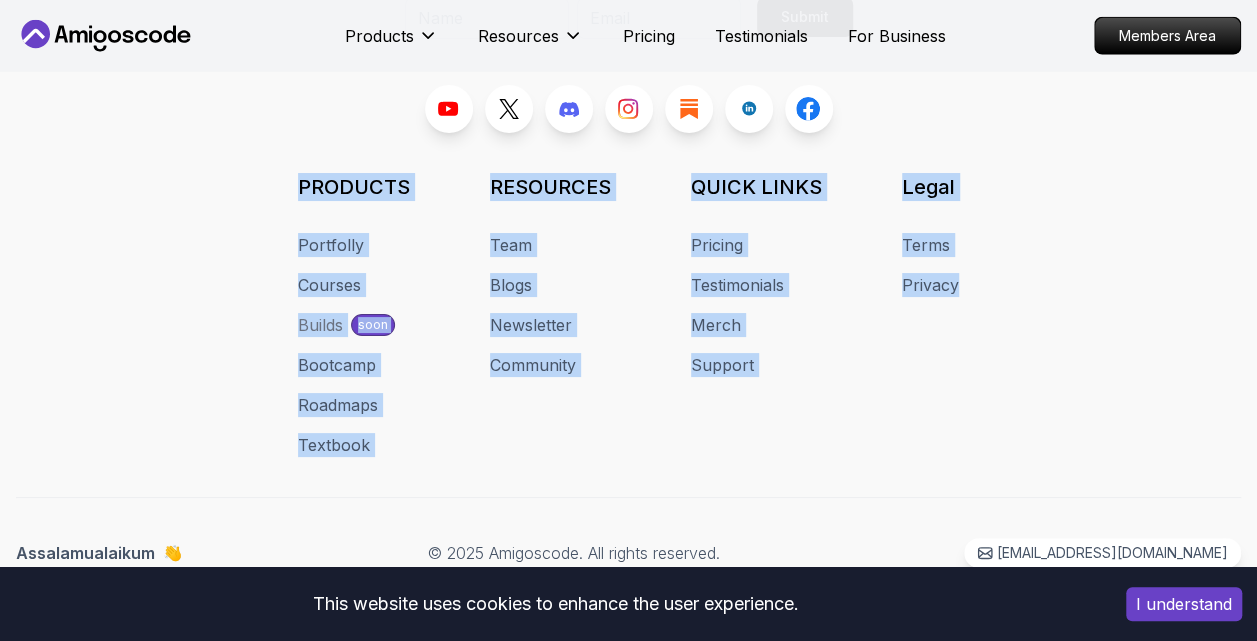 click on "JOIN OUR NEWSLETTER We'll send you a nice letter once per week. No spam. Submit PRODUCTS Portfolly Courses Builds soon Bootcamp Roadmaps Textbook RESOURCES Team Blogs Newsletter Community QUICK LINKS Pricing Testimonials Merch Support Legal Terms Privacy" at bounding box center (628, 159) 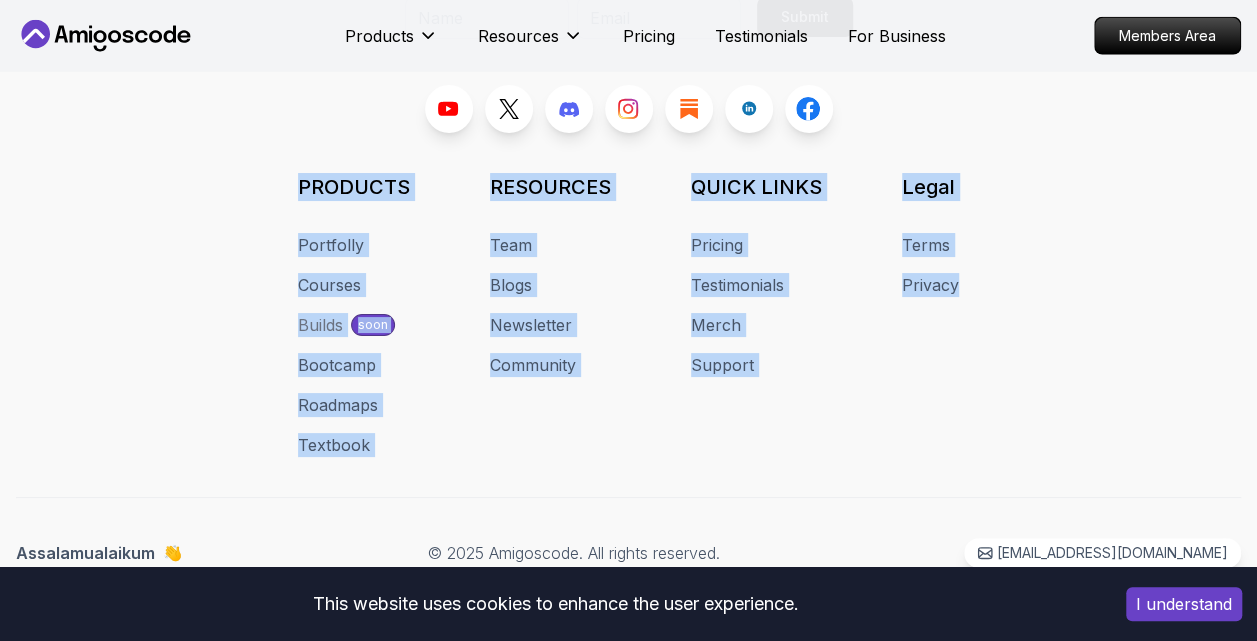 click on "JOIN OUR NEWSLETTER We'll send you a nice letter once per week. No spam. Submit PRODUCTS Portfolly Courses Builds soon Bootcamp Roadmaps Textbook RESOURCES Team Blogs Newsletter Community QUICK LINKS Pricing Testimonials Merch Support Legal Terms Privacy" at bounding box center (628, 159) 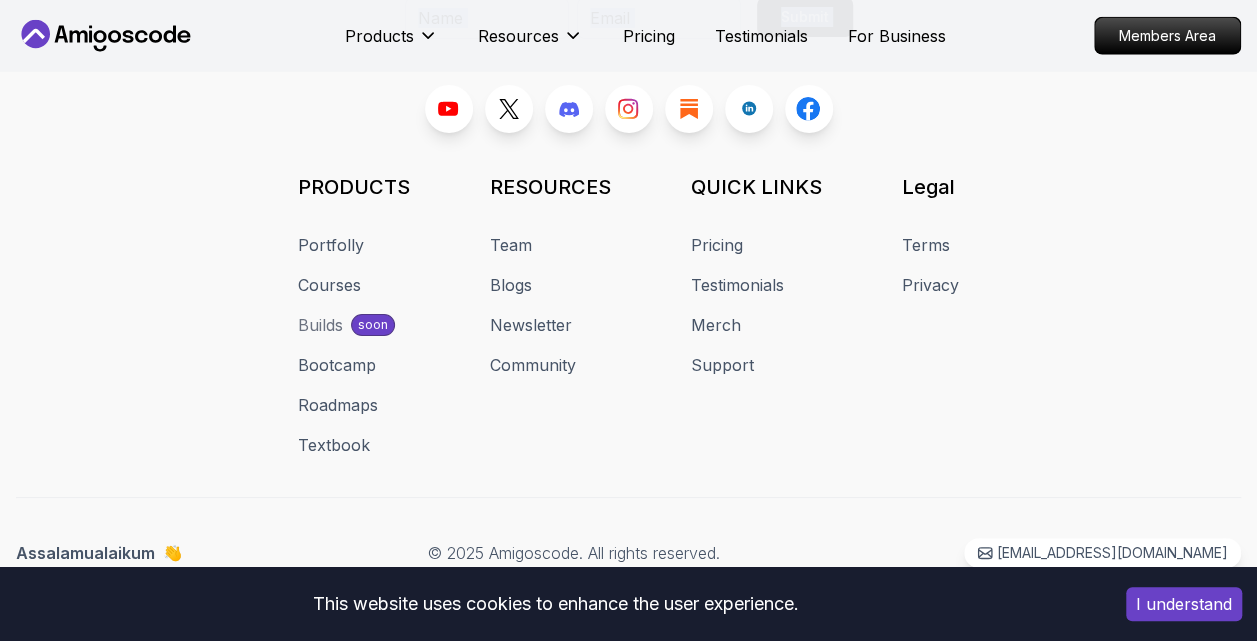 drag, startPoint x: 263, startPoint y: 189, endPoint x: 1002, endPoint y: 463, distance: 788.1605 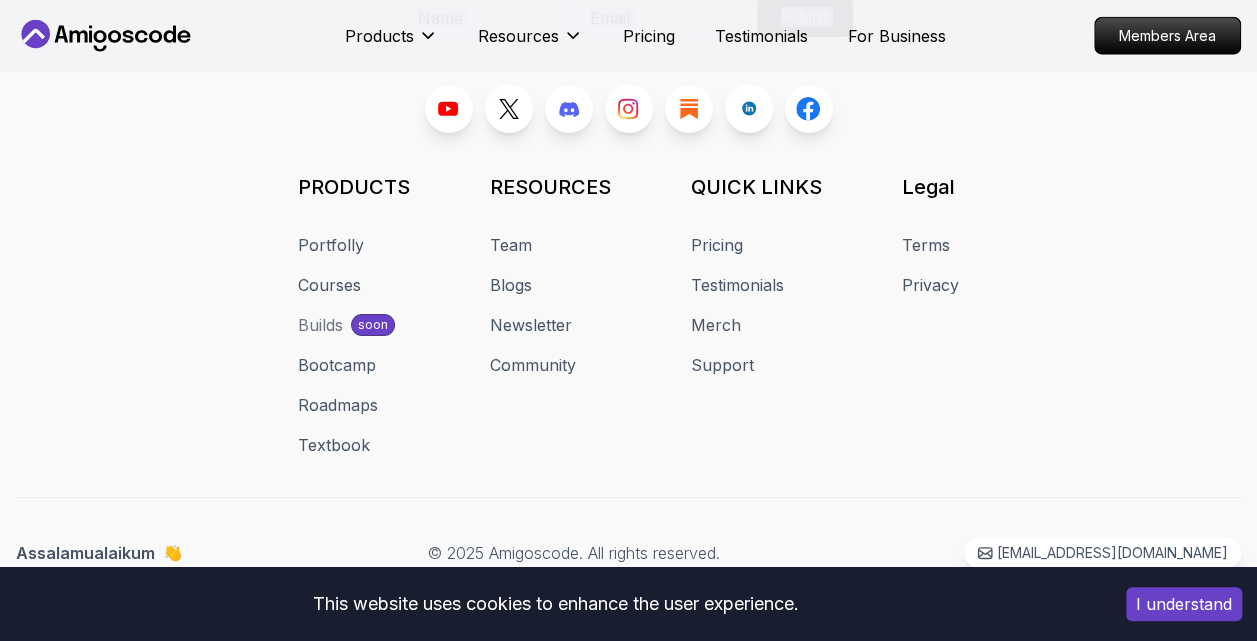 click on "JOIN OUR NEWSLETTER We'll send you a nice letter once per week. No spam. Submit PRODUCTS Portfolly Courses Builds soon Bootcamp Roadmaps Textbook RESOURCES Team Blogs Newsletter Community QUICK LINKS Pricing Testimonials Merch Support Legal Terms Privacy Assalamualaikum 👋 © 2025 Amigoscode. All rights reserved. [EMAIL_ADDRESS][DOMAIN_NAME] © 2025 Amigoscode. All rights reserved." at bounding box center (628, 214) 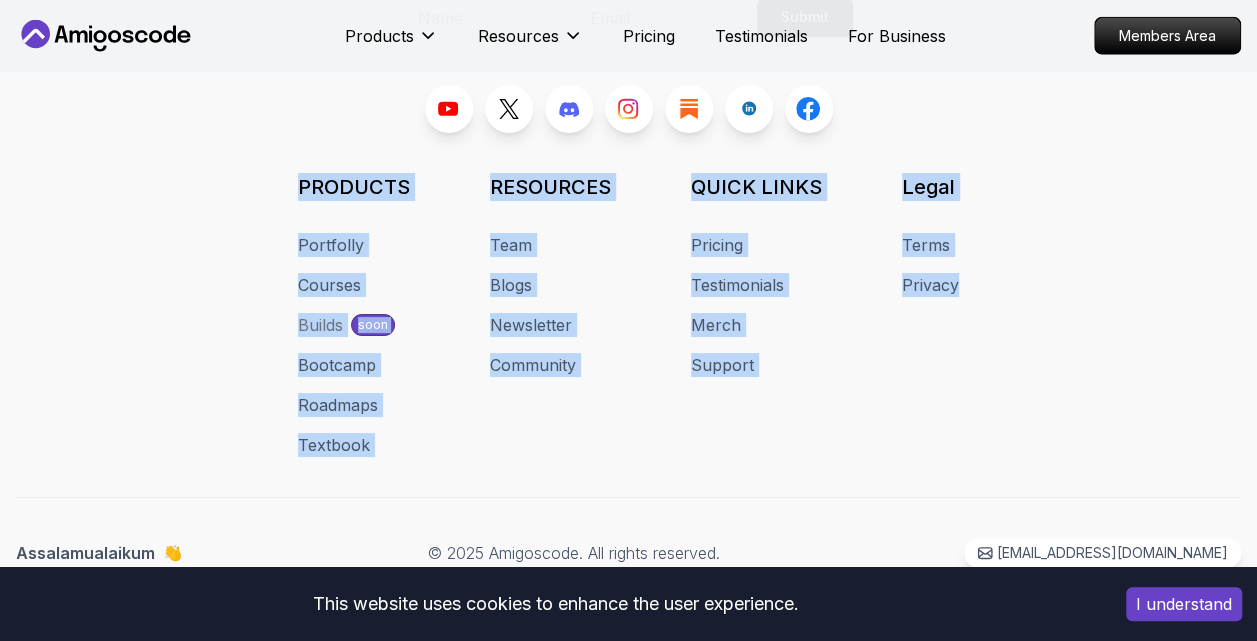 drag, startPoint x: 988, startPoint y: 436, endPoint x: 220, endPoint y: 183, distance: 808.5994 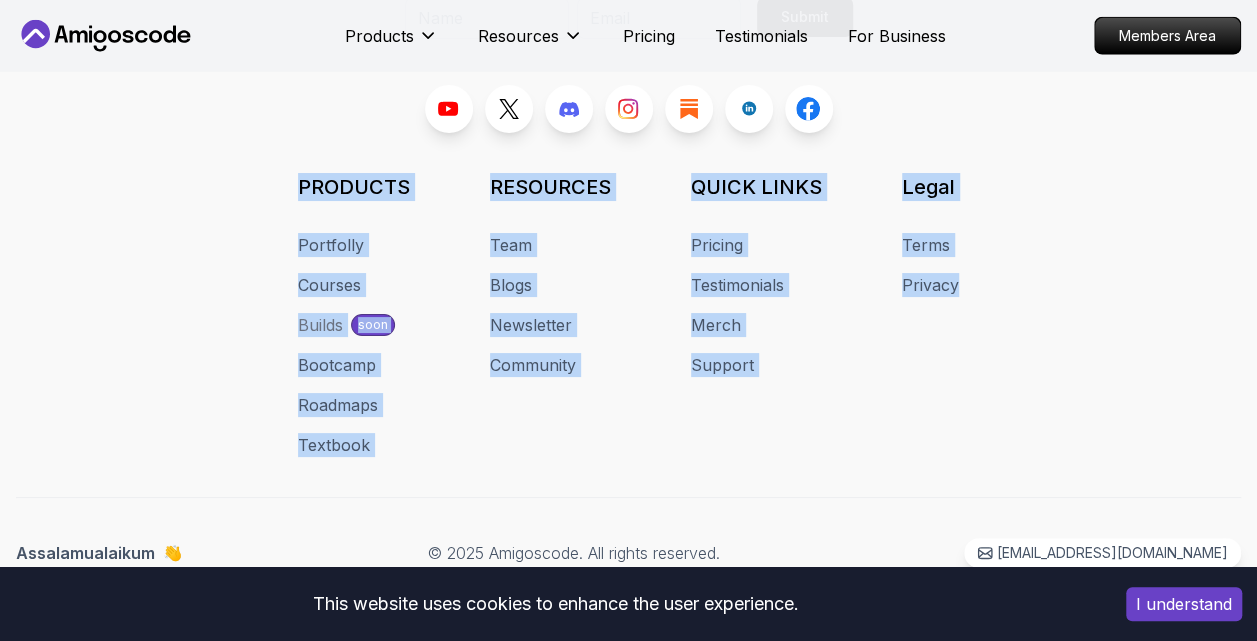 click on "JOIN OUR NEWSLETTER We'll send you a nice letter once per week. No spam. Submit PRODUCTS Portfolly Courses Builds soon Bootcamp Roadmaps Textbook RESOURCES Team Blogs Newsletter Community QUICK LINKS Pricing Testimonials Merch Support Legal Terms Privacy" at bounding box center [628, 159] 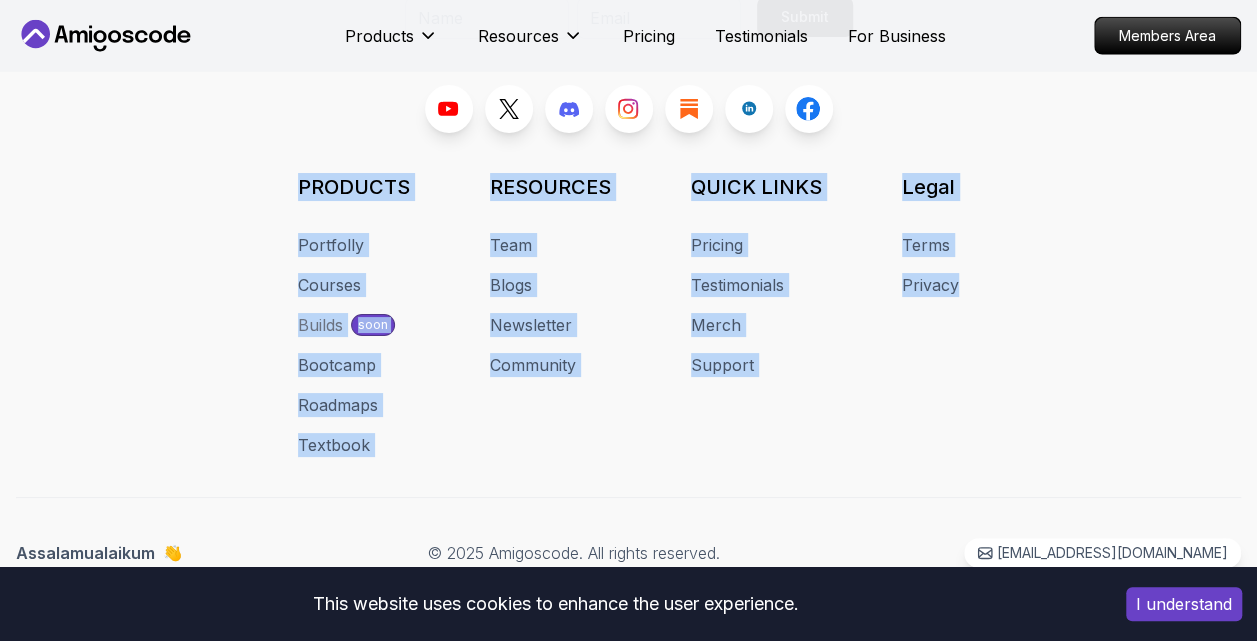 drag, startPoint x: 277, startPoint y: 182, endPoint x: 1044, endPoint y: 448, distance: 811.81586 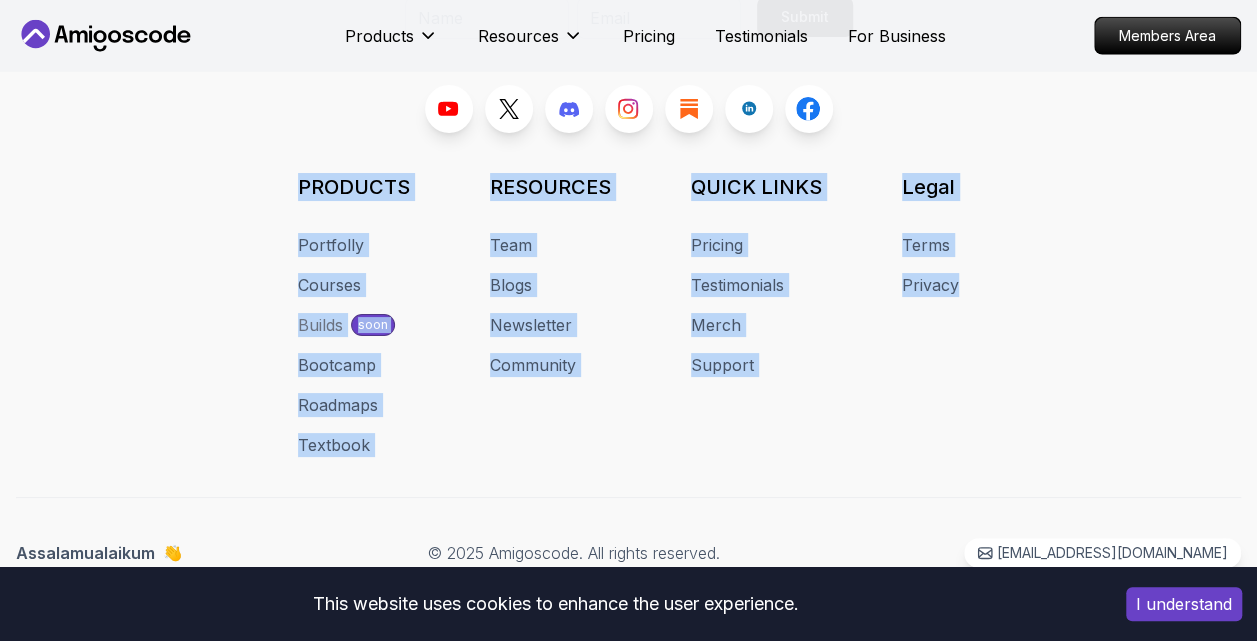 click on "JOIN OUR NEWSLETTER We'll send you a nice letter once per week. No spam. Submit PRODUCTS Portfolly Courses Builds soon Bootcamp Roadmaps Textbook RESOURCES Team Blogs Newsletter Community QUICK LINKS Pricing Testimonials Merch Support Legal Terms Privacy" at bounding box center [628, 159] 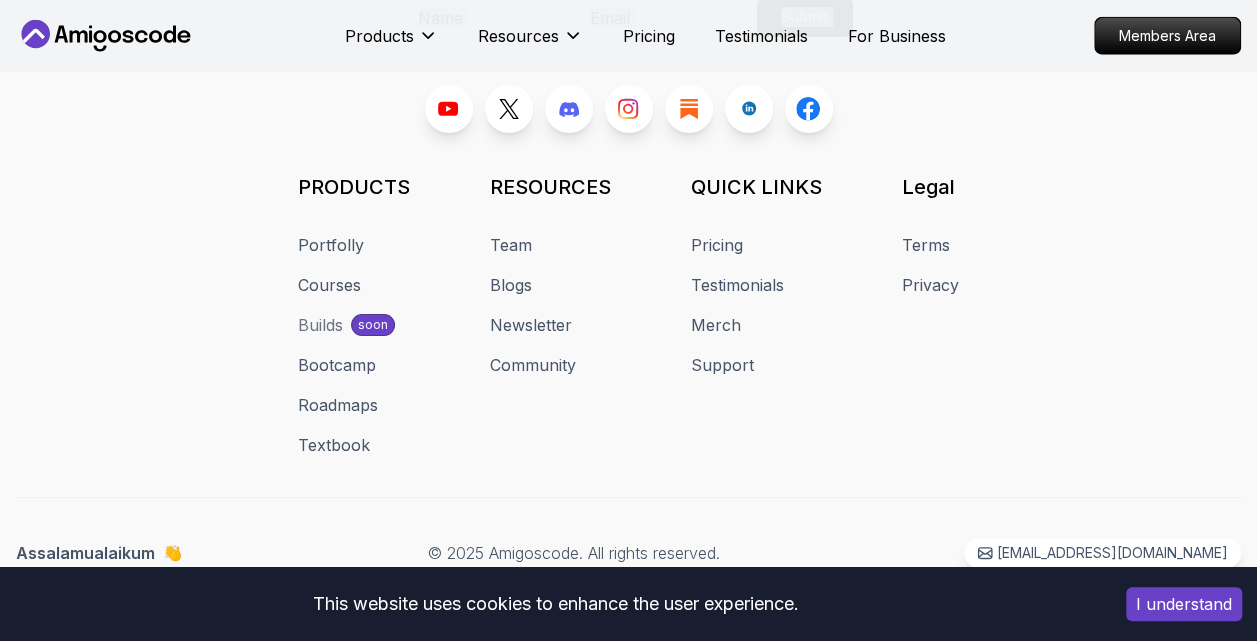 drag, startPoint x: 1026, startPoint y: 455, endPoint x: 252, endPoint y: 166, distance: 826.1943 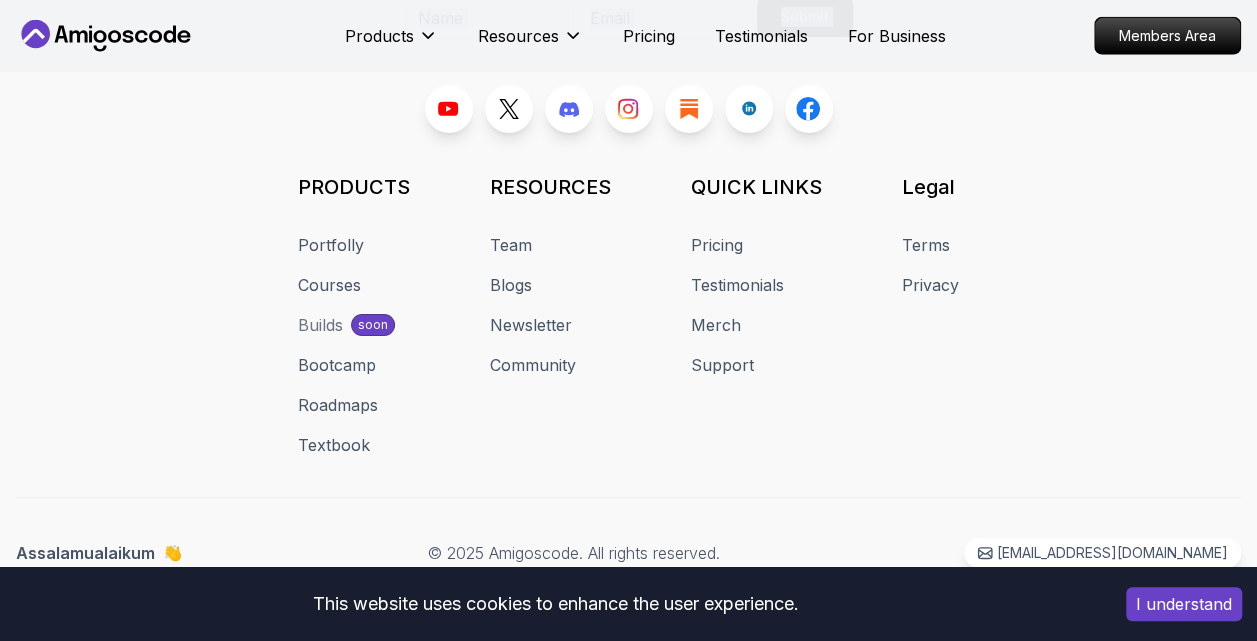 click on "JOIN OUR NEWSLETTER We'll send you a nice letter once per week. No spam. Submit PRODUCTS Portfolly Courses Builds soon Bootcamp Roadmaps Textbook RESOURCES Team Blogs Newsletter Community QUICK LINKS Pricing Testimonials Merch Support Legal Terms Privacy Assalamualaikum 👋 © 2025 Amigoscode. All rights reserved. [EMAIL_ADDRESS][DOMAIN_NAME] © 2025 Amigoscode. All rights reserved." at bounding box center [628, 214] 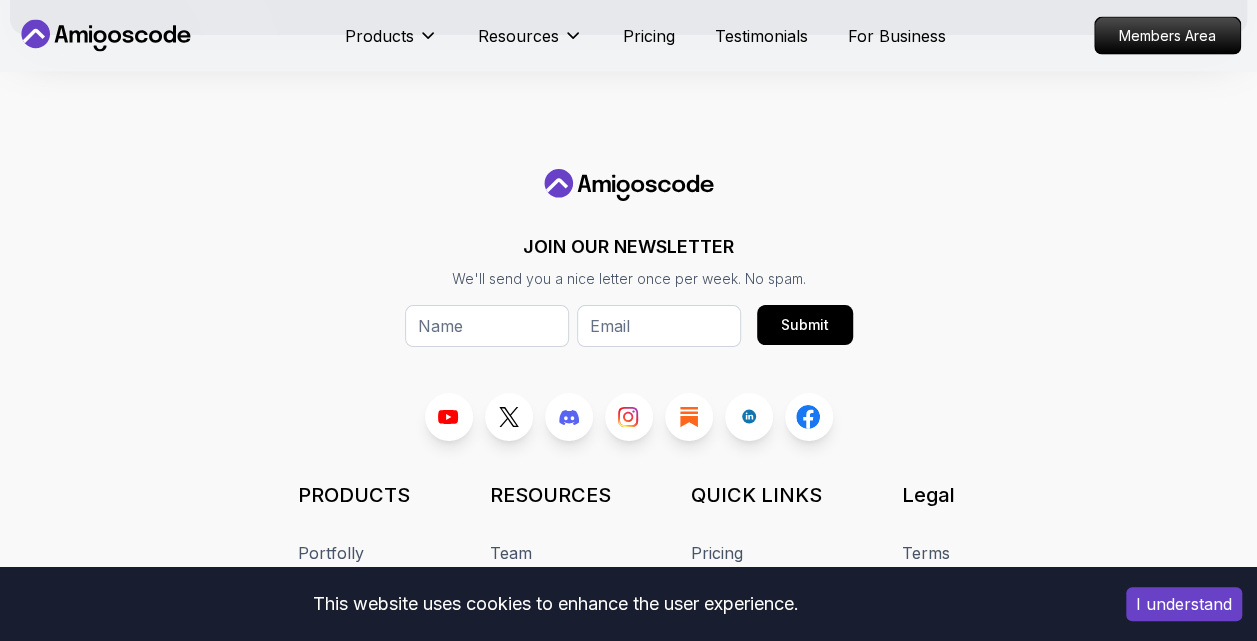 click on "JOIN OUR NEWSLETTER We'll send you a nice letter once per week. No spam. Submit PRODUCTS Portfolly Courses Builds soon Bootcamp Roadmaps Textbook RESOURCES Team Blogs Newsletter Community QUICK LINKS Pricing Testimonials Merch Support Legal Terms Privacy" at bounding box center (628, 467) 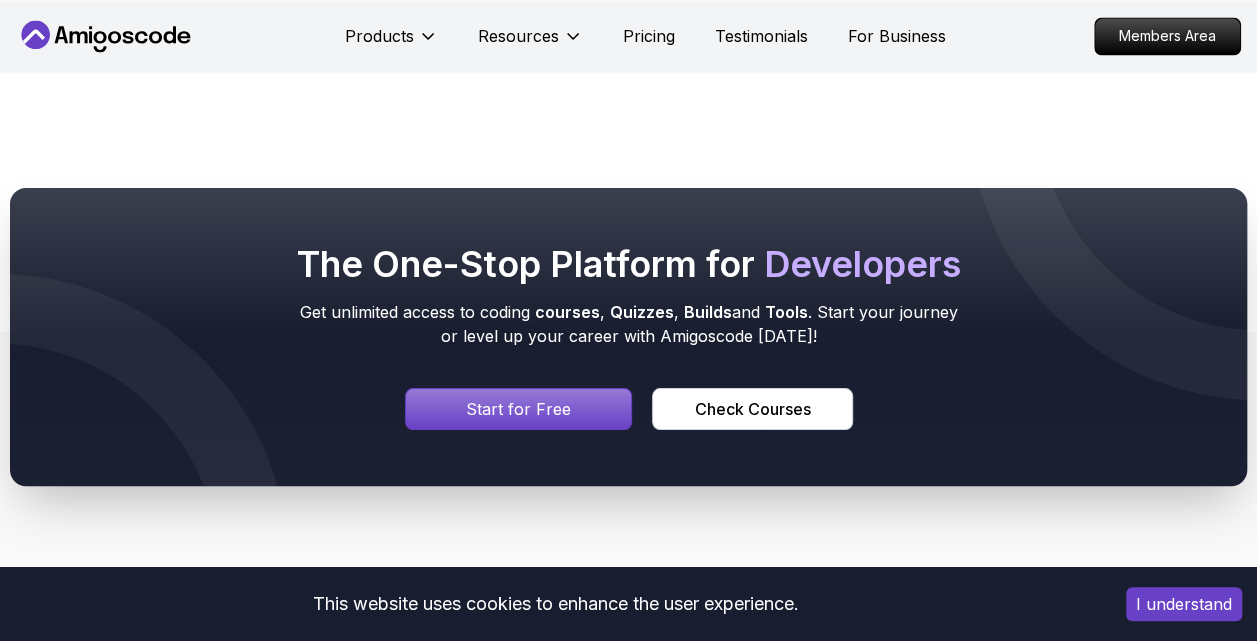 scroll, scrollTop: 1795, scrollLeft: 0, axis: vertical 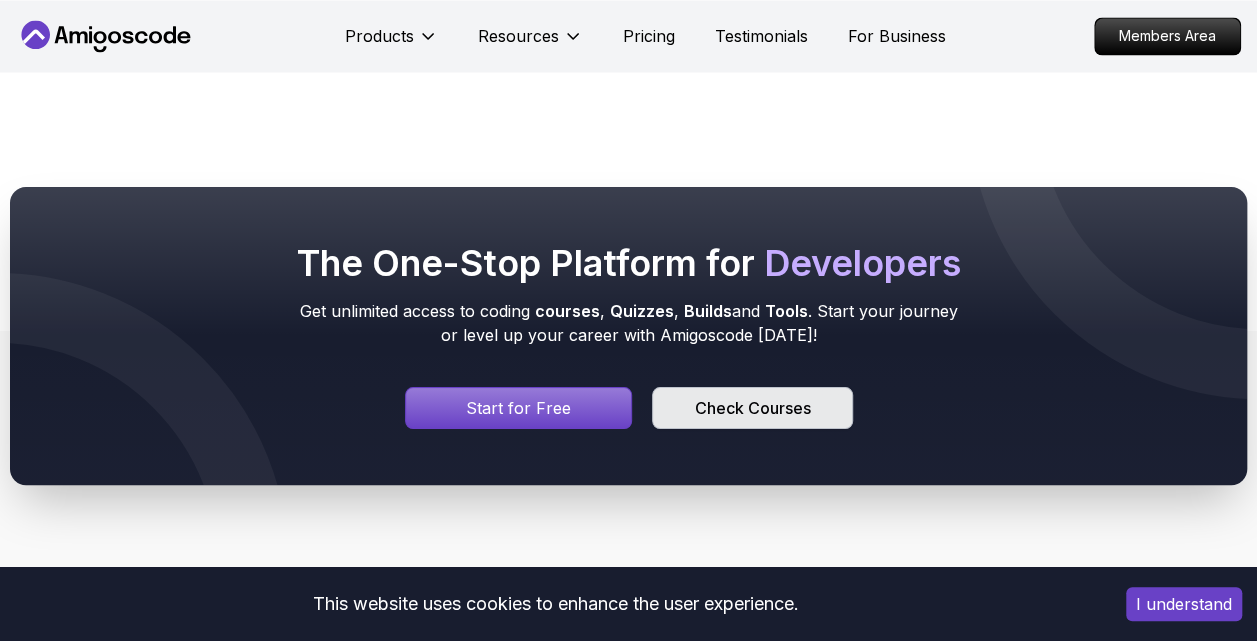 click on "Check Courses" at bounding box center [752, 408] 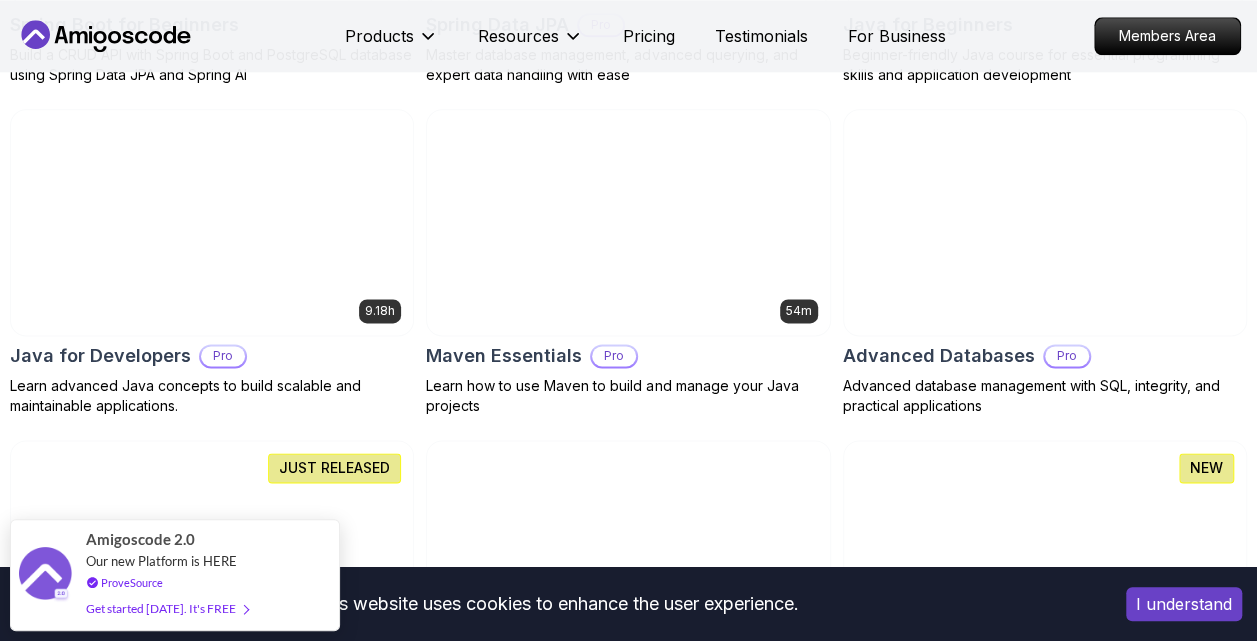 scroll, scrollTop: 1271, scrollLeft: 0, axis: vertical 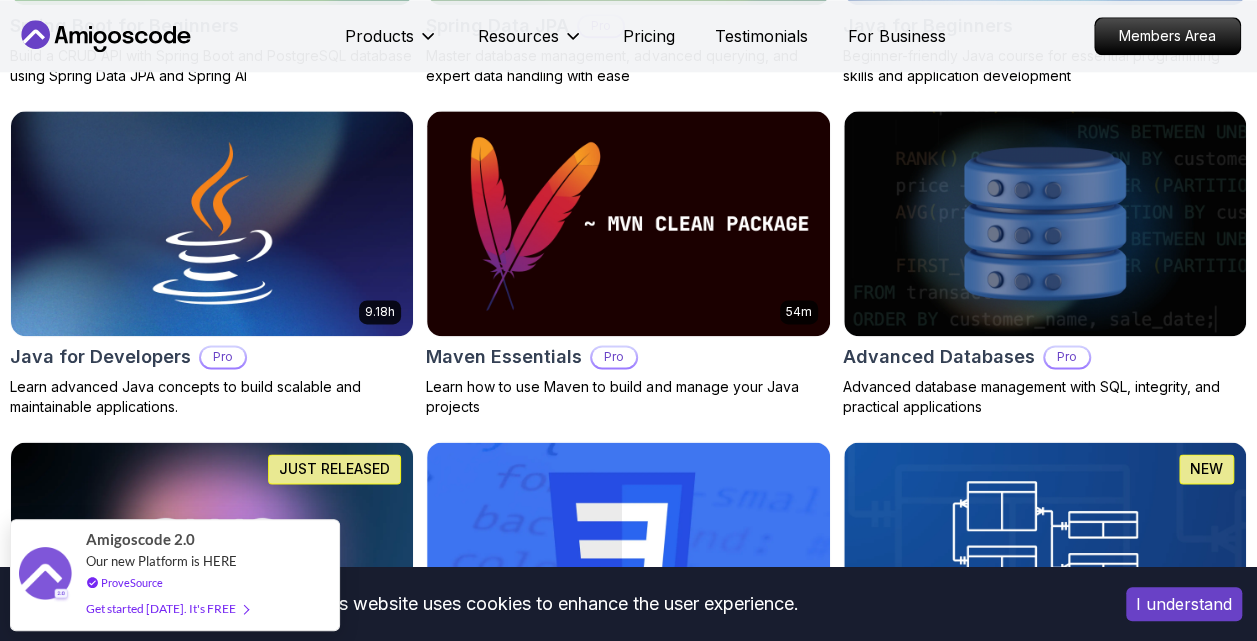 type 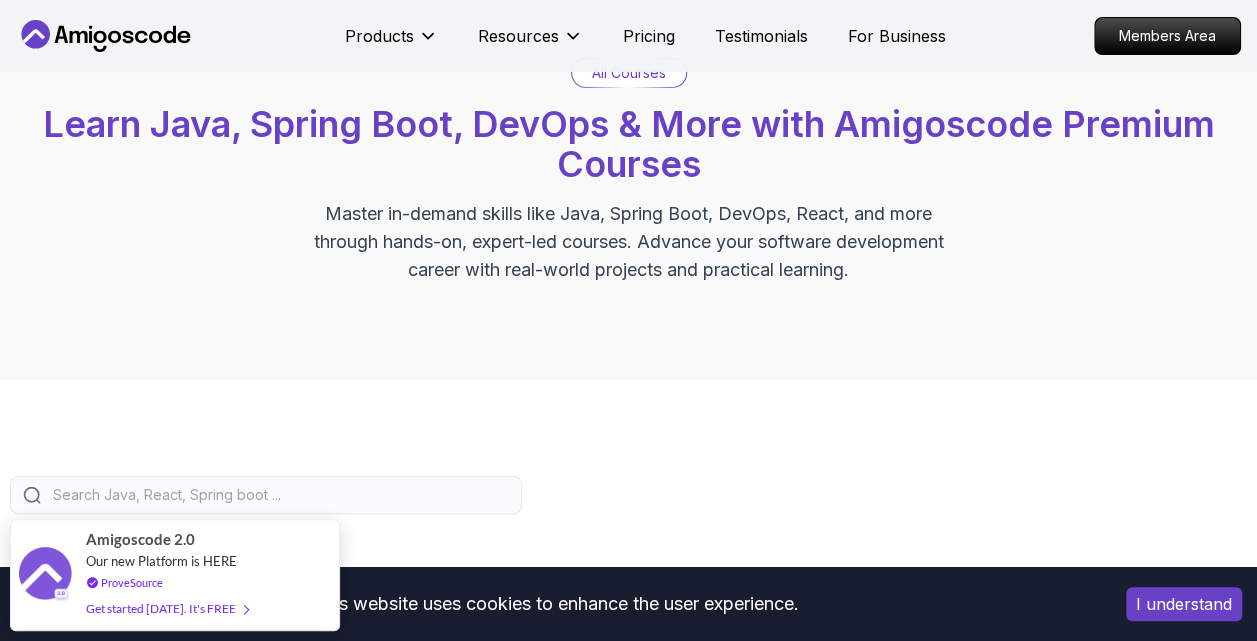 scroll, scrollTop: 0, scrollLeft: 0, axis: both 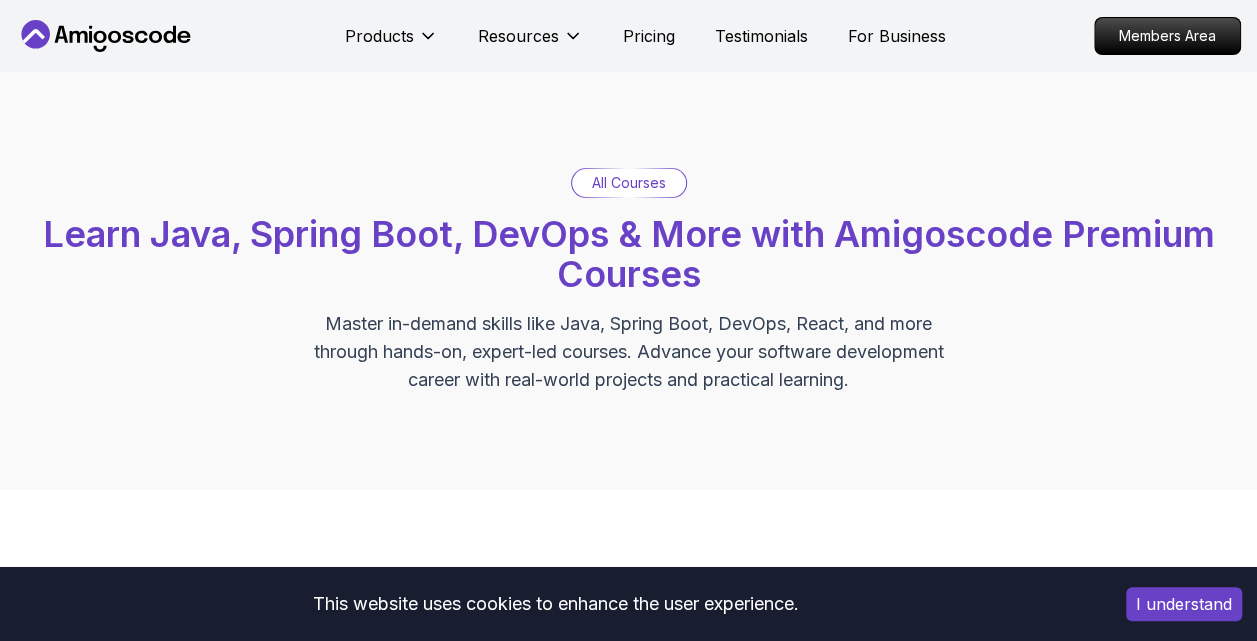 click 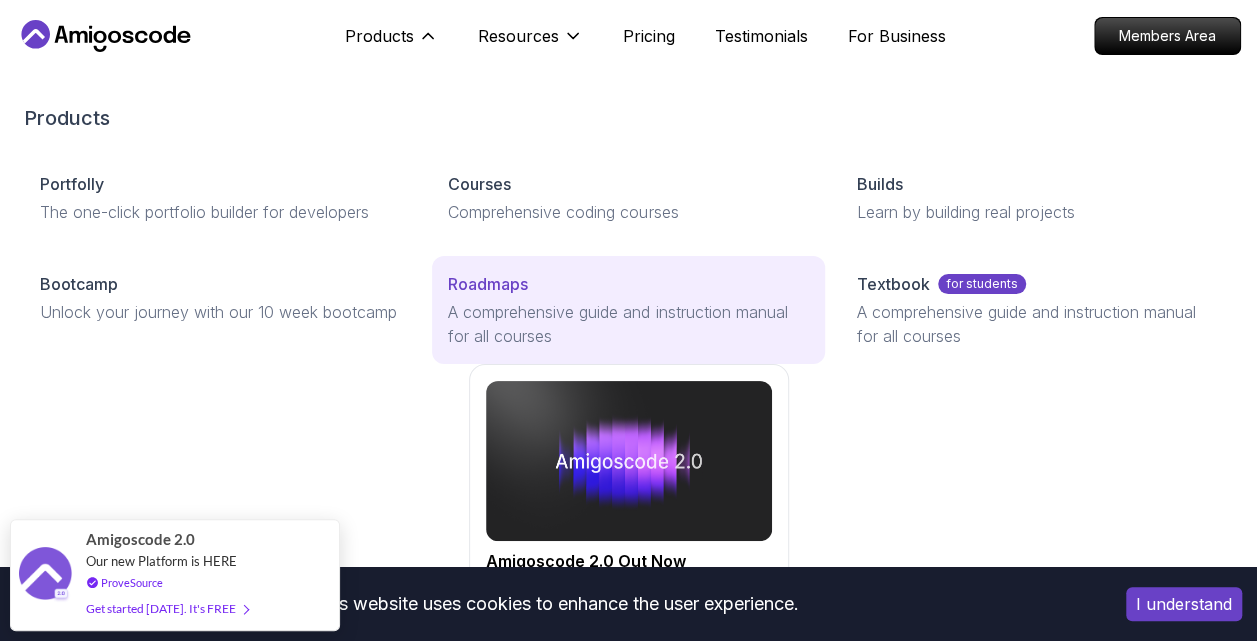 click on "Roadmaps" at bounding box center [628, 284] 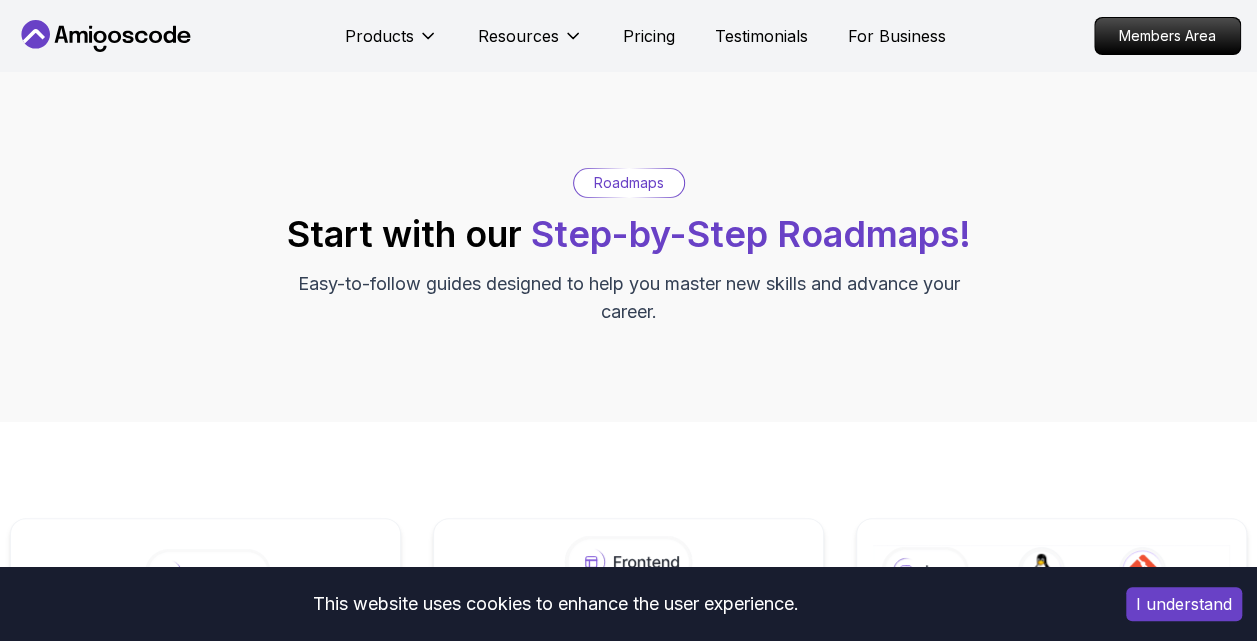 scroll, scrollTop: 368, scrollLeft: 0, axis: vertical 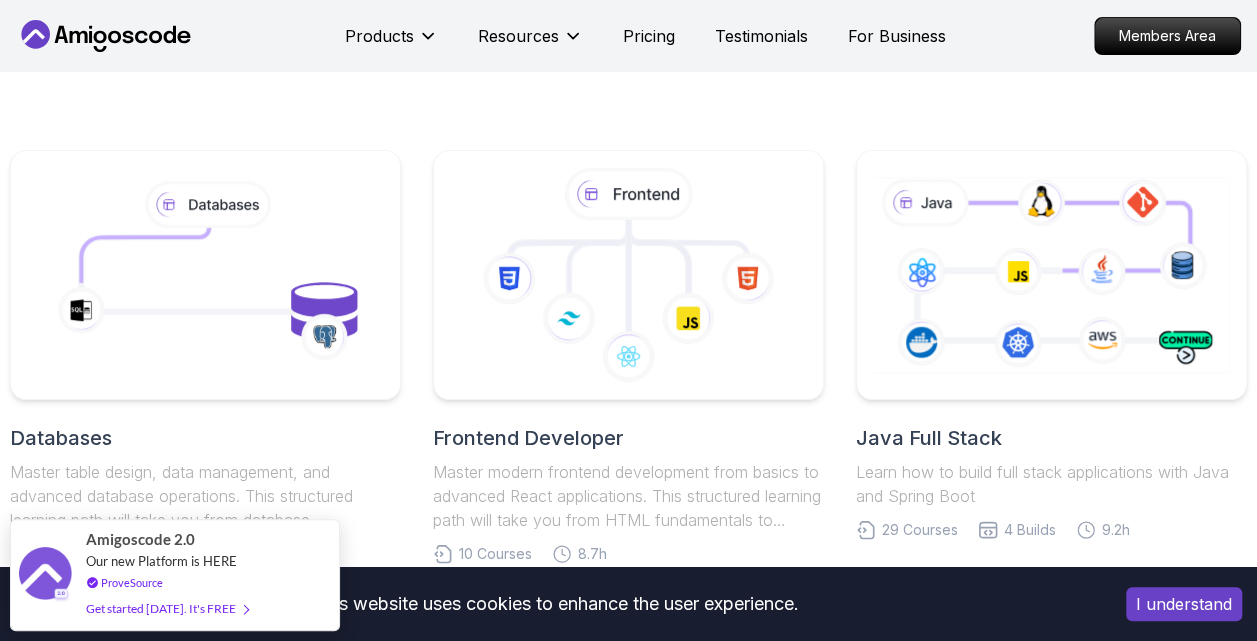 click 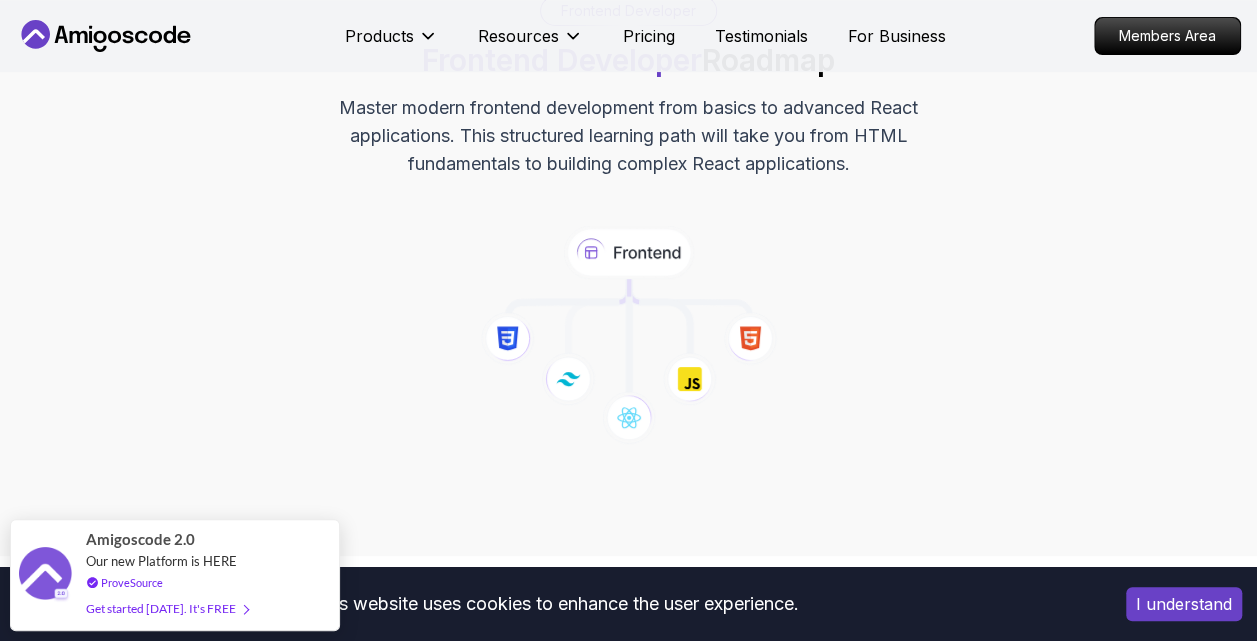 scroll, scrollTop: 332, scrollLeft: 0, axis: vertical 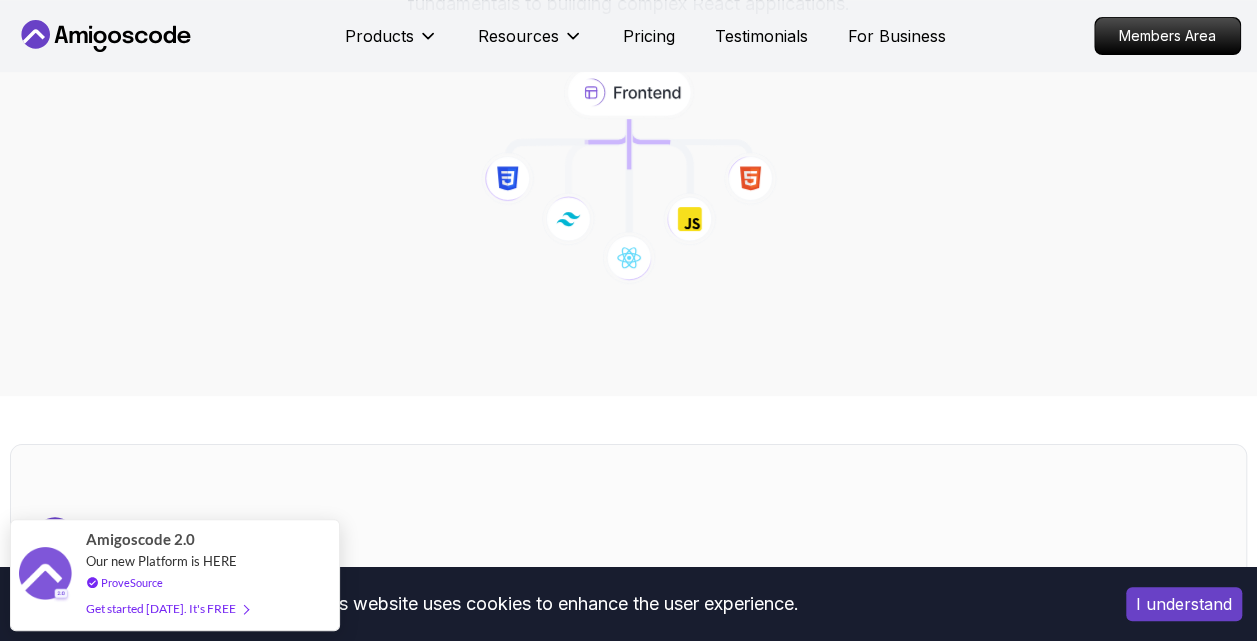 click 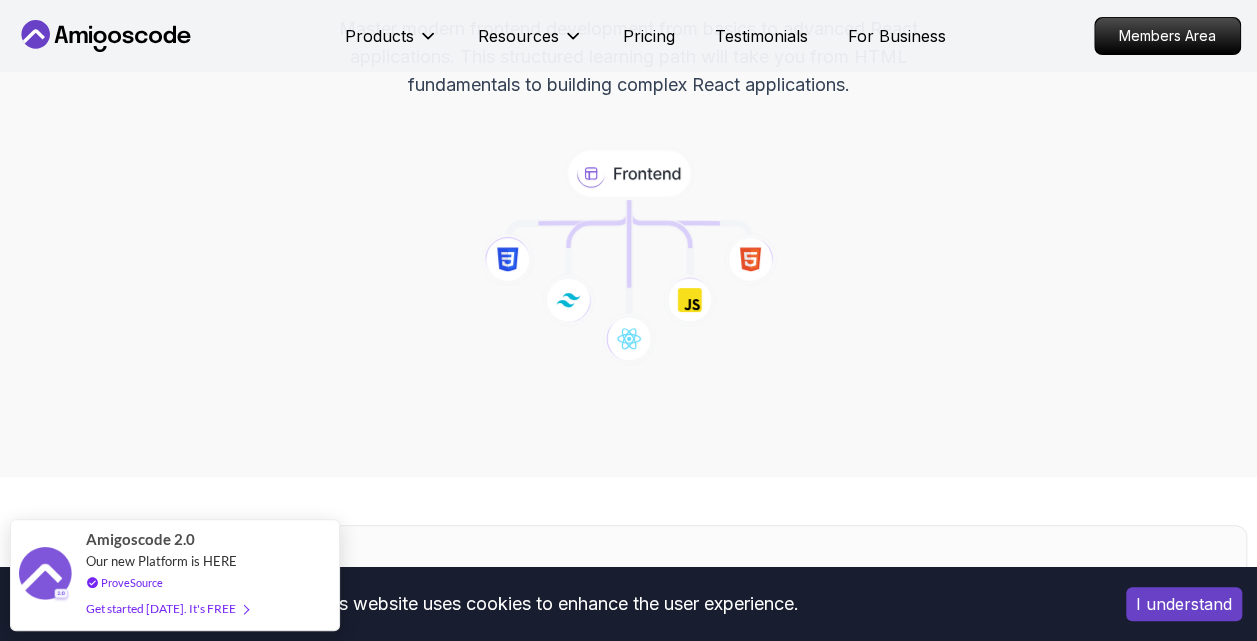 scroll, scrollTop: 250, scrollLeft: 0, axis: vertical 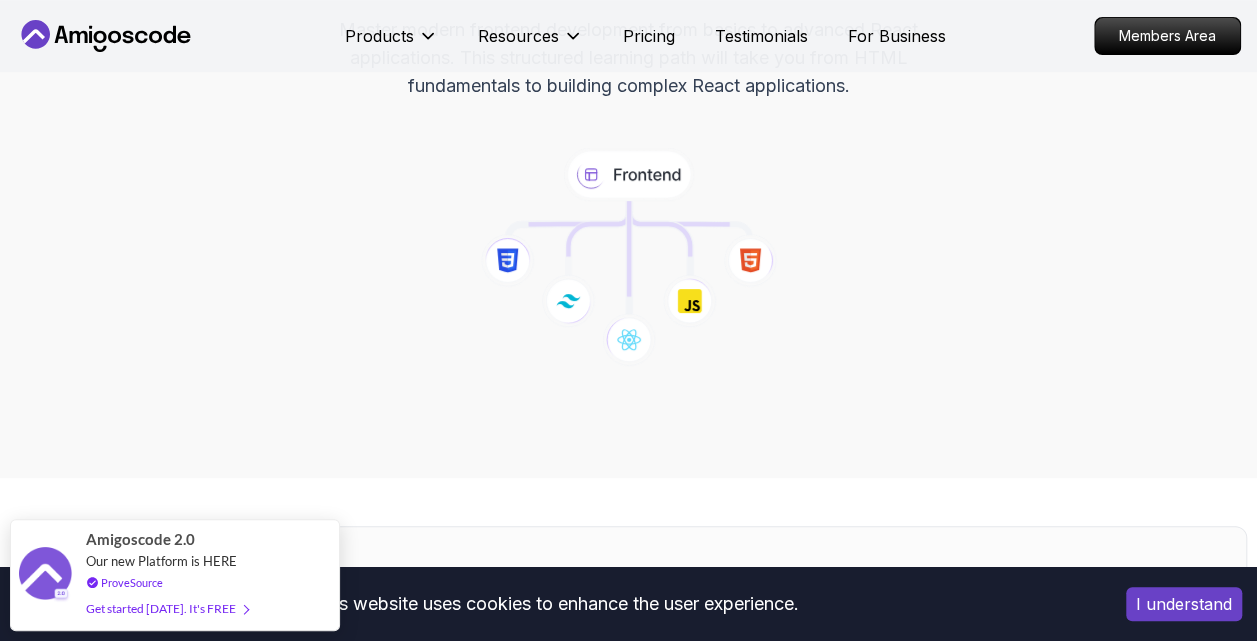 drag, startPoint x: 614, startPoint y: 167, endPoint x: 695, endPoint y: 167, distance: 81 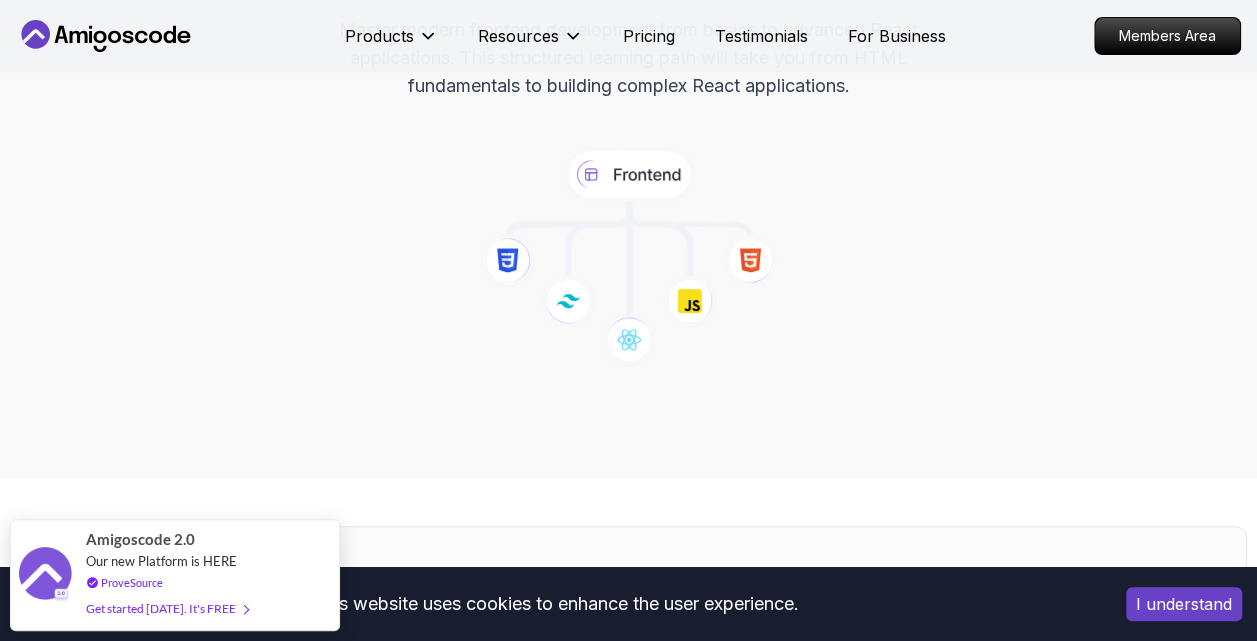 drag, startPoint x: 638, startPoint y: 176, endPoint x: 564, endPoint y: 176, distance: 74 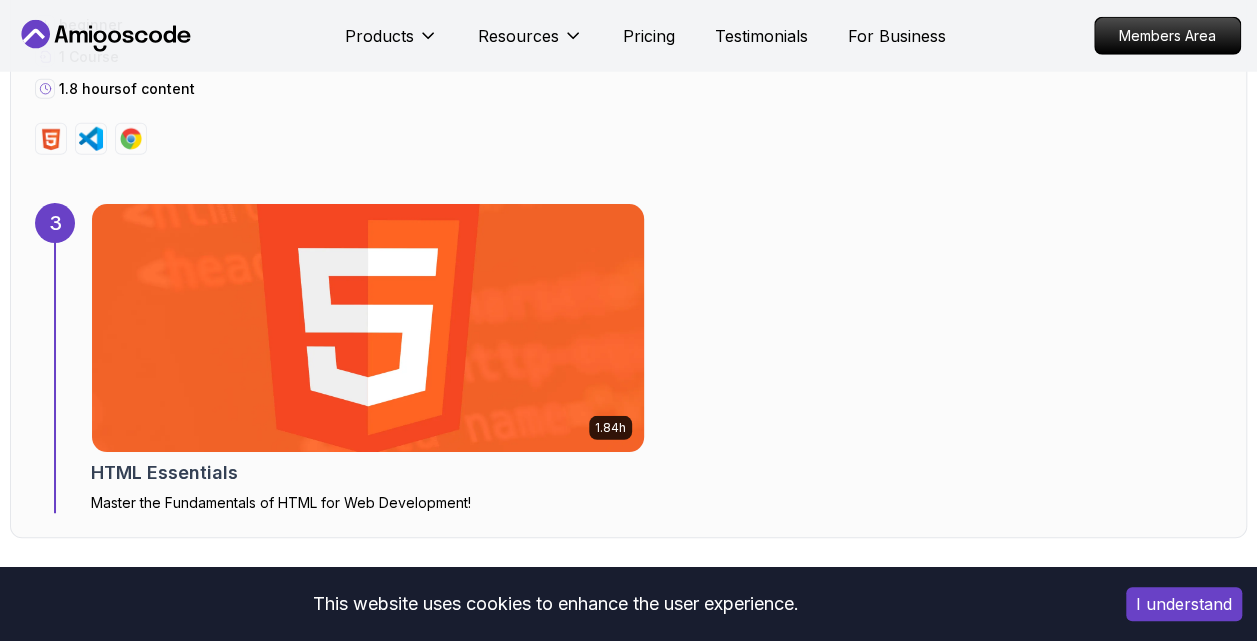 scroll, scrollTop: 2774, scrollLeft: 0, axis: vertical 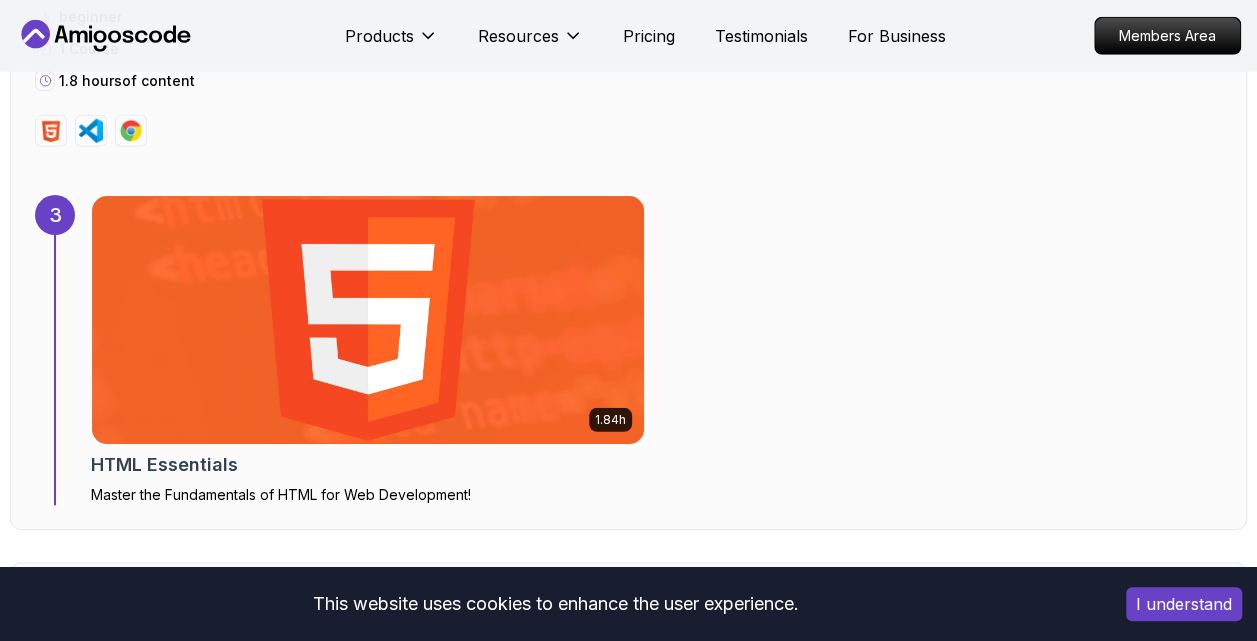 drag, startPoint x: 163, startPoint y: 143, endPoint x: 15, endPoint y: 128, distance: 148.7582 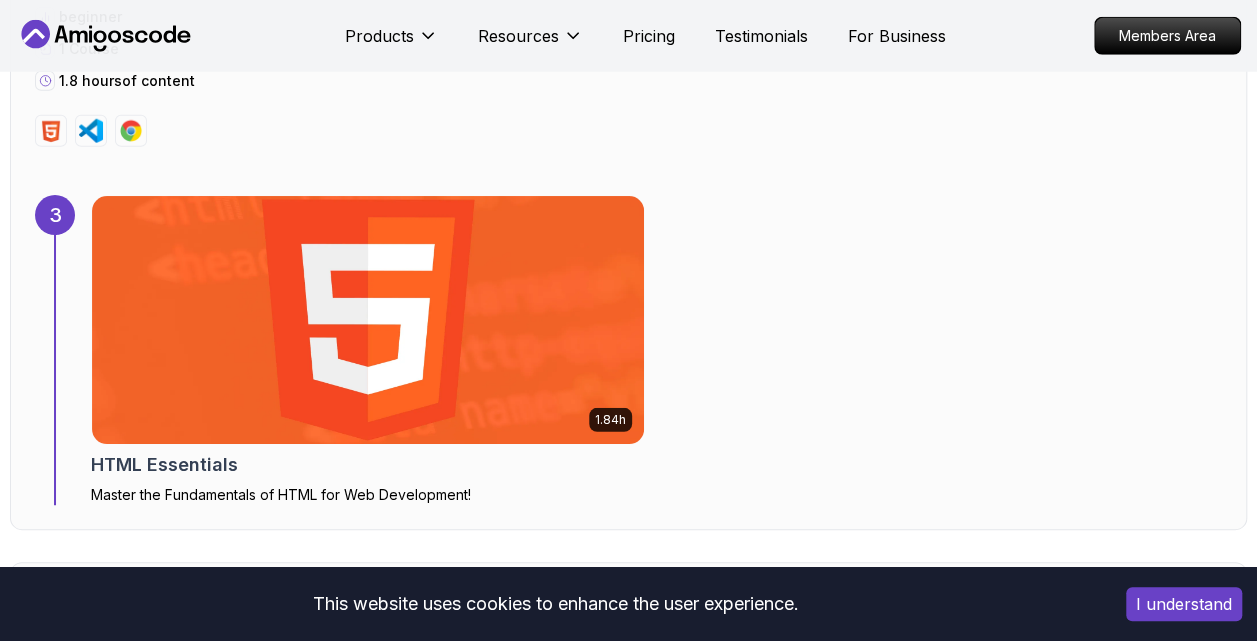 drag, startPoint x: 15, startPoint y: 128, endPoint x: 245, endPoint y: 127, distance: 230.00217 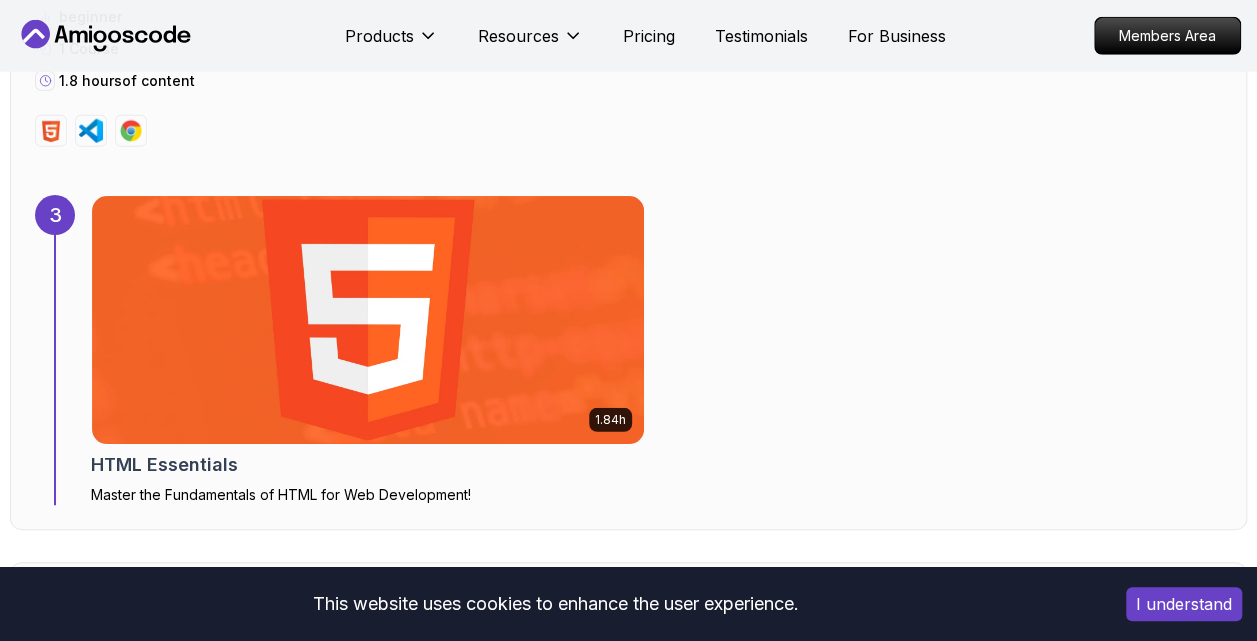 scroll, scrollTop: 3007, scrollLeft: 0, axis: vertical 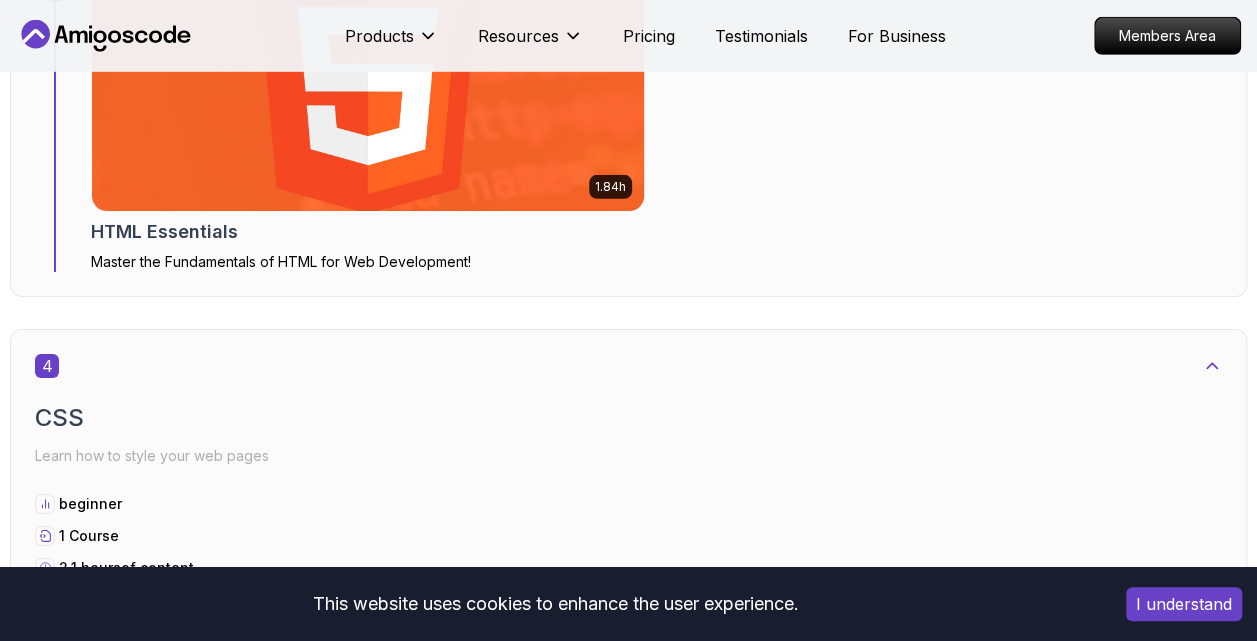 click on "Master the Fundamentals of HTML for Web Development!" at bounding box center [368, 262] 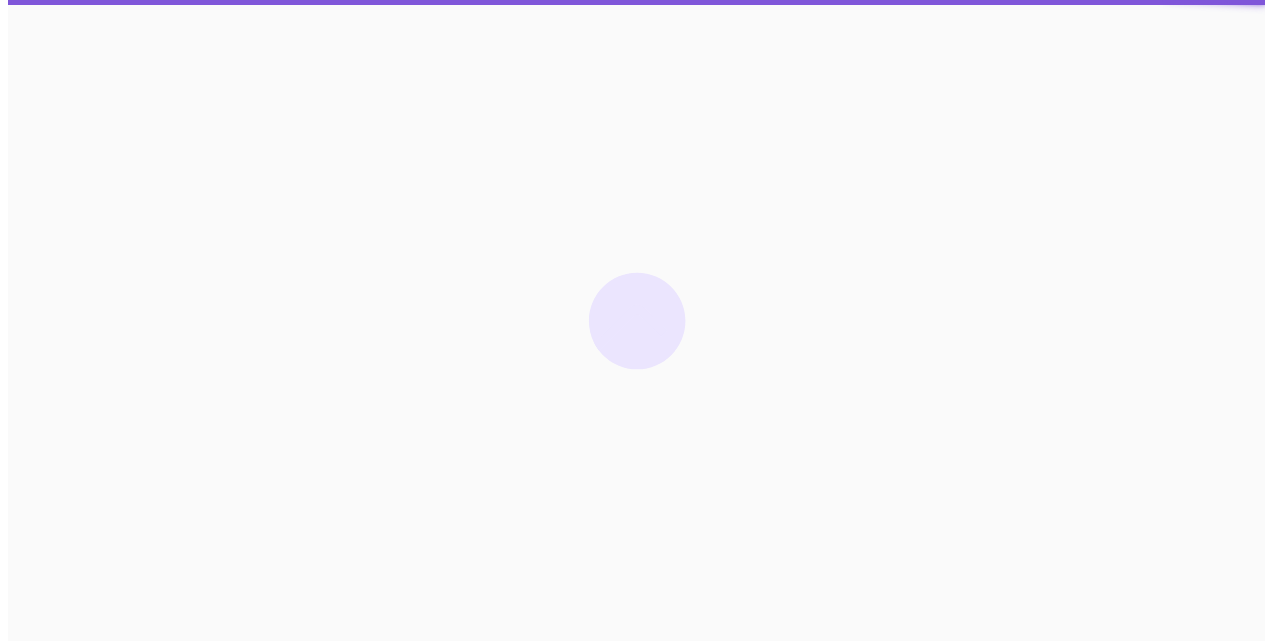 scroll, scrollTop: 0, scrollLeft: 0, axis: both 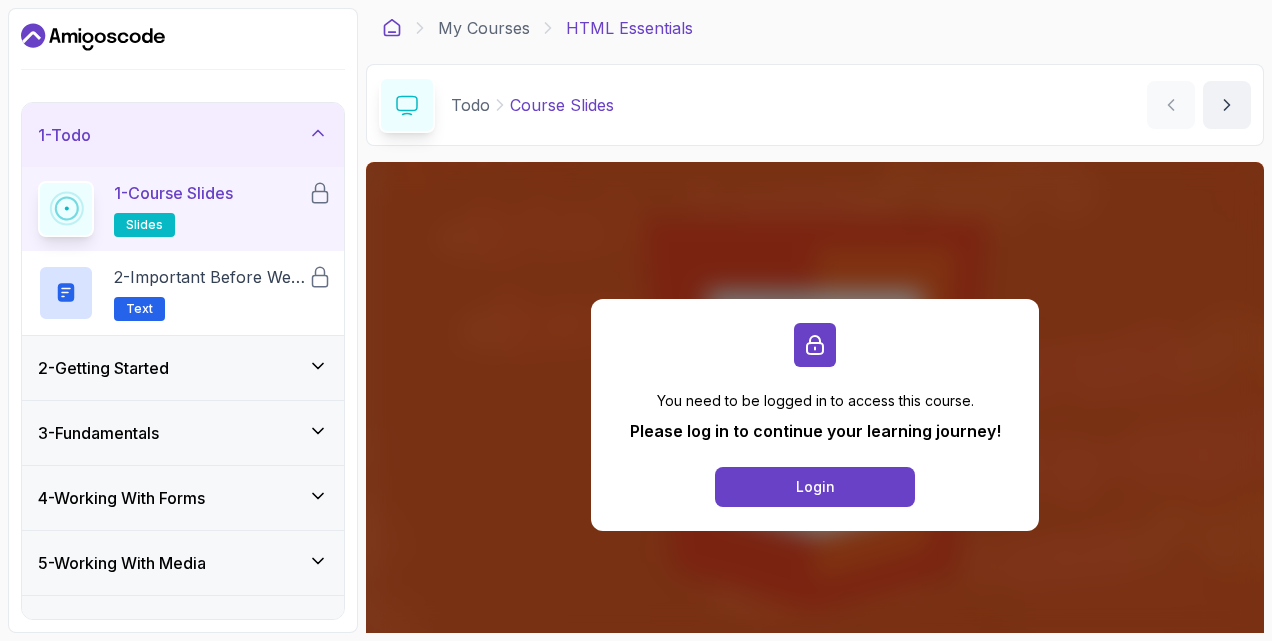 click 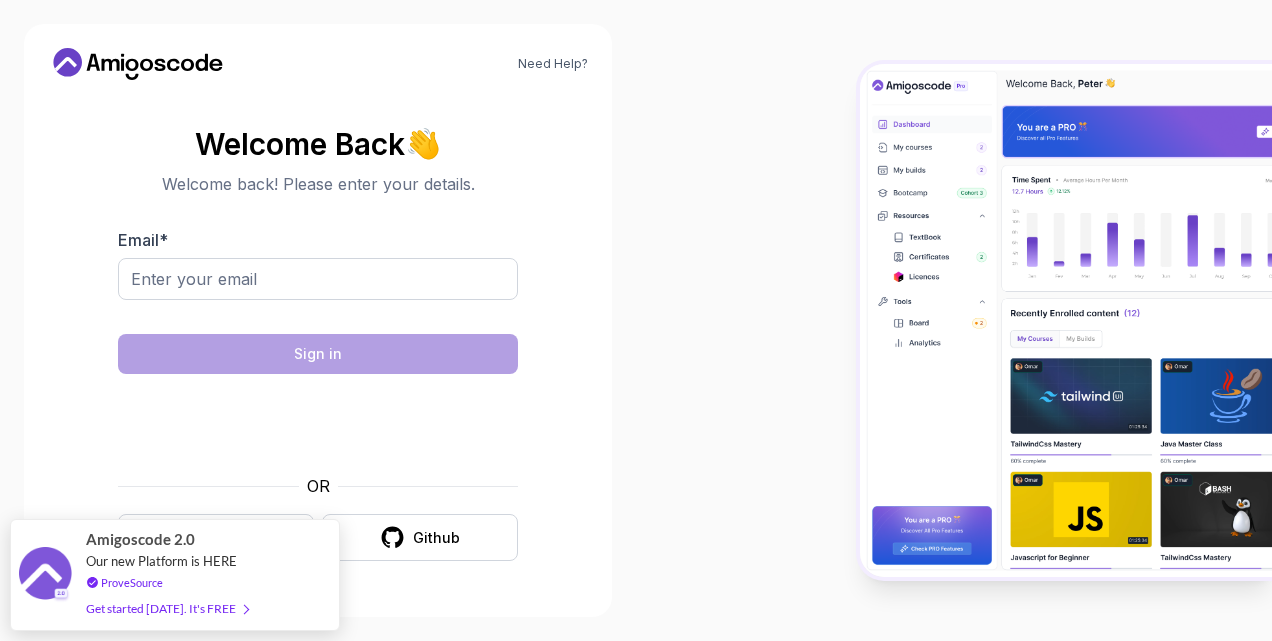 click at bounding box center (954, 320) 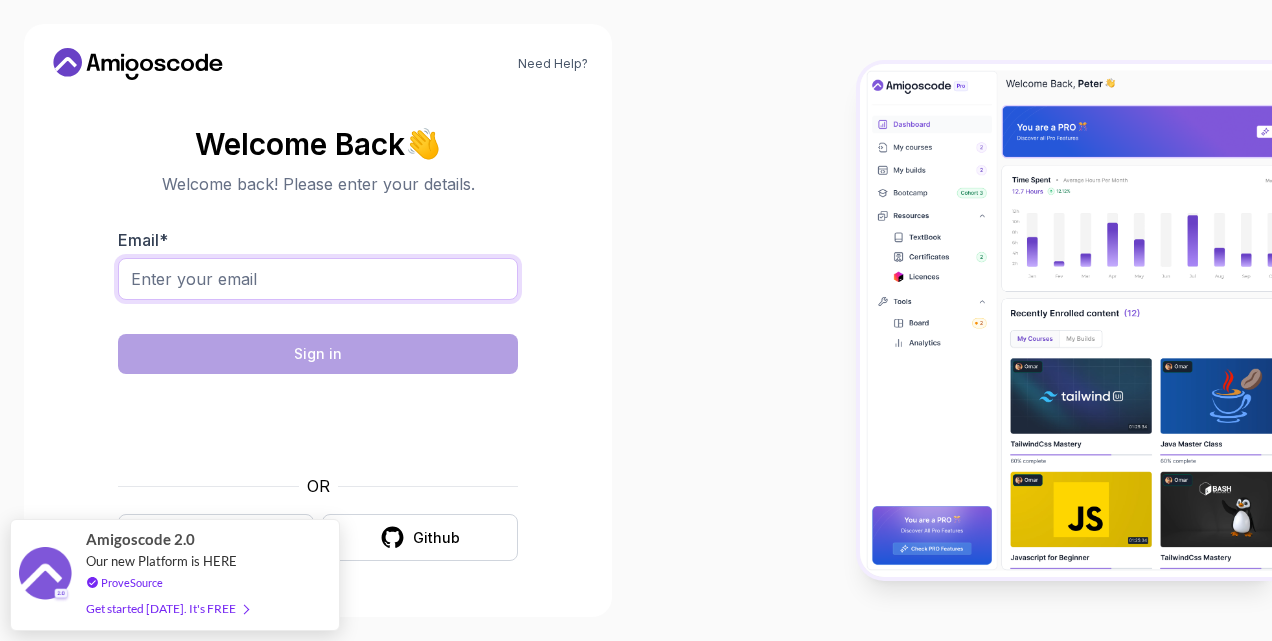 click on "Email *" at bounding box center (318, 279) 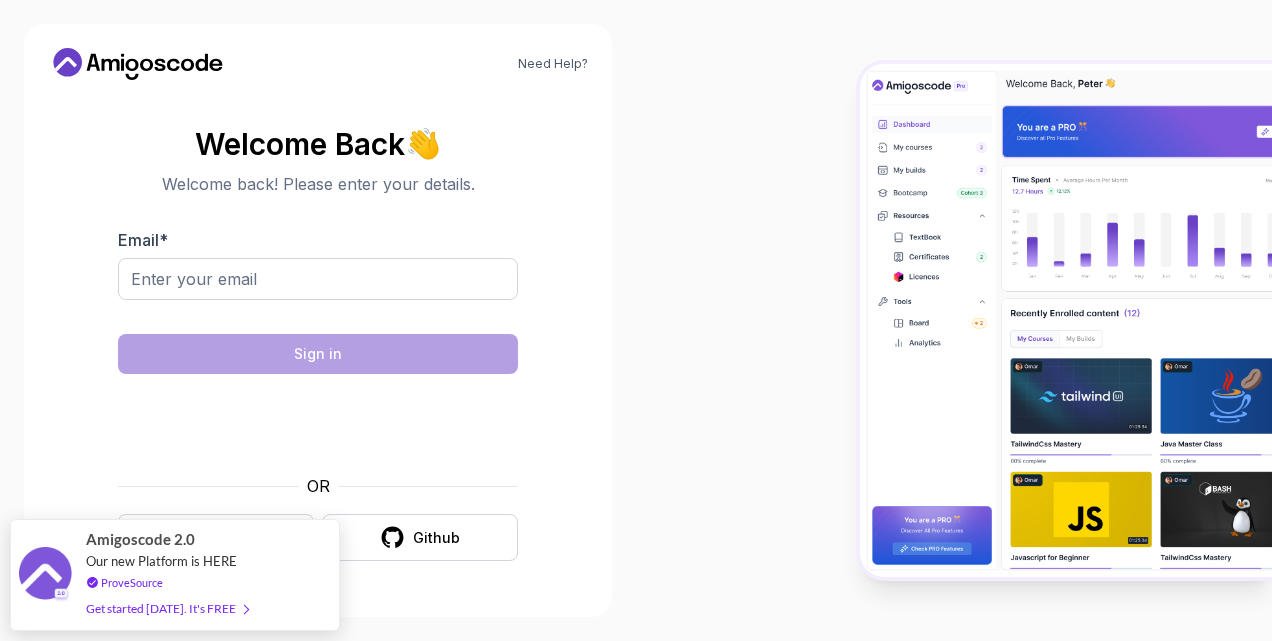 click on "Email *" at bounding box center [318, 275] 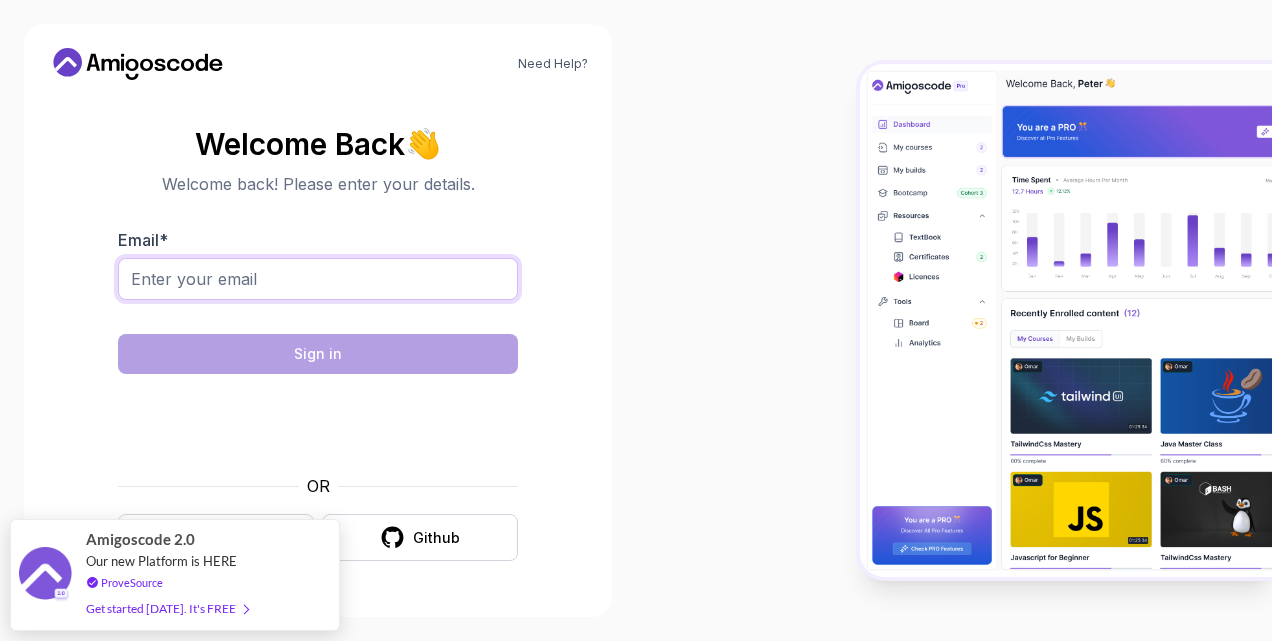 click on "Email *" at bounding box center [318, 279] 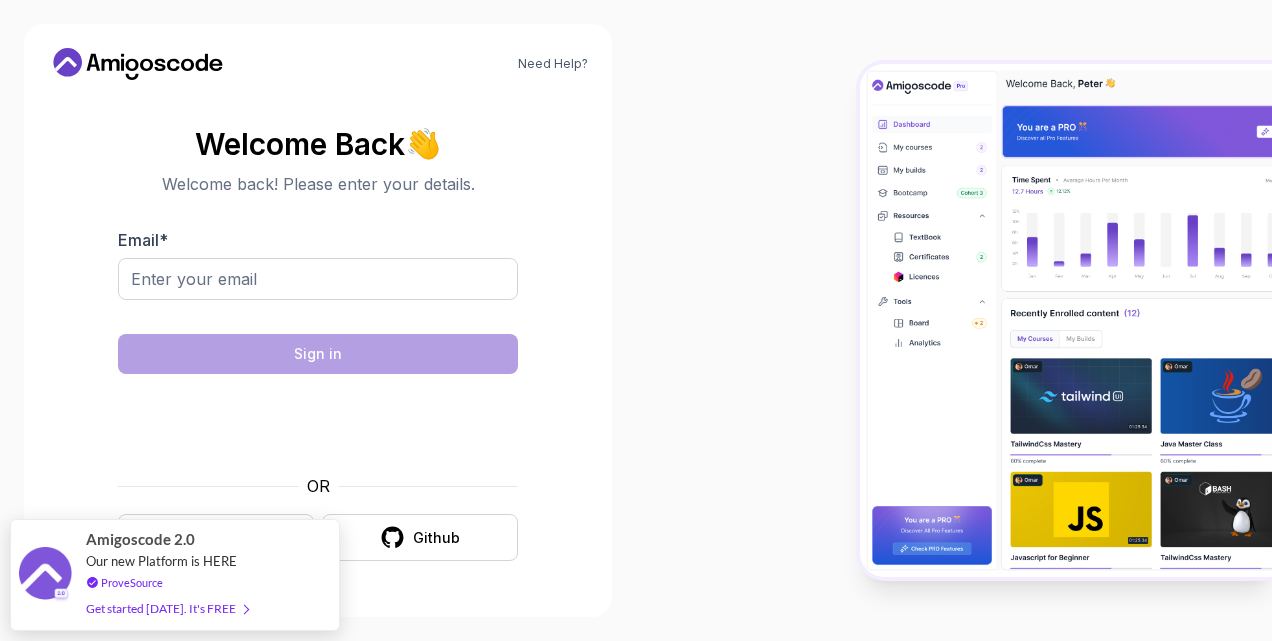 click on "Welcome Back 👋 Welcome back! Please enter your details. Email * Sign in OR Google Github" at bounding box center (318, 344) 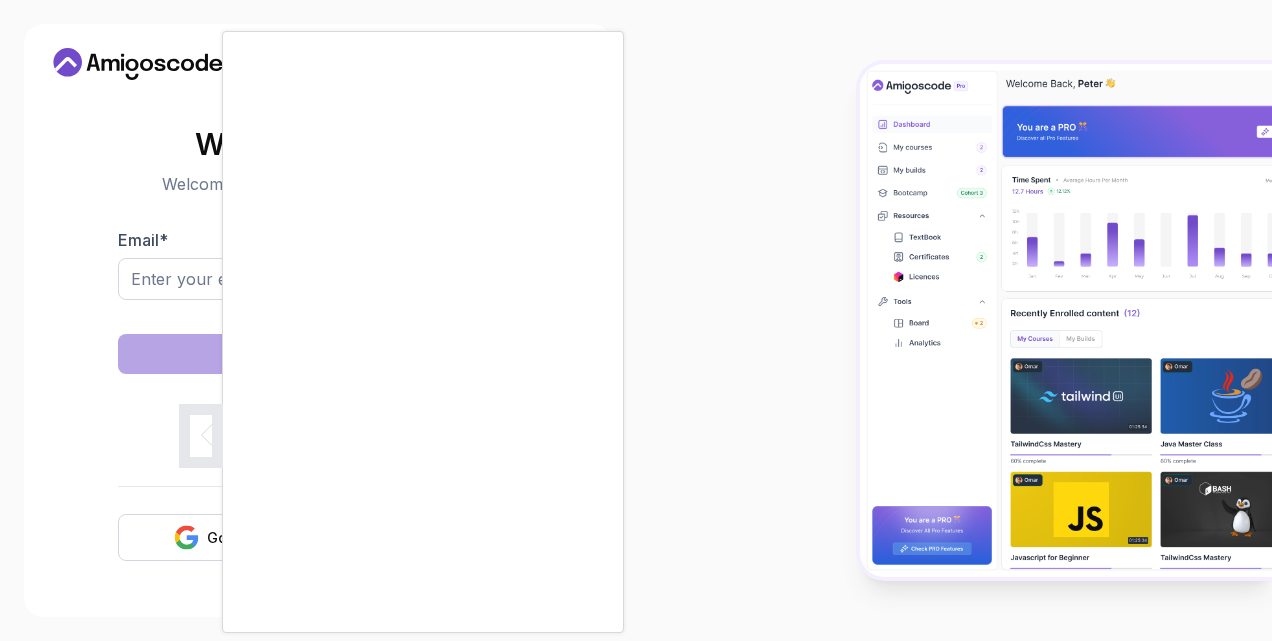 click at bounding box center (636, 320) 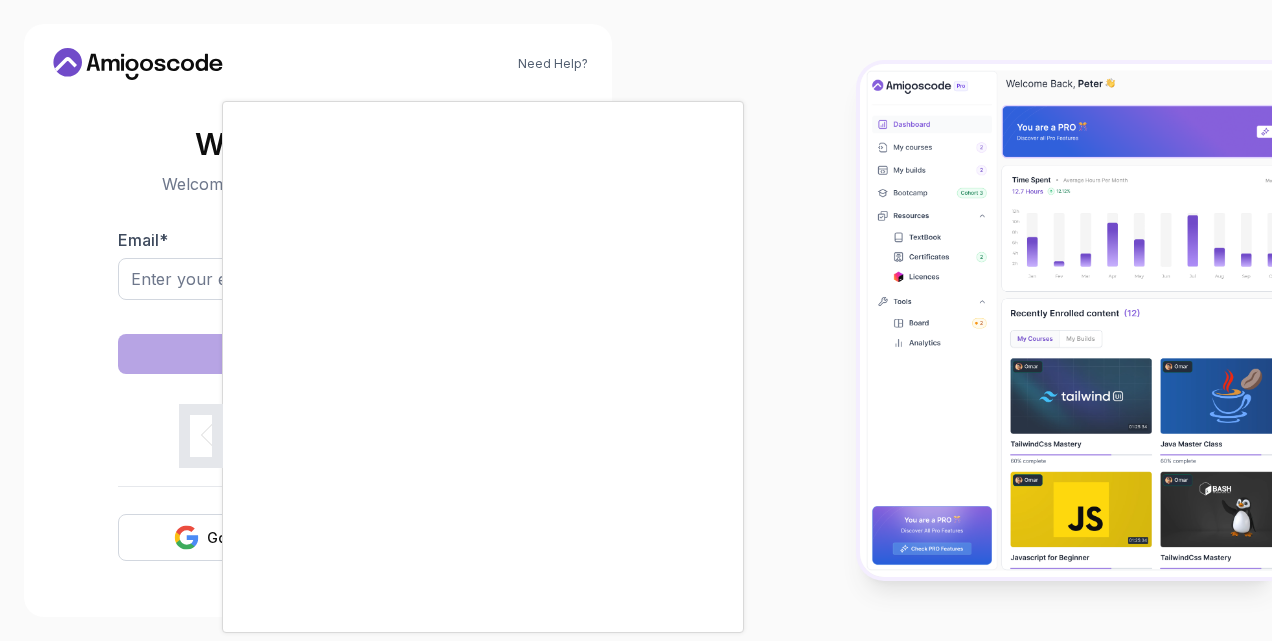 click at bounding box center (636, 320) 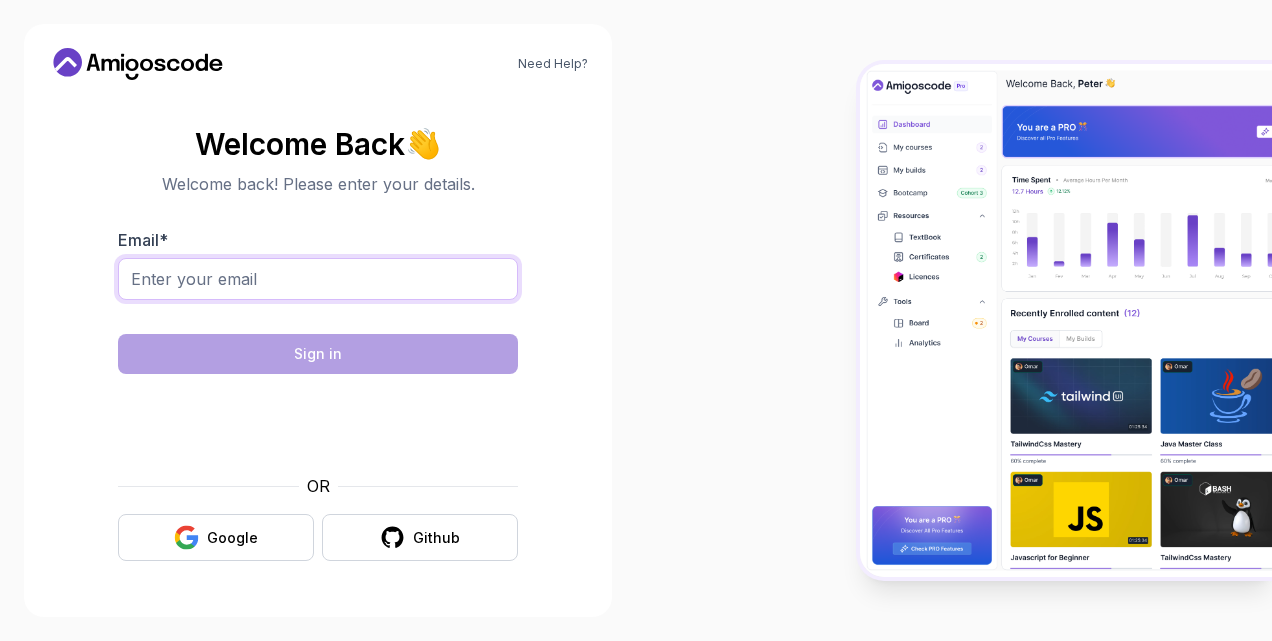 click on "Email *" at bounding box center [318, 279] 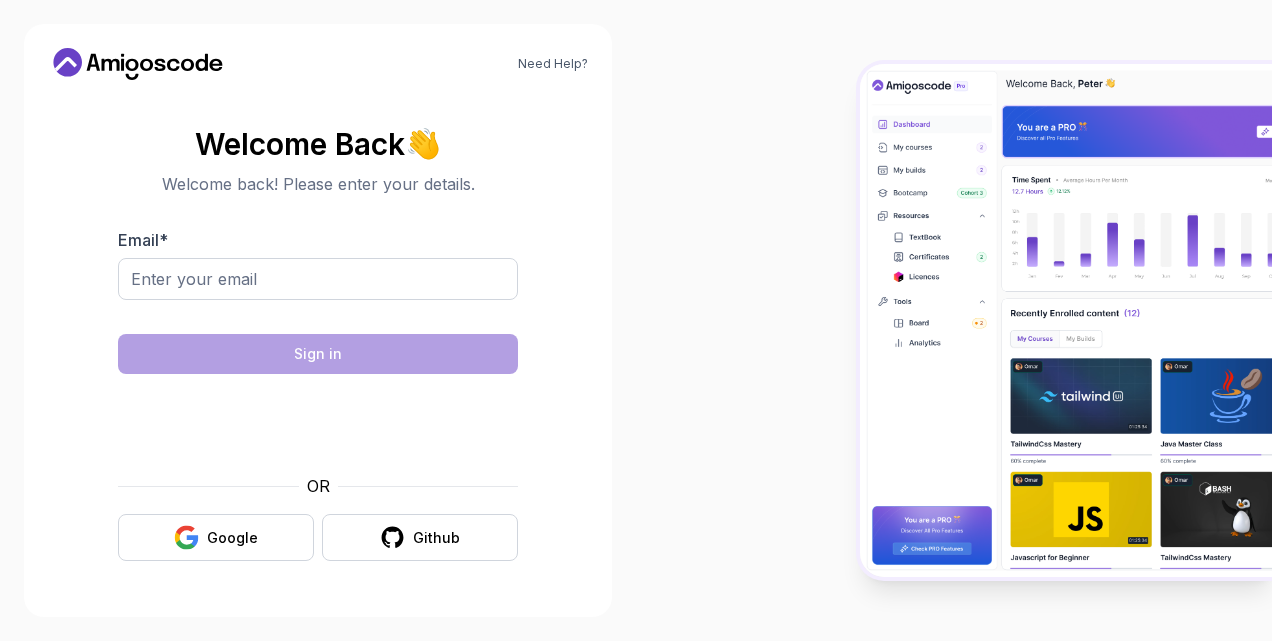 click at bounding box center [954, 320] 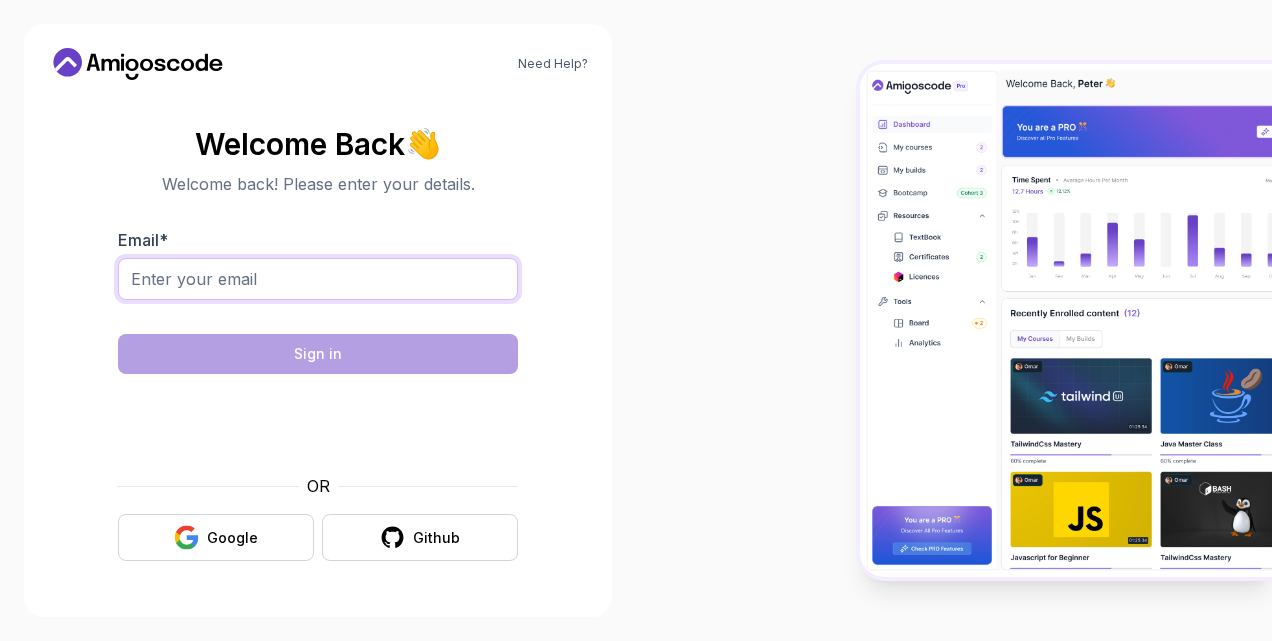 click on "Email *" at bounding box center (318, 279) 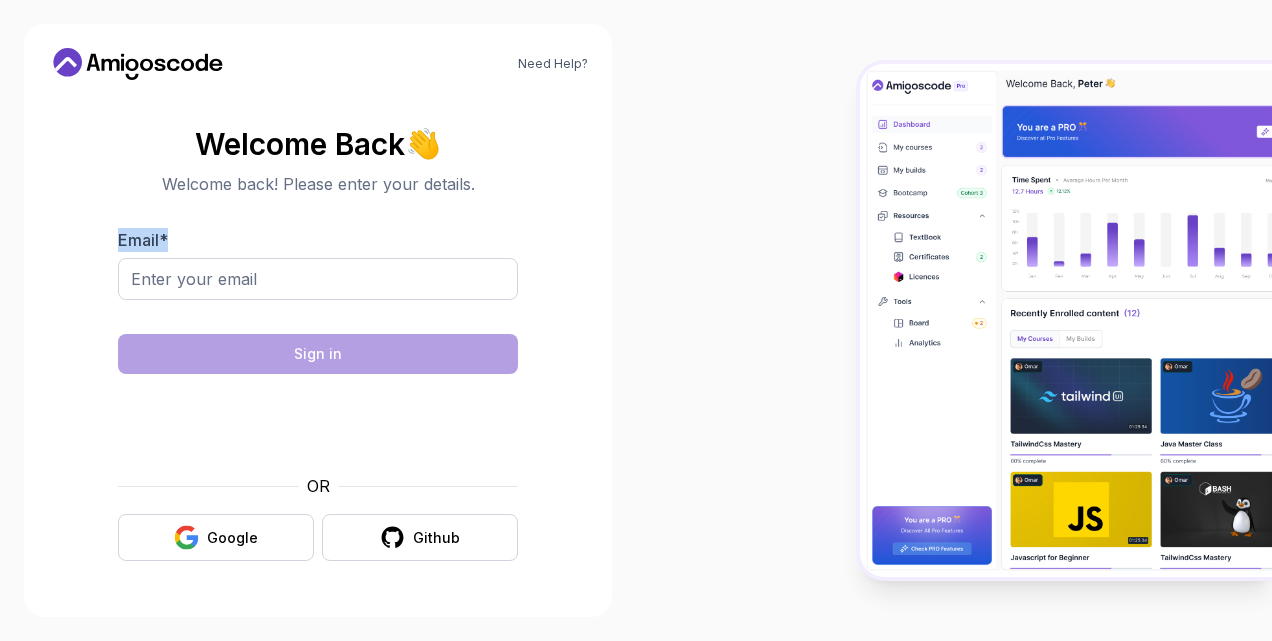 drag, startPoint x: 118, startPoint y: 240, endPoint x: 204, endPoint y: 236, distance: 86.09297 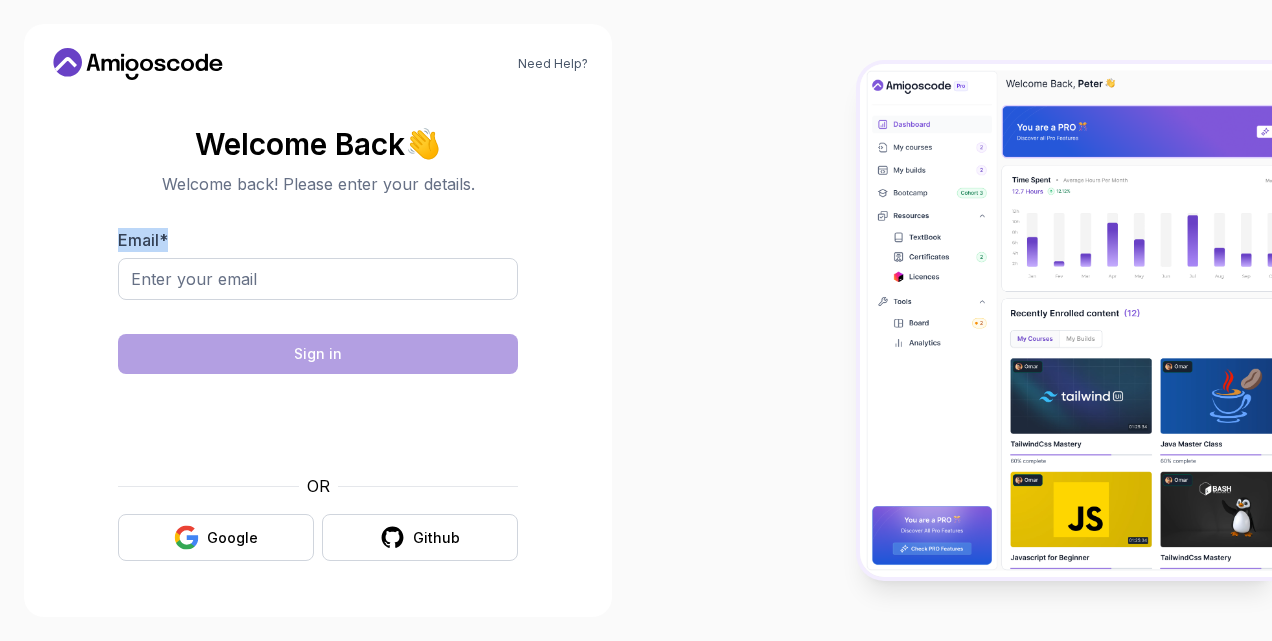click on "Email *" at bounding box center (318, 275) 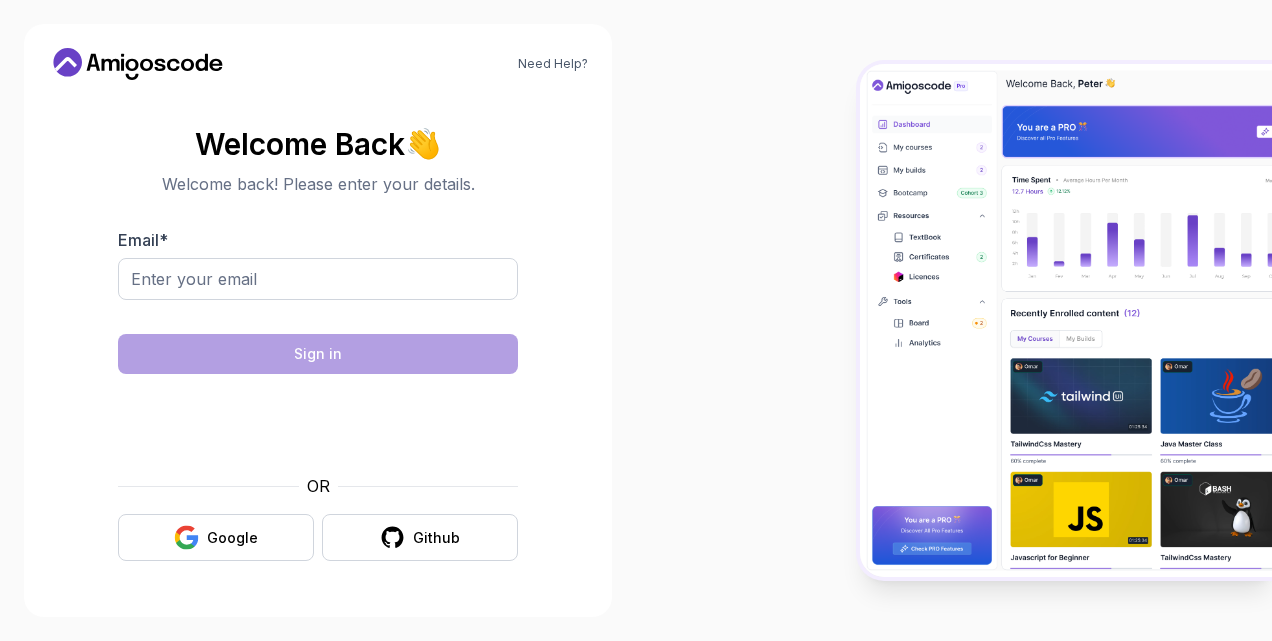 click on "Welcome Back 👋 Welcome back! Please enter your details. Email * Sign in OR Google Github" at bounding box center (318, 344) 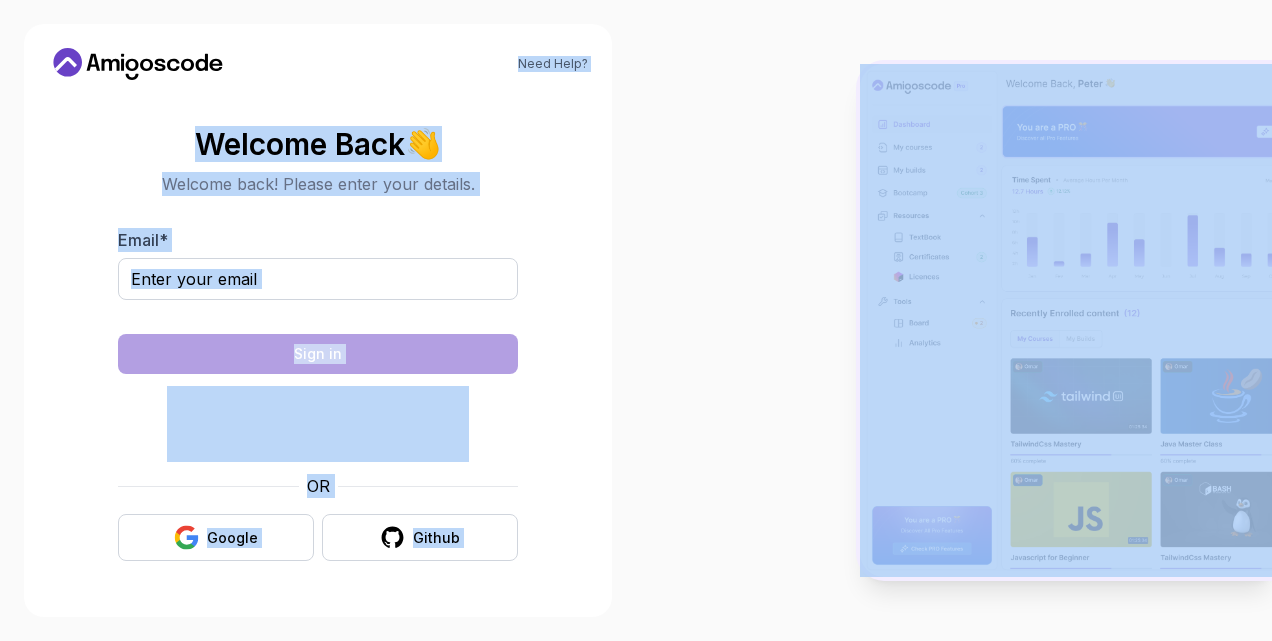 drag, startPoint x: 507, startPoint y: 64, endPoint x: 636, endPoint y: 54, distance: 129.38702 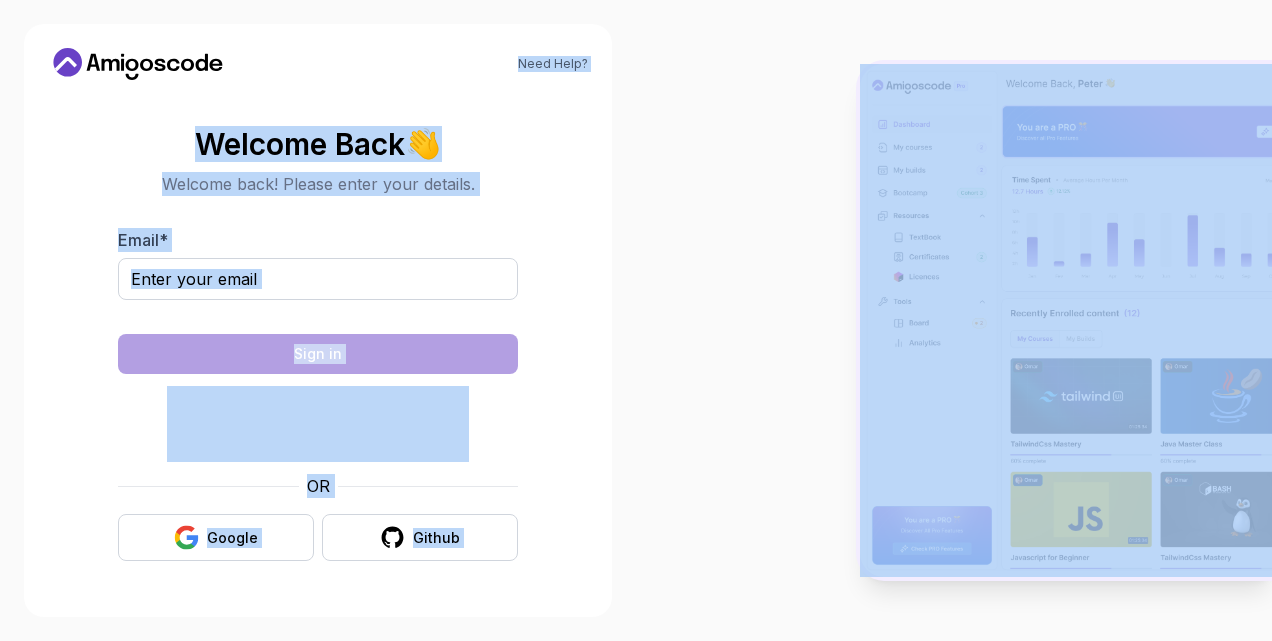 click on "Welcome Back 👋 Welcome back! Please enter your details. Email * Sign in OR Google Github" at bounding box center (318, 344) 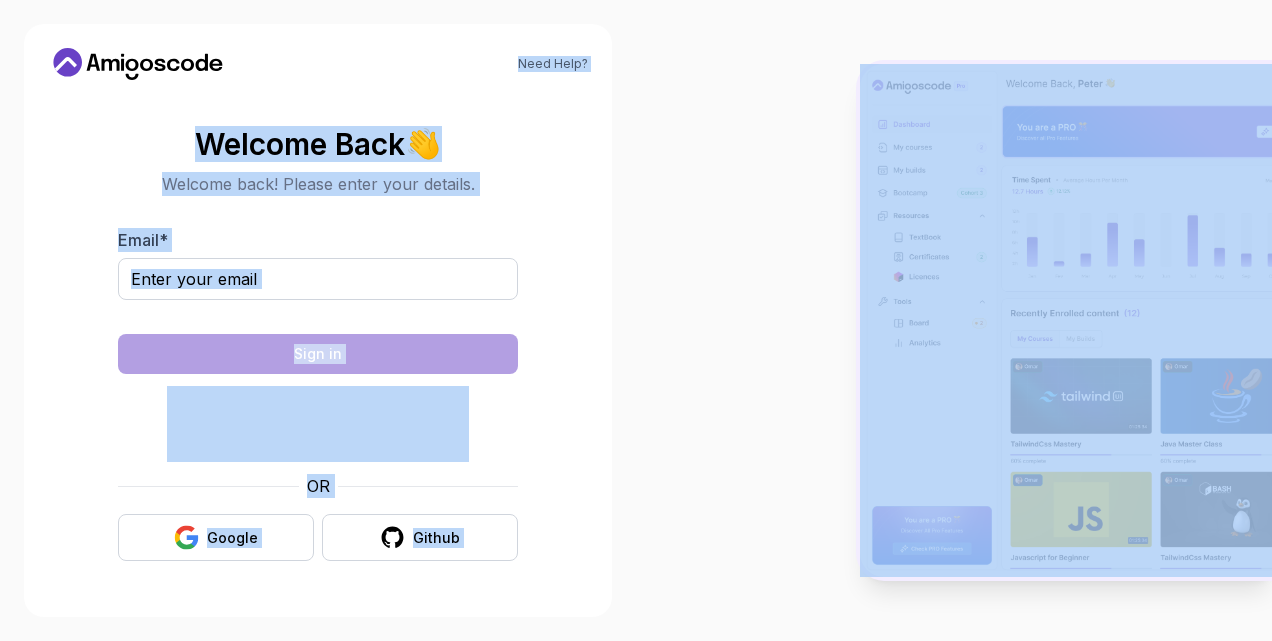 click on "Need Help? Welcome Back 👋 Welcome back! Please enter your details. Email * Sign in OR Google Github" at bounding box center (318, 320) 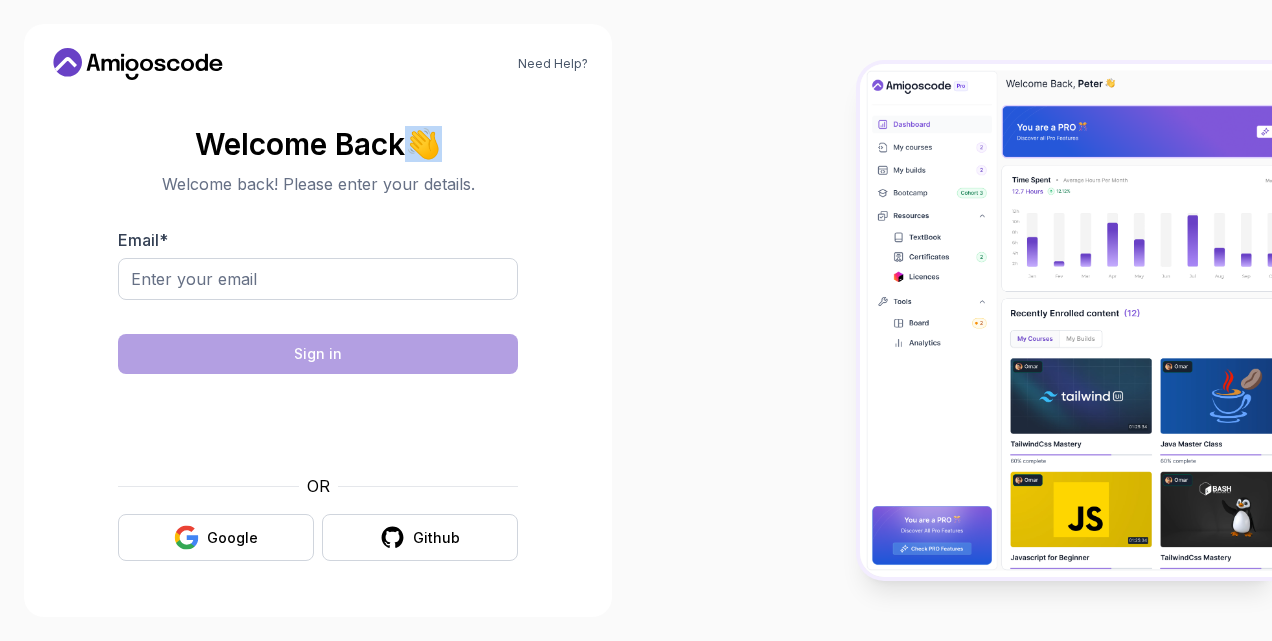 drag, startPoint x: 462, startPoint y: 140, endPoint x: 413, endPoint y: 144, distance: 49.162994 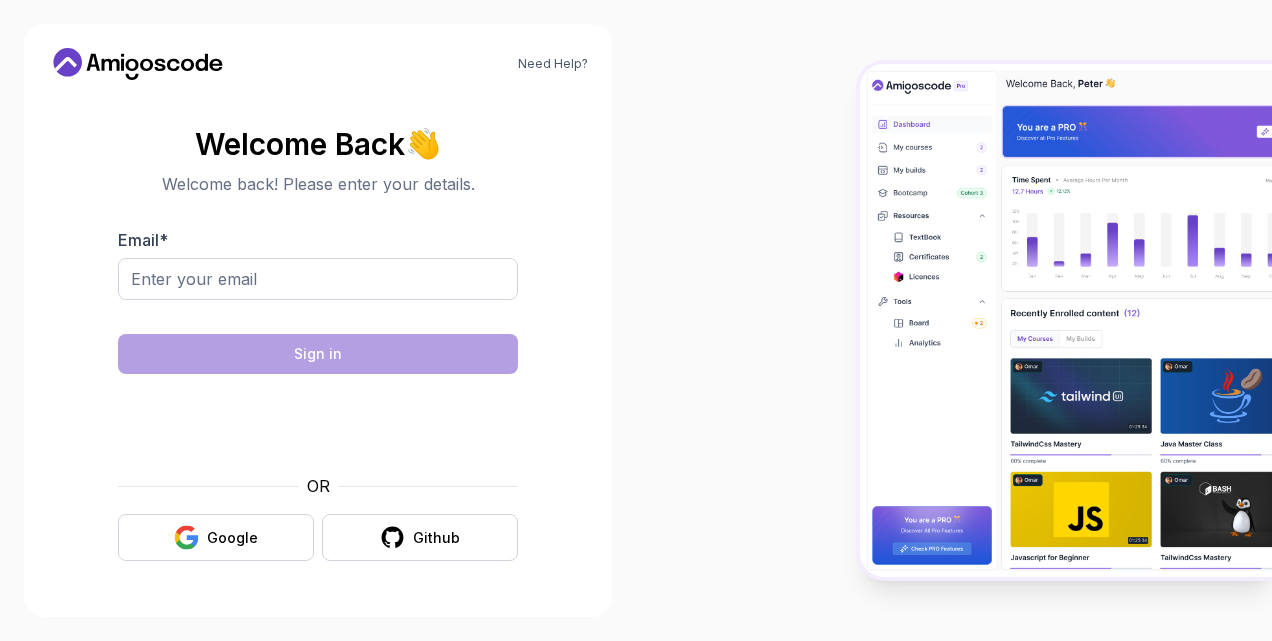 drag, startPoint x: 413, startPoint y: 144, endPoint x: 630, endPoint y: 192, distance: 222.24536 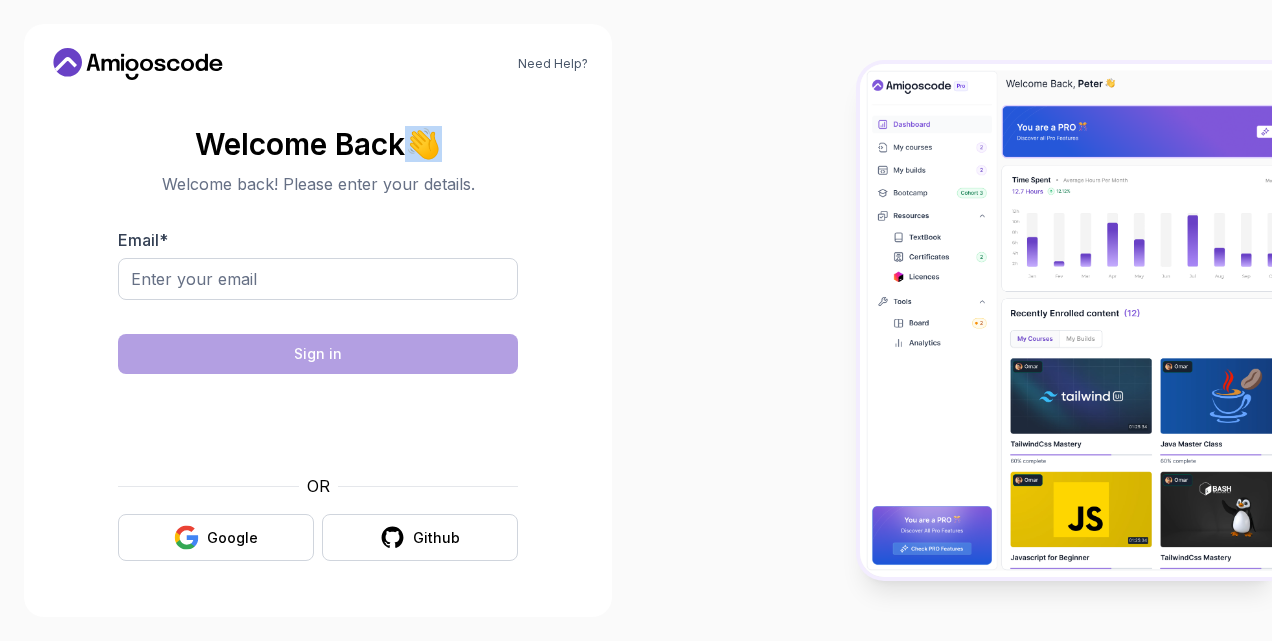 drag, startPoint x: 460, startPoint y: 156, endPoint x: 415, endPoint y: 148, distance: 45.705578 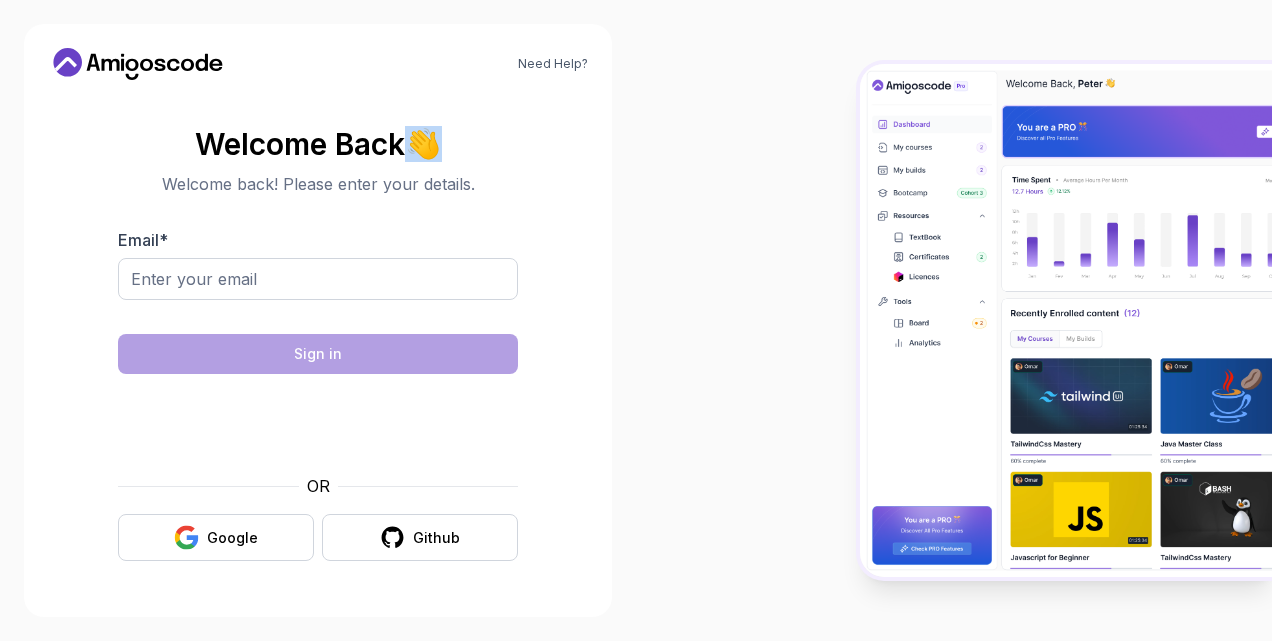 click on "Welcome Back 👋" at bounding box center [318, 144] 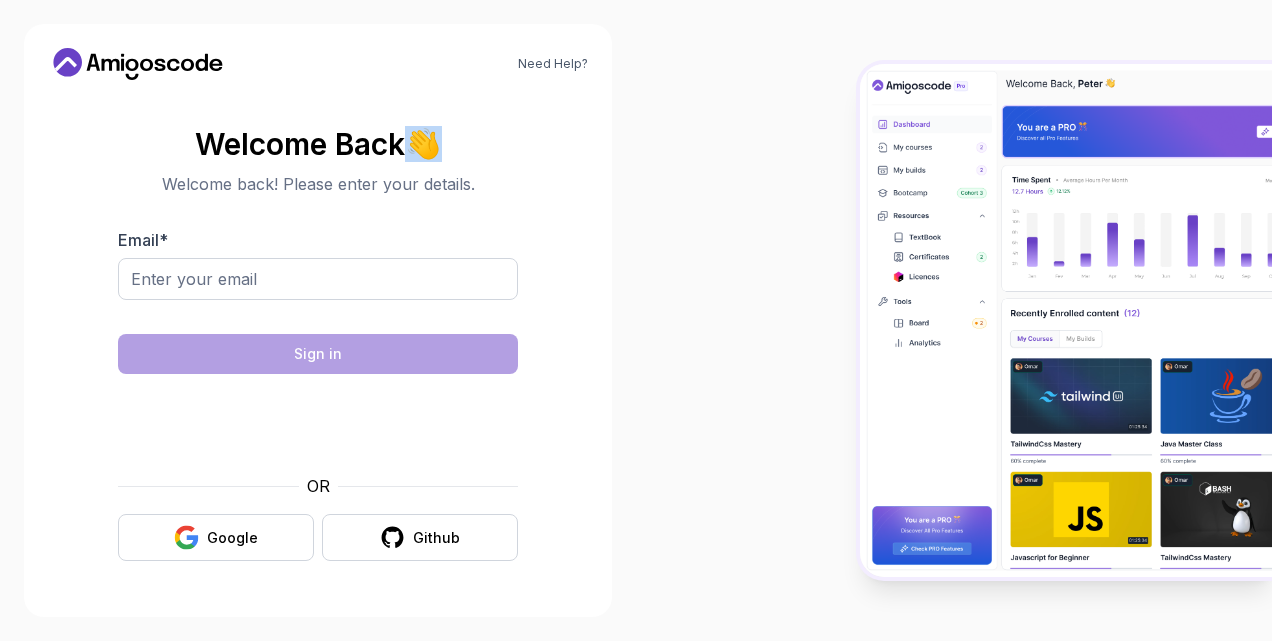 click on "👋" at bounding box center [423, 144] 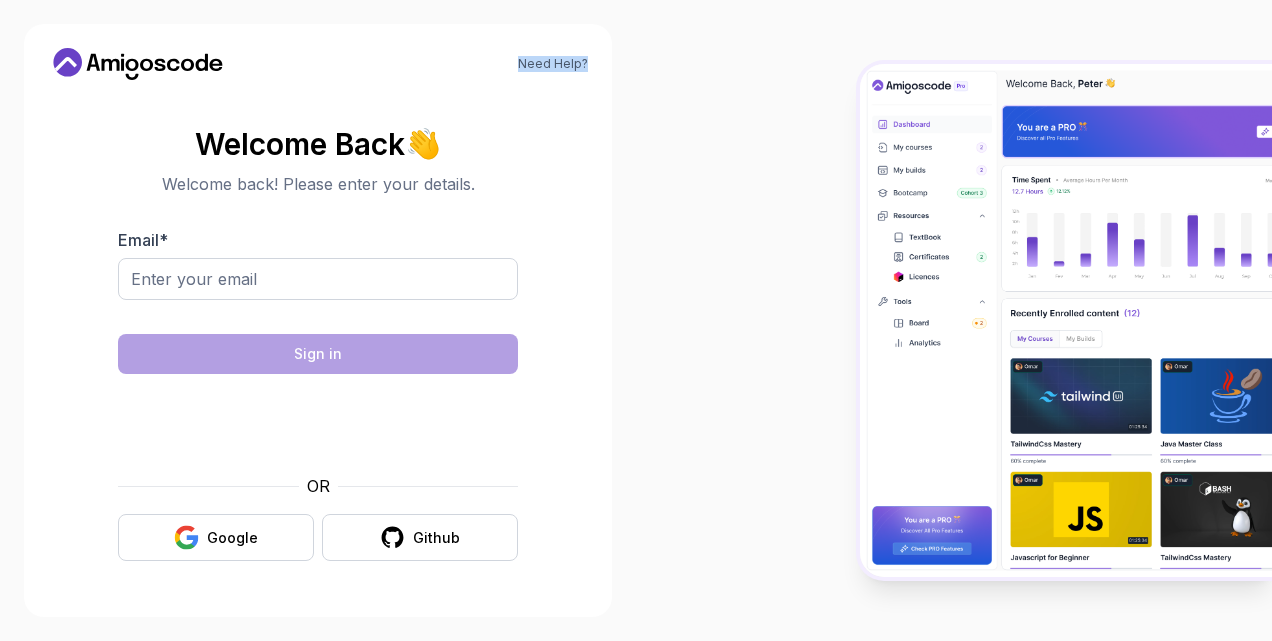 drag, startPoint x: 508, startPoint y: 60, endPoint x: 597, endPoint y: 62, distance: 89.02247 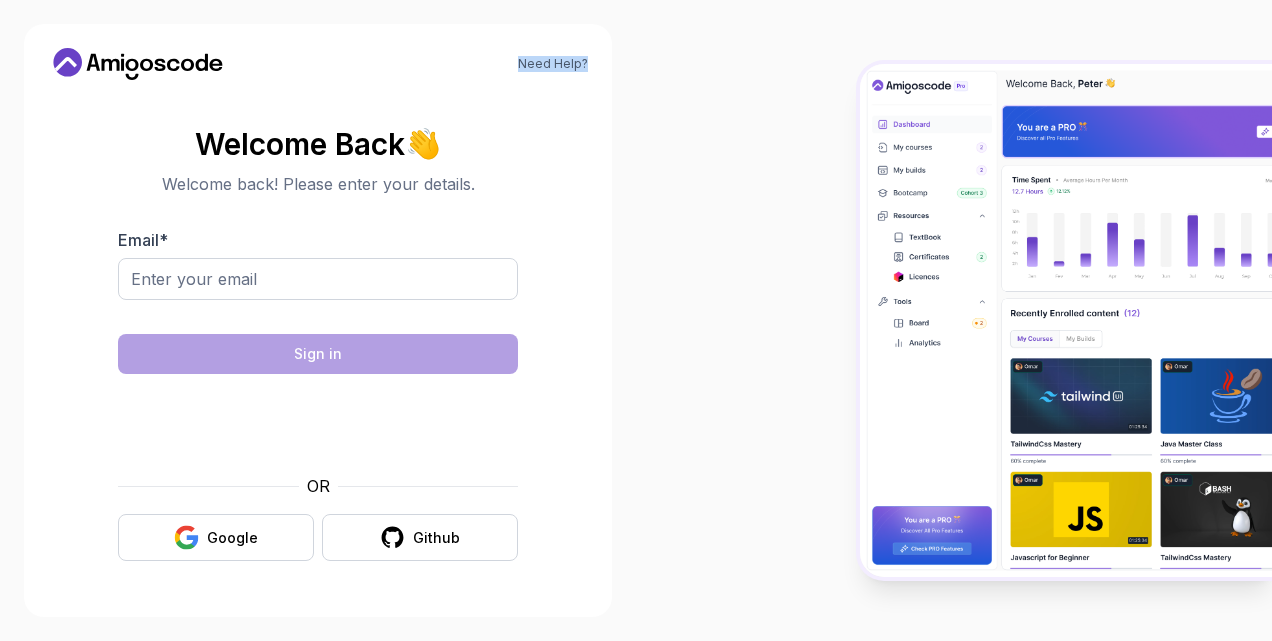 click on "Need Help? Welcome Back 👋 Welcome back! Please enter your details. Email * Sign in OR Google Github" at bounding box center (318, 320) 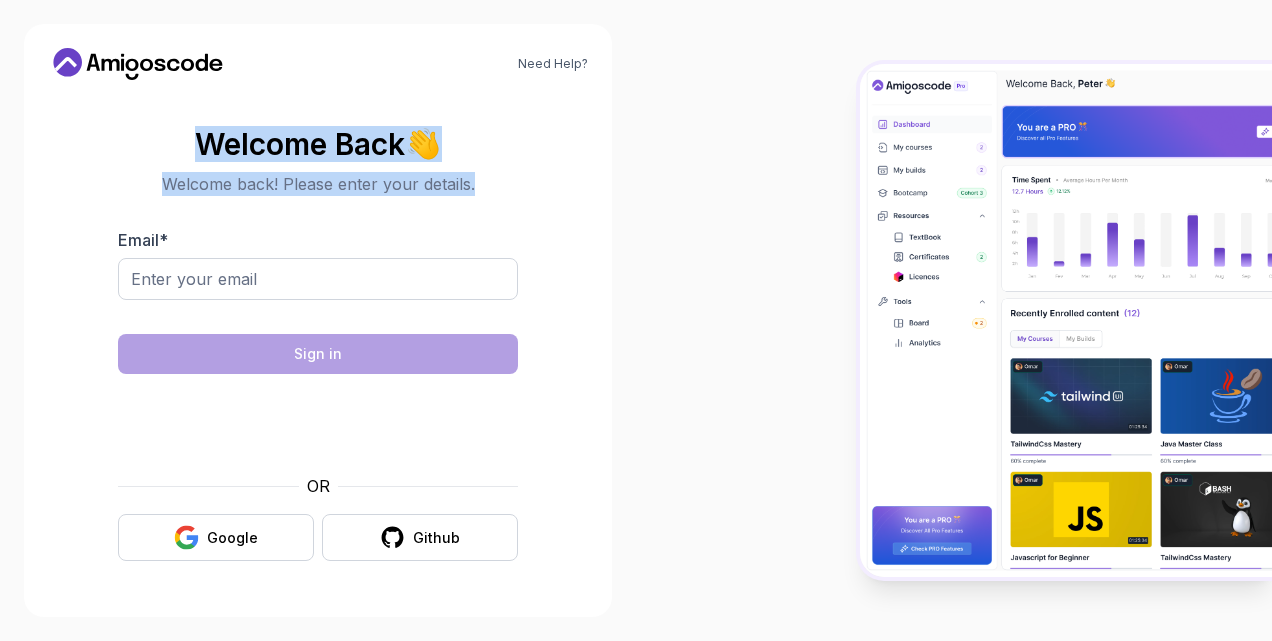 drag, startPoint x: 192, startPoint y: 147, endPoint x: 478, endPoint y: 183, distance: 288.25684 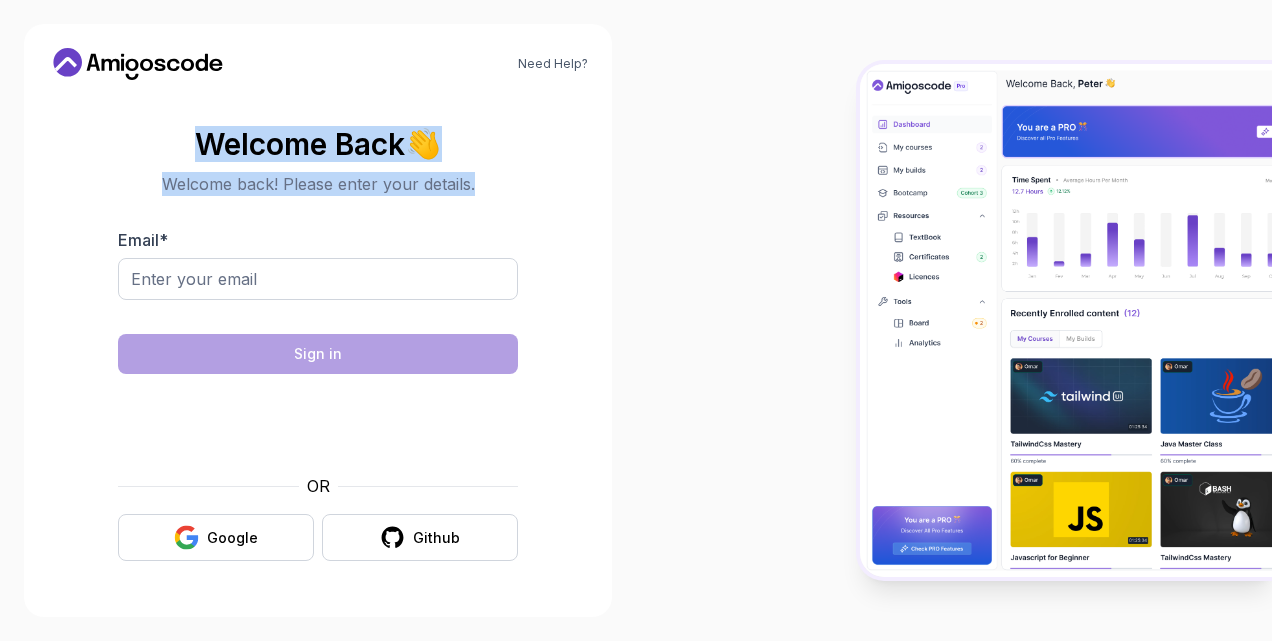 click on "Welcome Back 👋 Welcome back! Please enter your details." at bounding box center [318, 162] 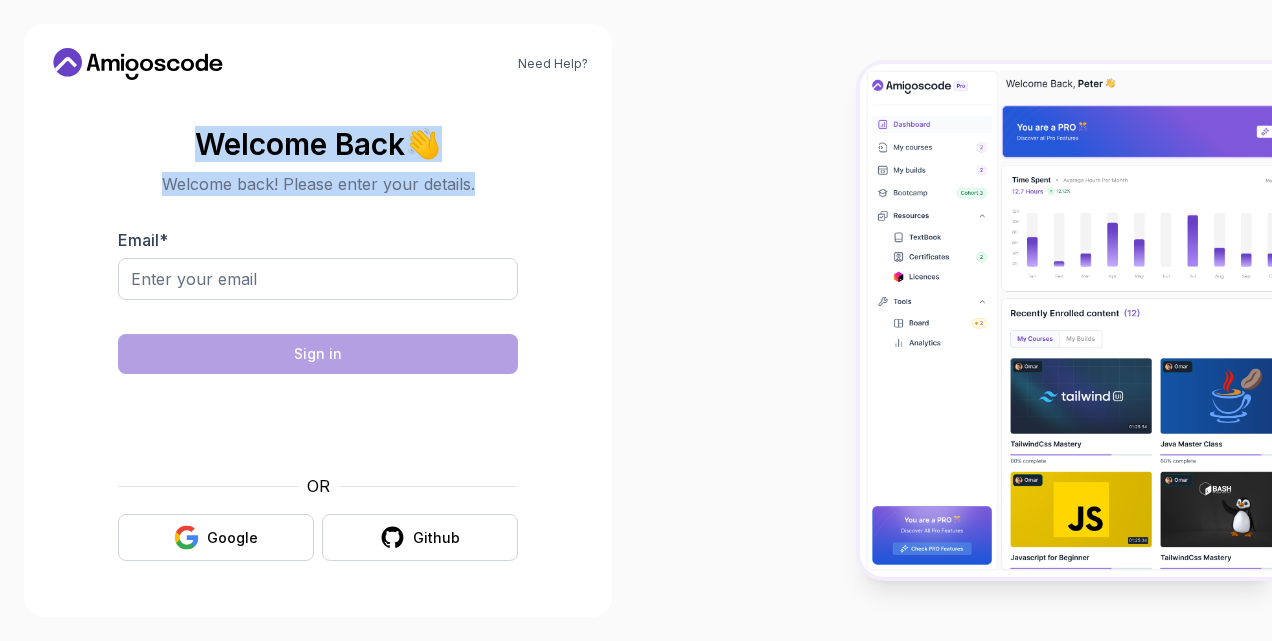 drag, startPoint x: 478, startPoint y: 183, endPoint x: 458, endPoint y: 184, distance: 20.024984 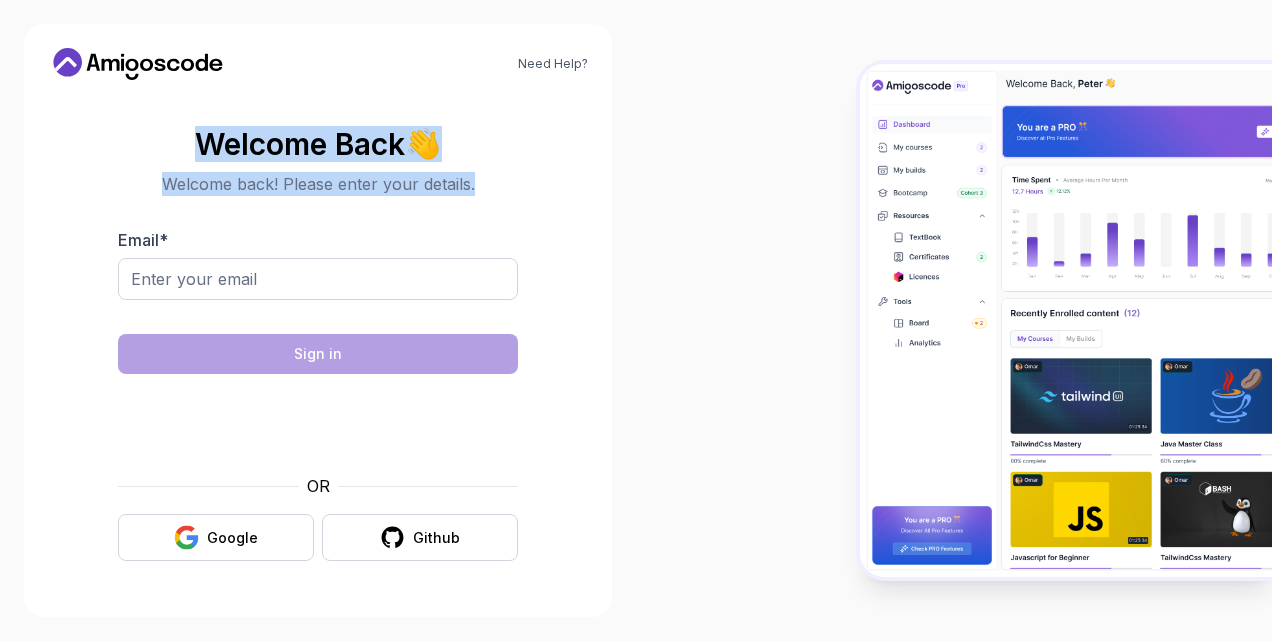 click on "Welcome back! Please enter your details." at bounding box center (318, 184) 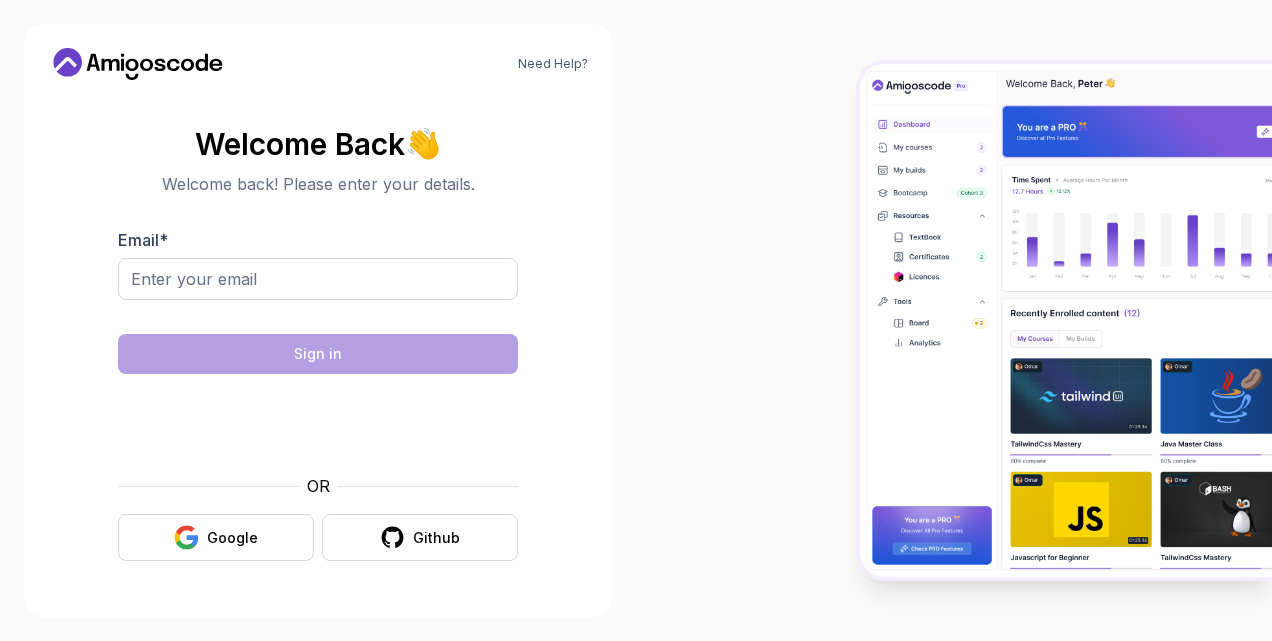 drag, startPoint x: 264, startPoint y: 74, endPoint x: 46, endPoint y: 71, distance: 218.02065 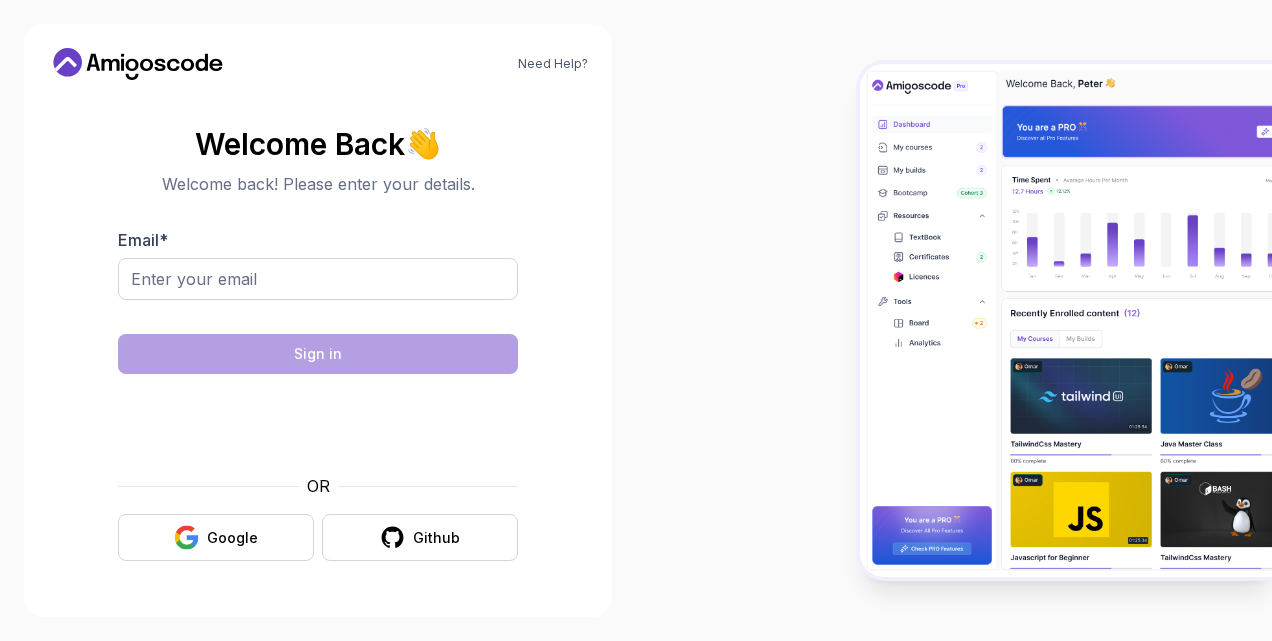 click on "Need Help? Welcome Back 👋 Welcome back! Please enter your details. Email * Sign in OR Google Github" at bounding box center (318, 320) 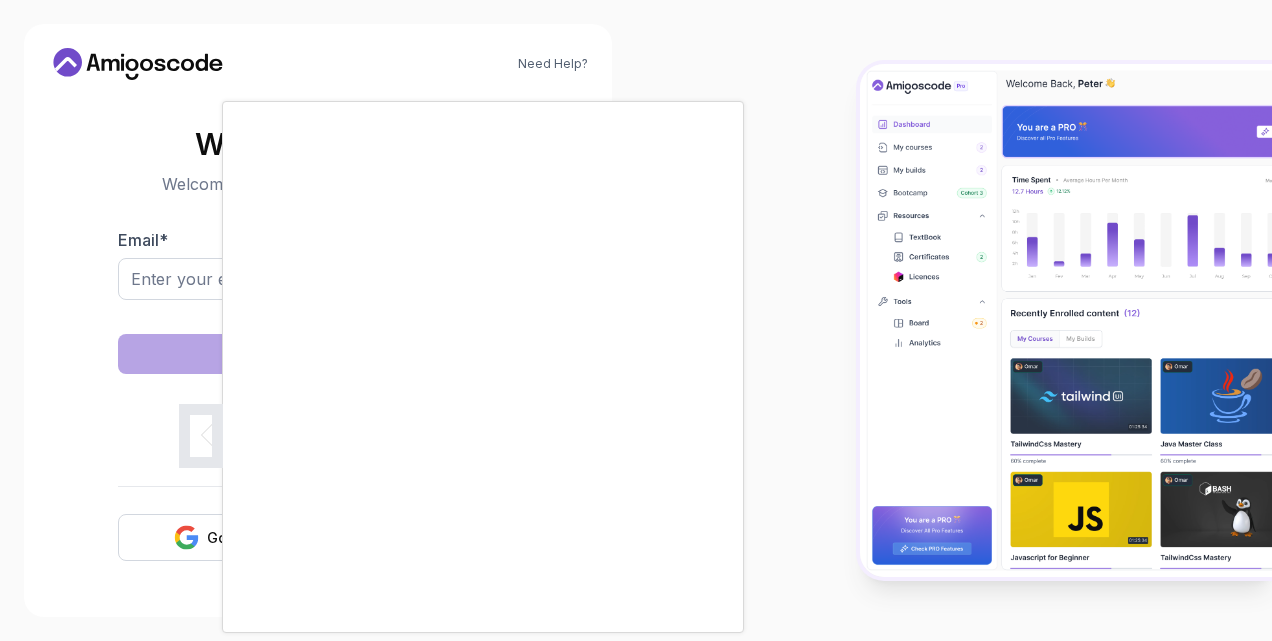 click at bounding box center [636, 320] 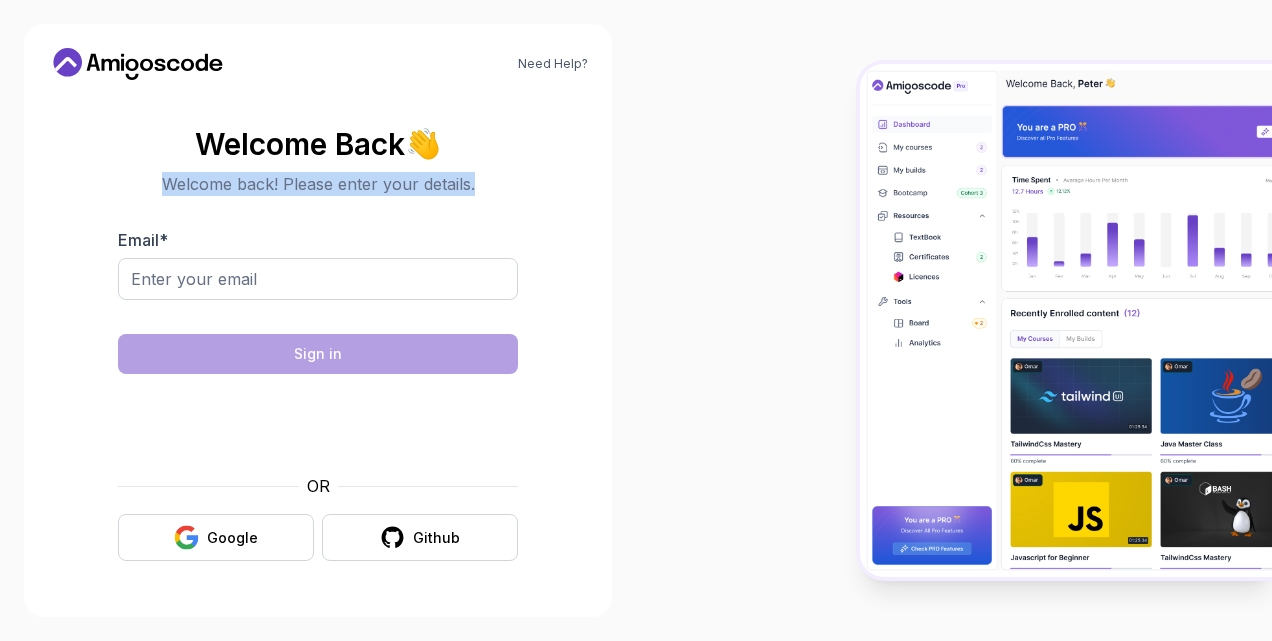 drag, startPoint x: 491, startPoint y: 187, endPoint x: 116, endPoint y: 192, distance: 375.03333 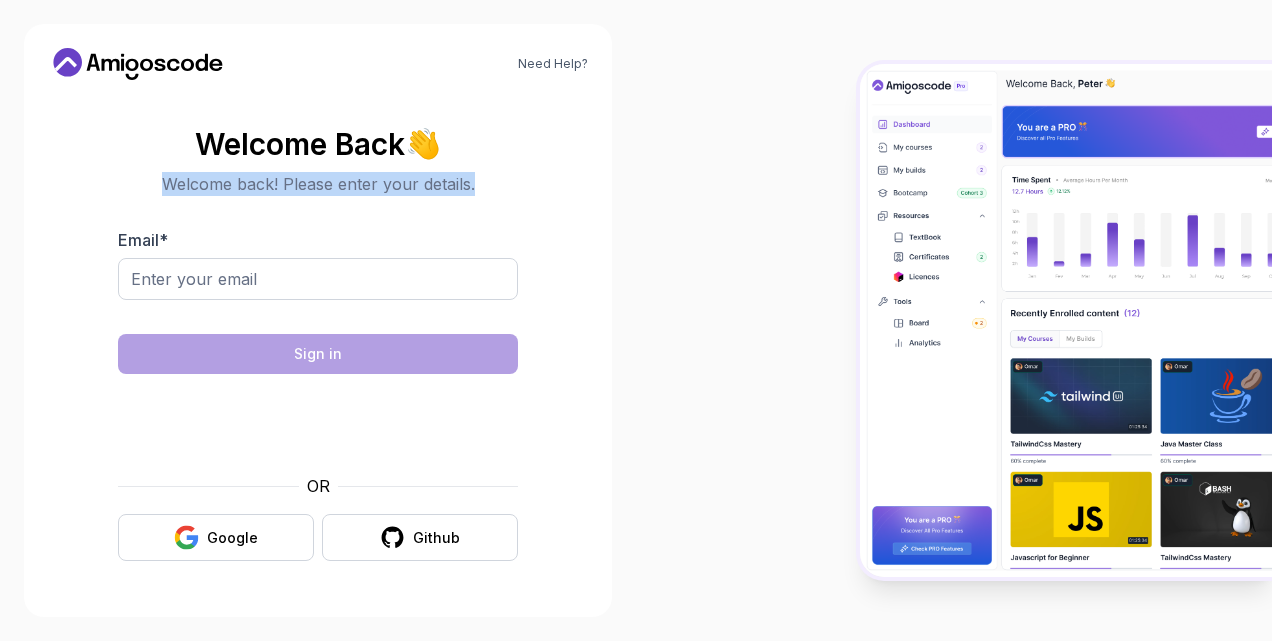 click on "Welcome Back 👋 Welcome back! Please enter your details. Email * Sign in OR Google Github" at bounding box center (318, 344) 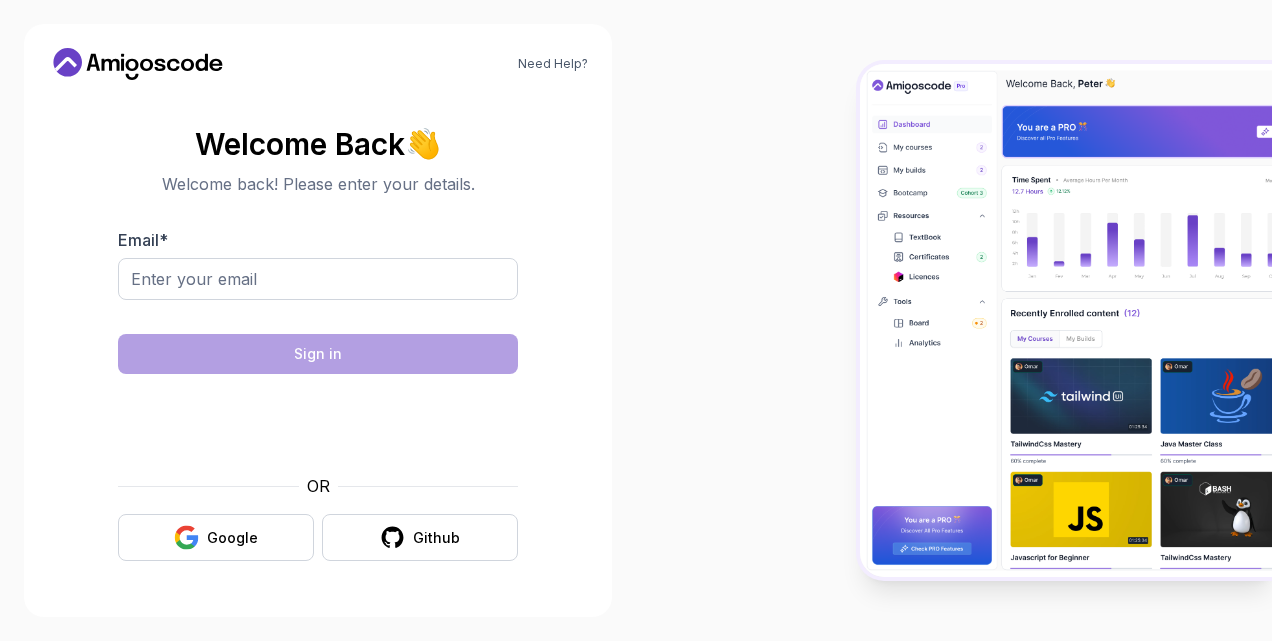 drag, startPoint x: 116, startPoint y: 192, endPoint x: 295, endPoint y: 239, distance: 185.06755 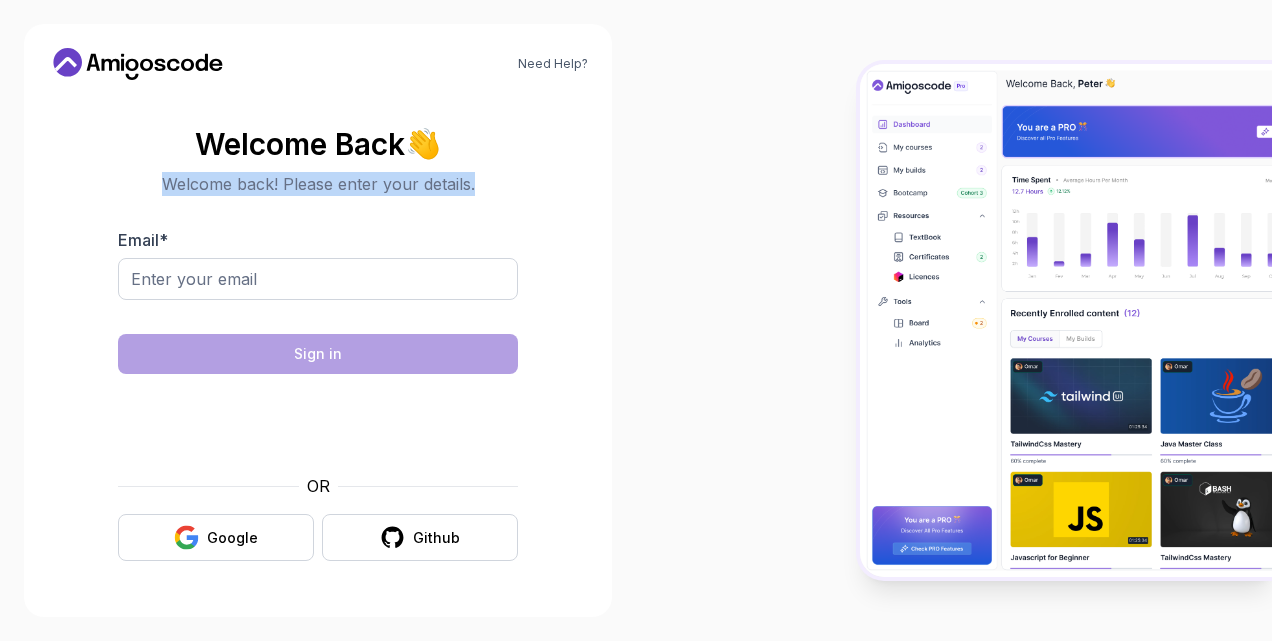 drag, startPoint x: 466, startPoint y: 184, endPoint x: 103, endPoint y: 184, distance: 363 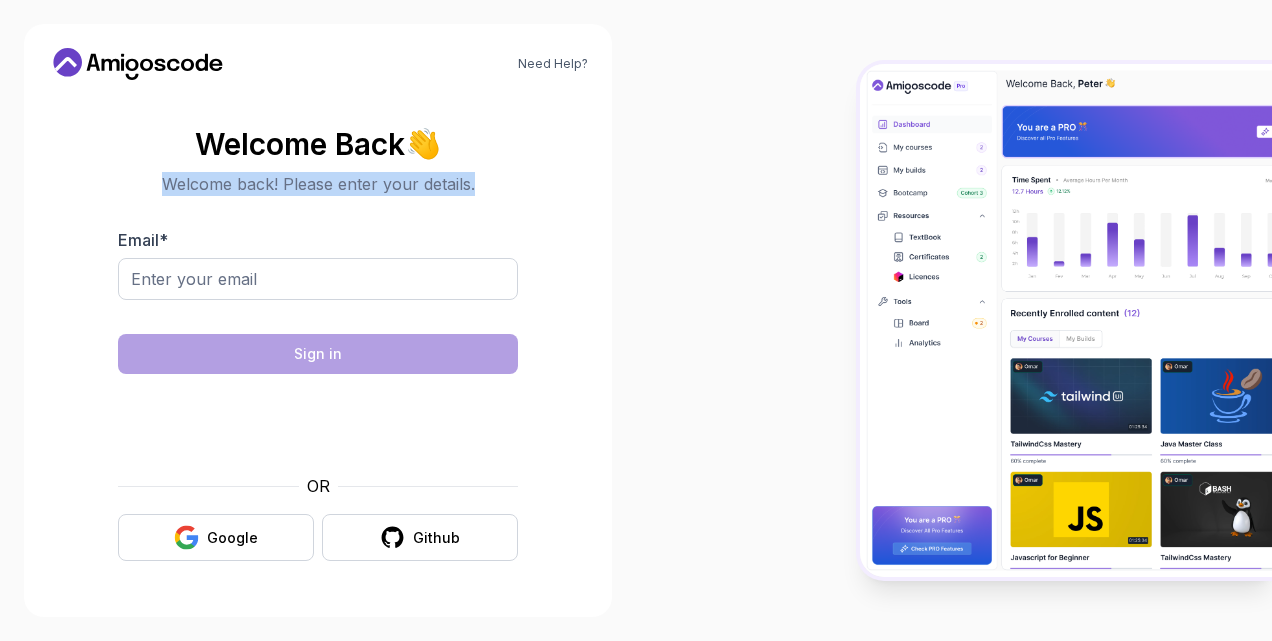 click on "Welcome Back 👋 Welcome back! Please enter your details. Email * Sign in OR Google Github" at bounding box center (318, 344) 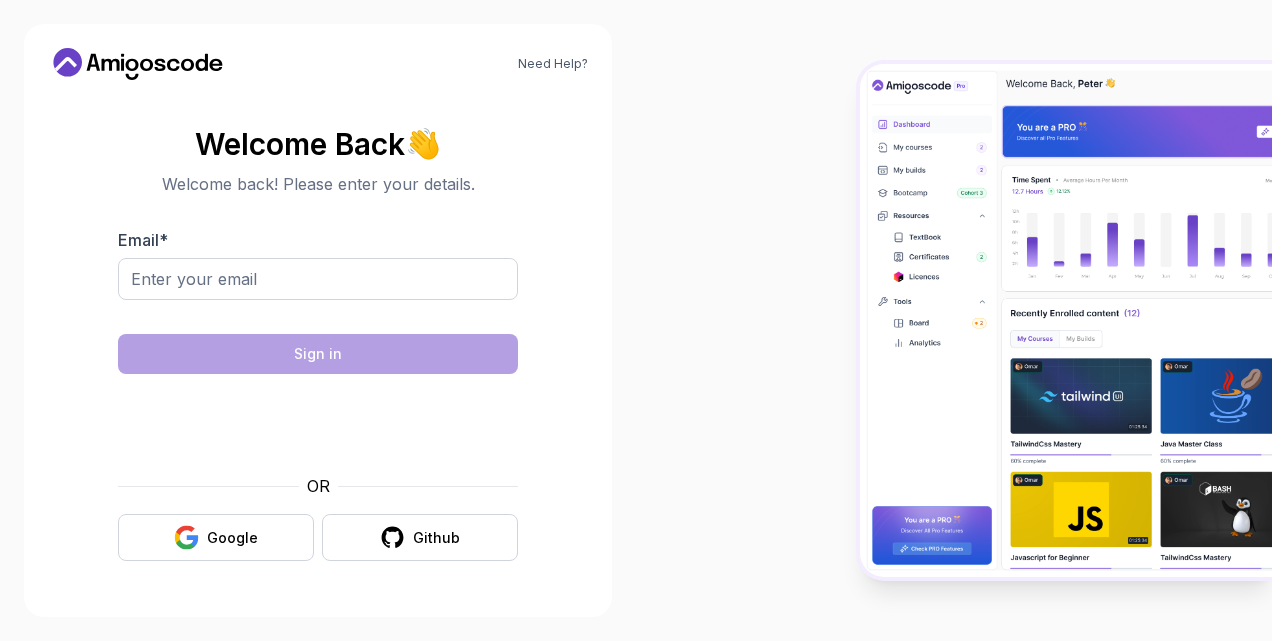 click on "Welcome Back 👋 Welcome back! Please enter your details. Email * Sign in OR Google Github" at bounding box center (318, 344) 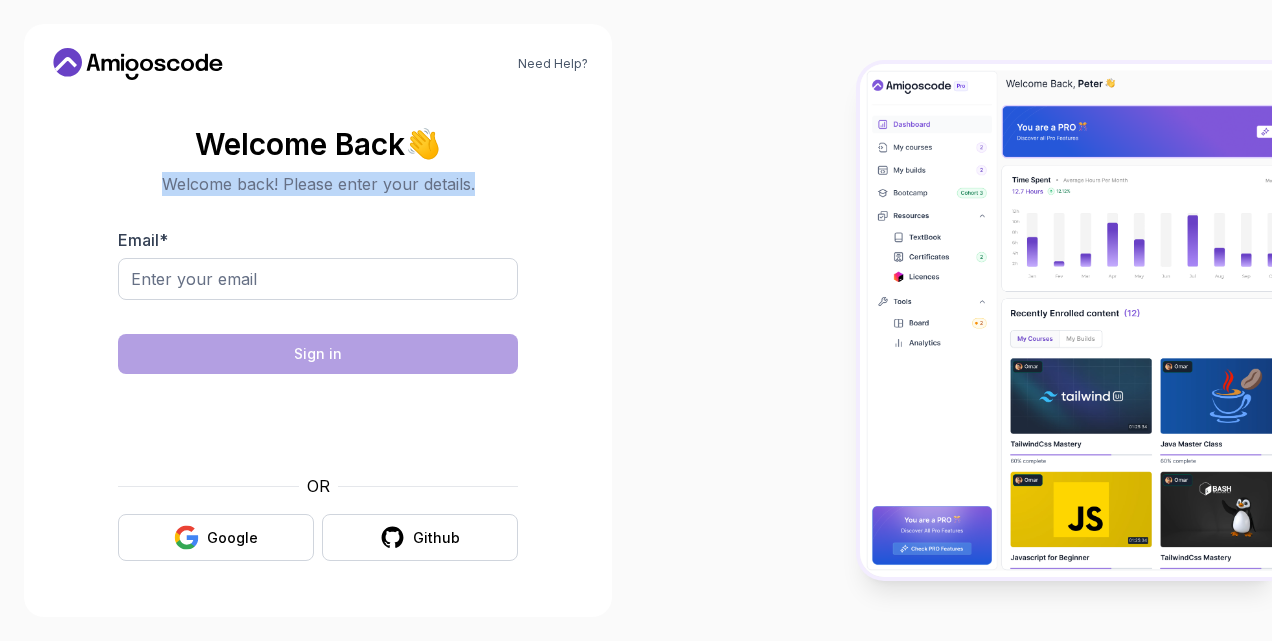 drag, startPoint x: 530, startPoint y: 196, endPoint x: 114, endPoint y: 187, distance: 416.09735 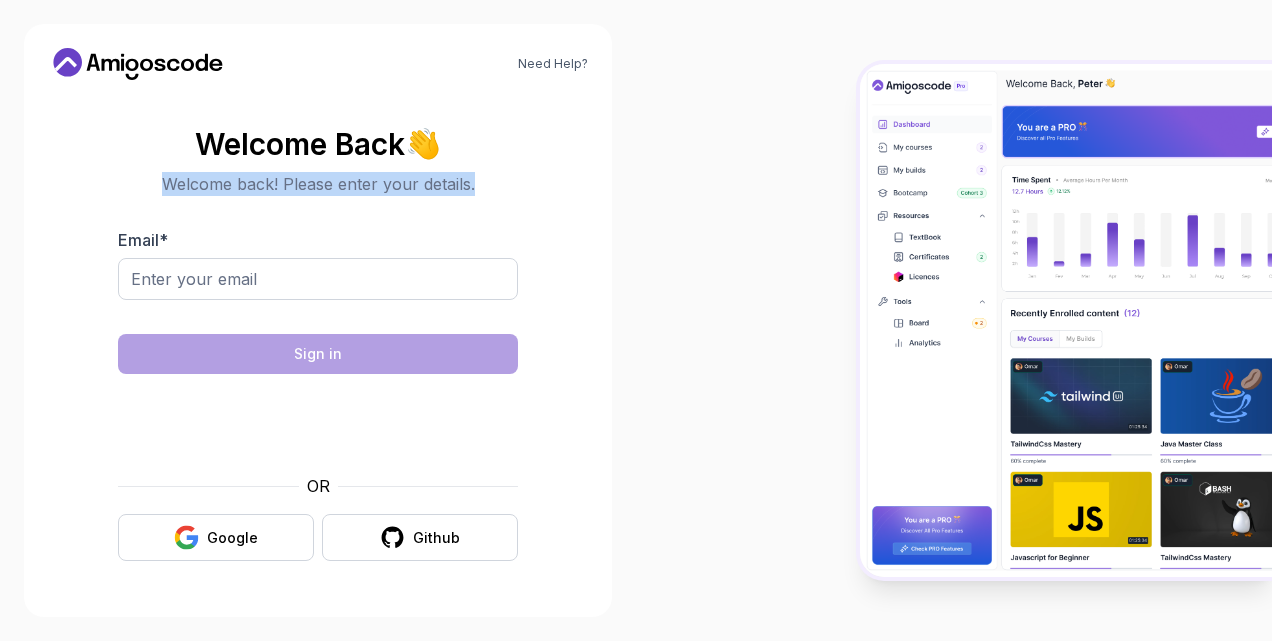 click on "Welcome Back 👋 Welcome back! Please enter your details. Email * Sign in OR Google Github" at bounding box center (318, 344) 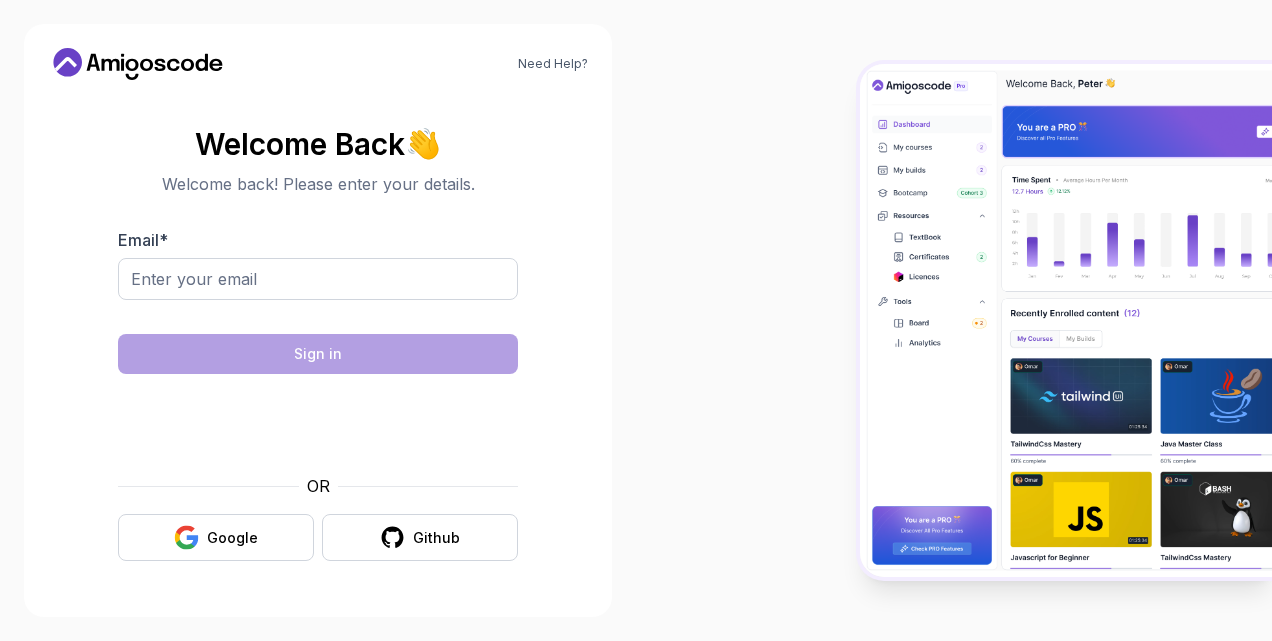 click on "Welcome Back 👋 Welcome back! Please enter your details. Email * Sign in OR Google Github" at bounding box center [318, 344] 